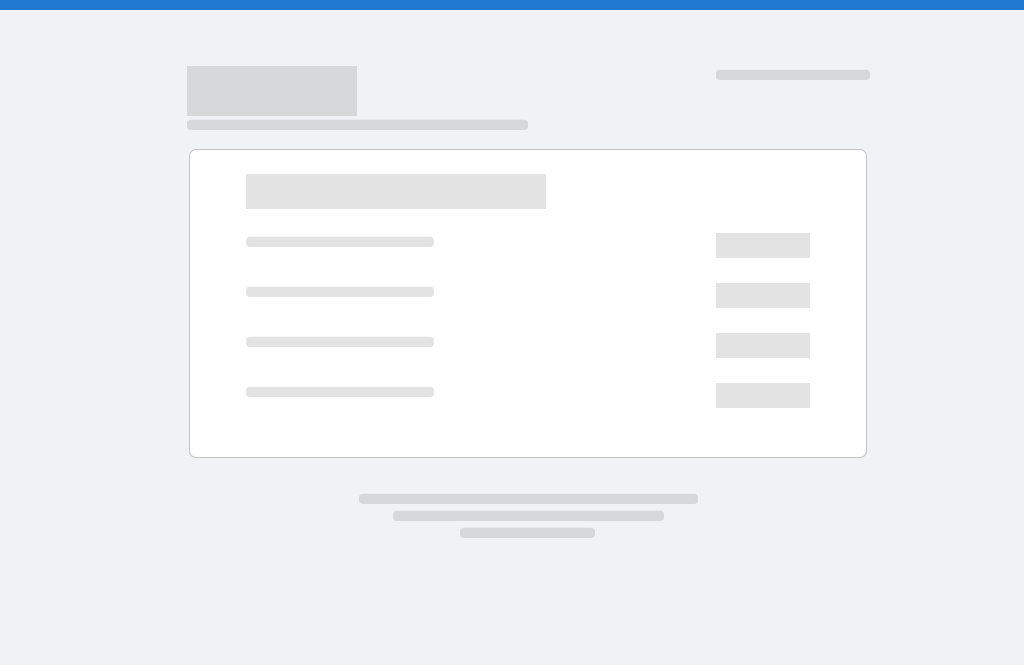 scroll, scrollTop: 0, scrollLeft: 0, axis: both 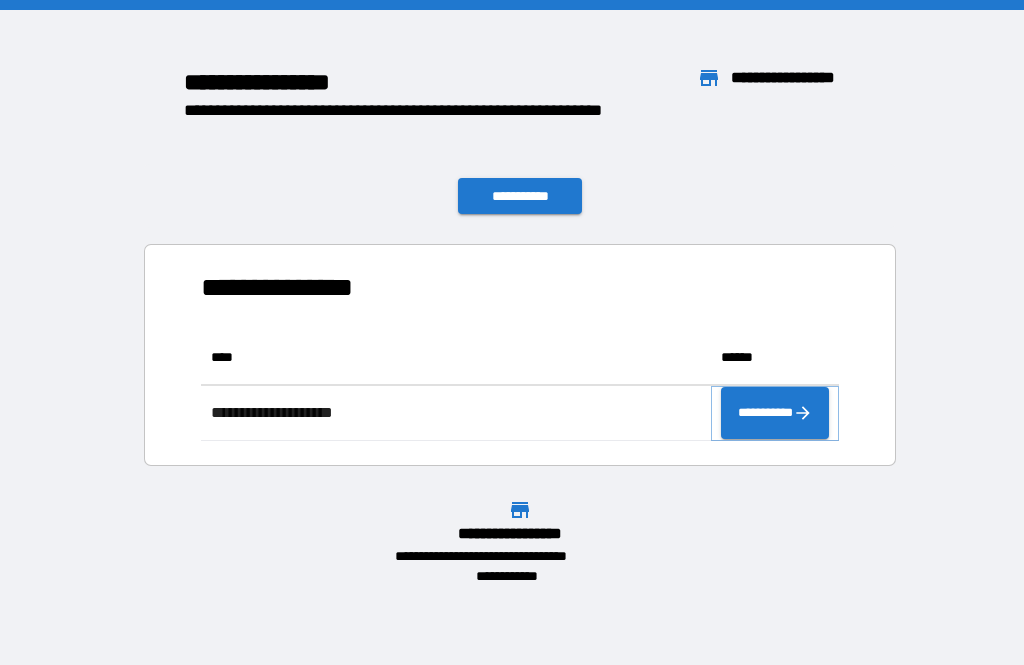 click 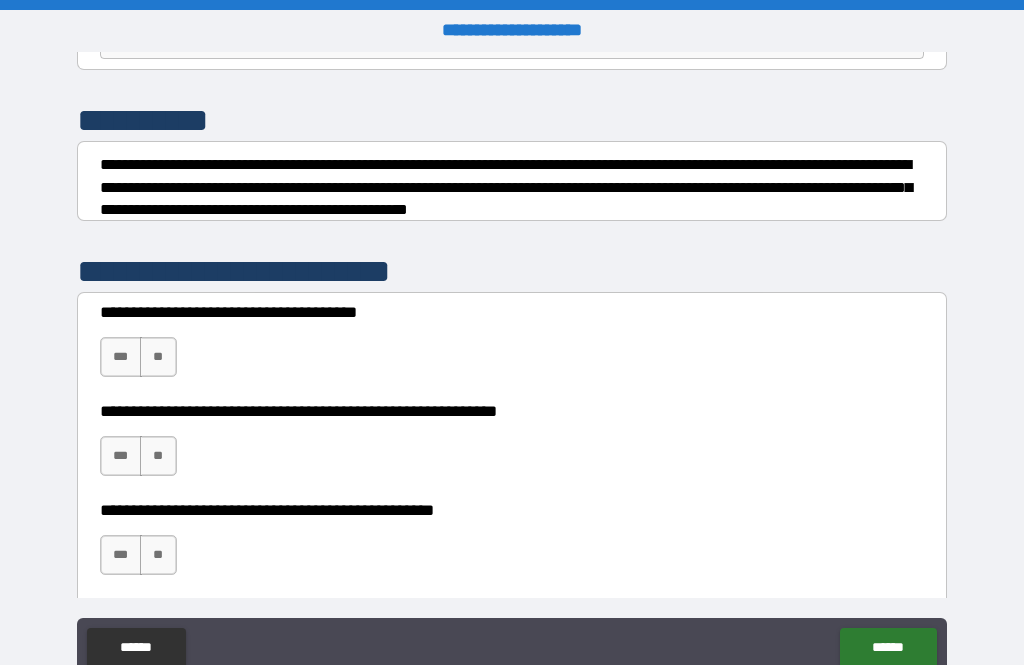 scroll, scrollTop: 233, scrollLeft: 0, axis: vertical 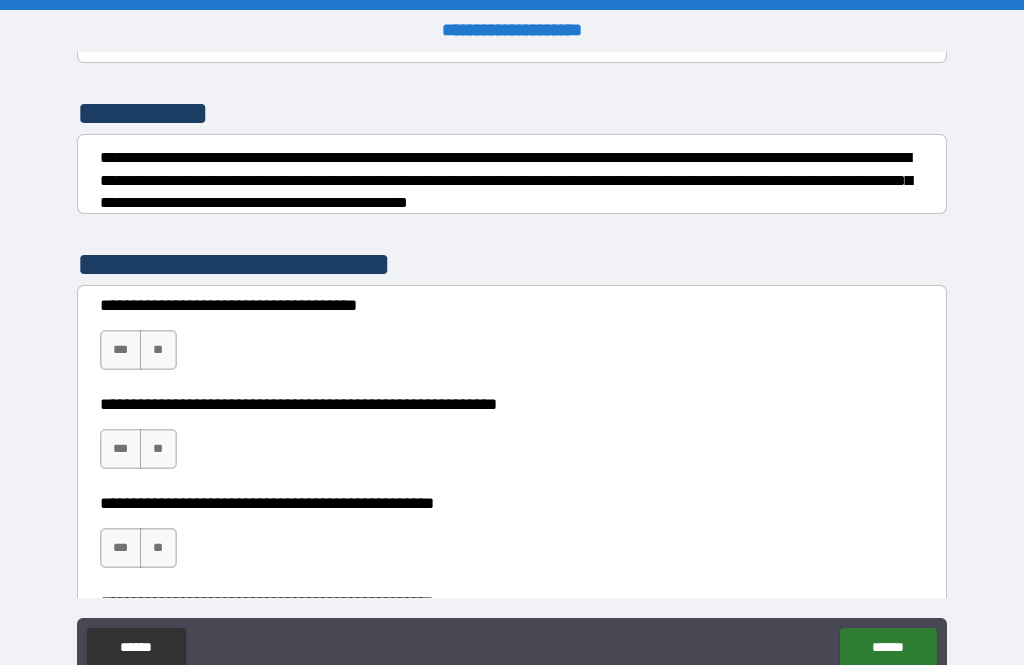 click on "**" at bounding box center (158, 350) 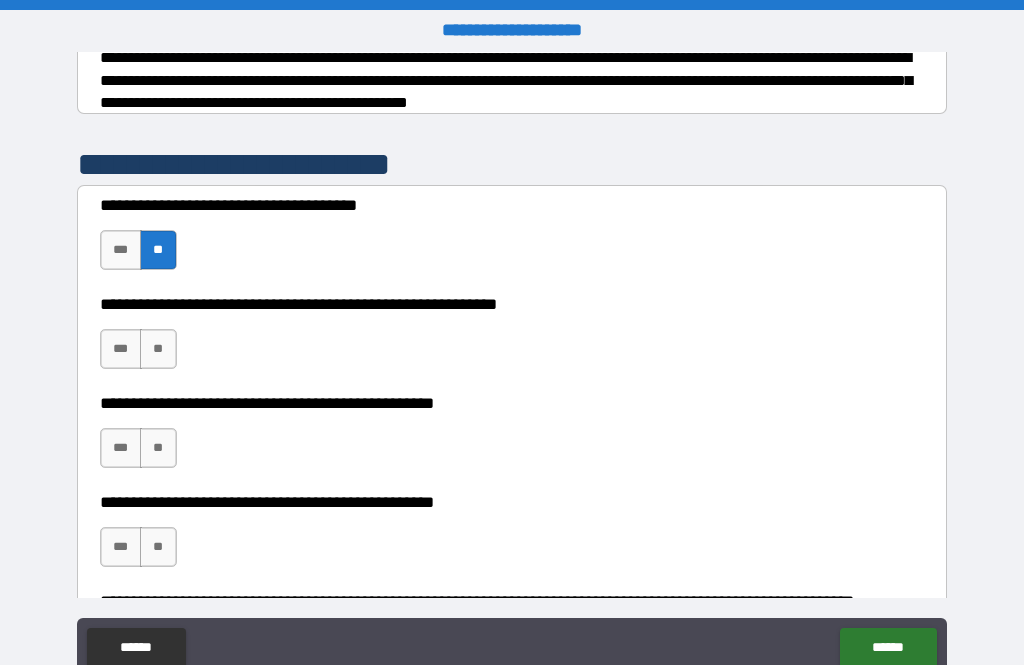 scroll, scrollTop: 332, scrollLeft: 0, axis: vertical 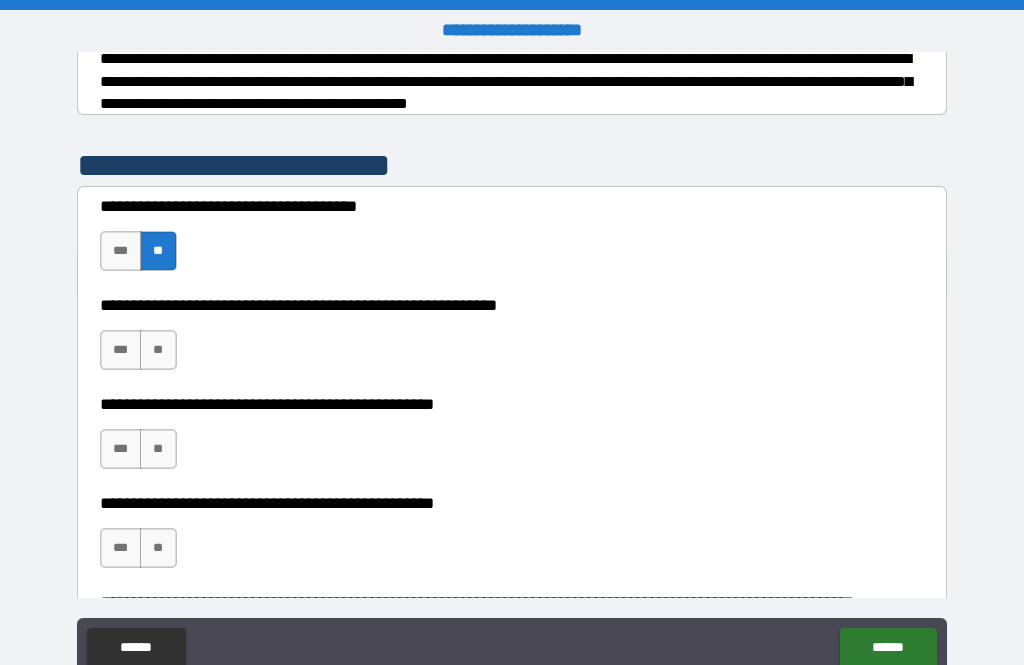 click on "**" at bounding box center (158, 350) 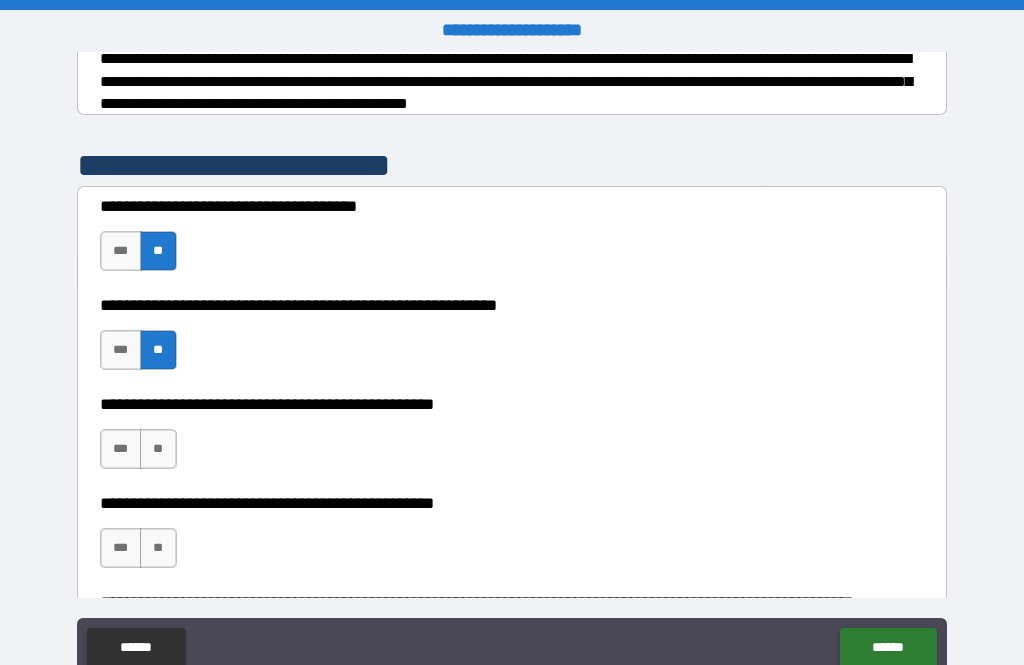 click on "**" at bounding box center (158, 449) 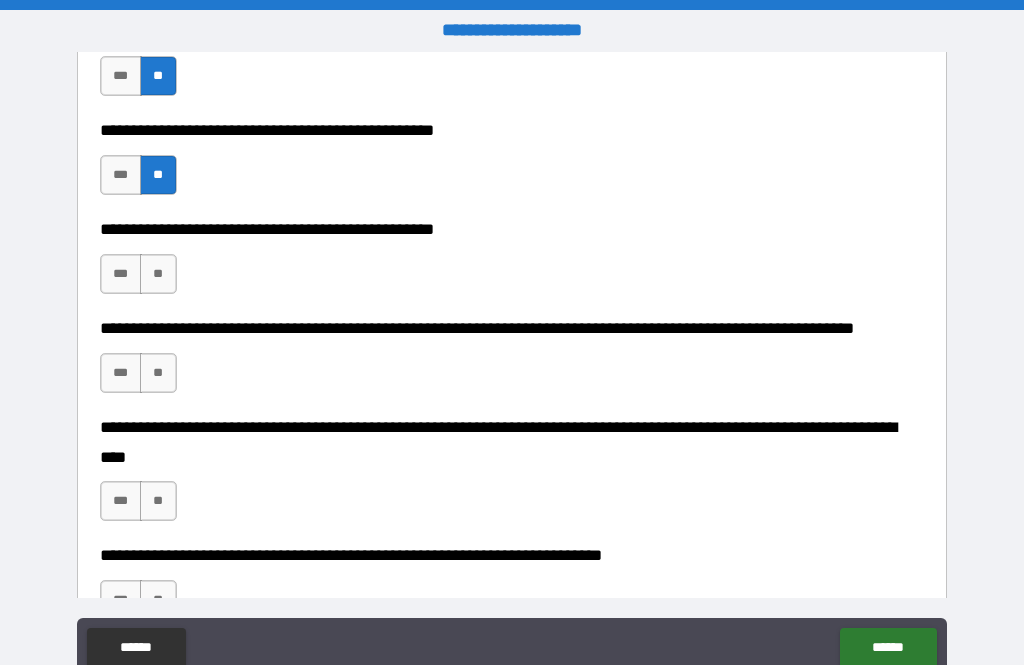 scroll, scrollTop: 605, scrollLeft: 0, axis: vertical 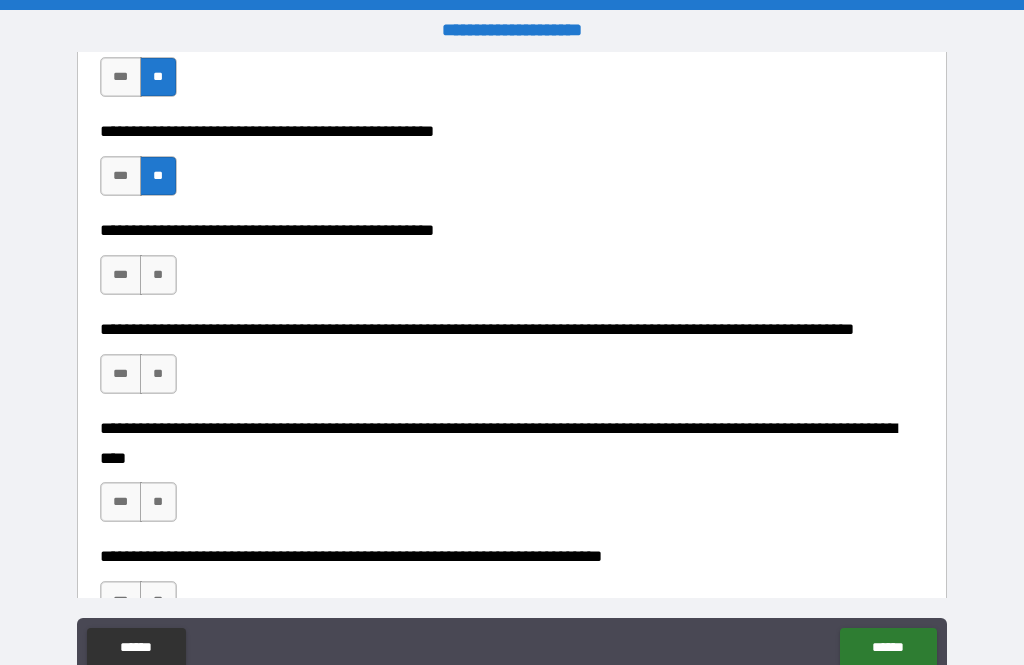 click on "**" at bounding box center [158, 275] 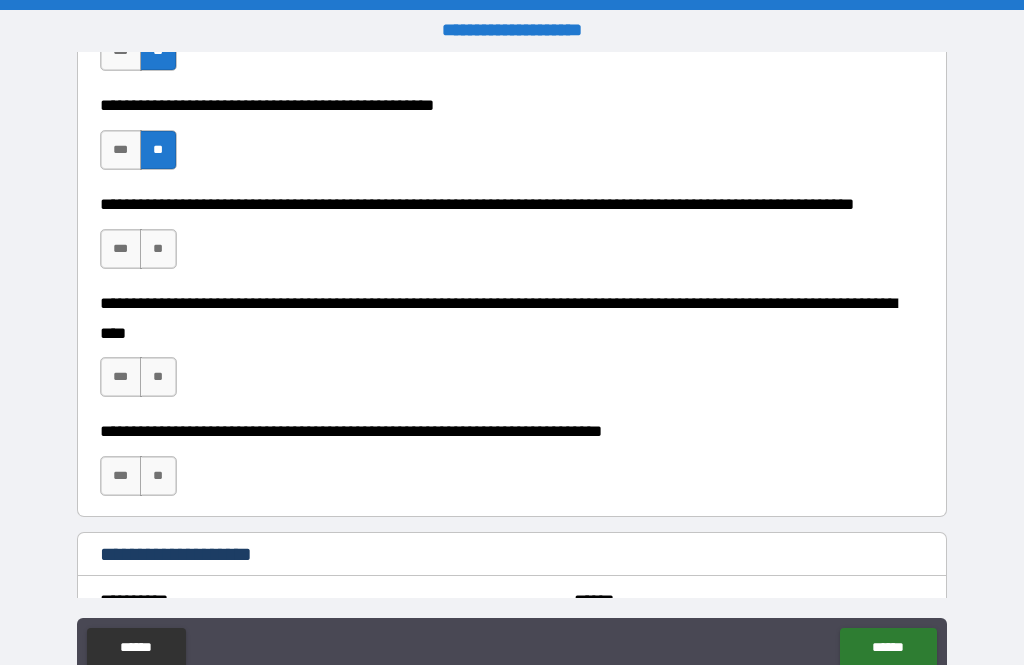 scroll, scrollTop: 734, scrollLeft: 0, axis: vertical 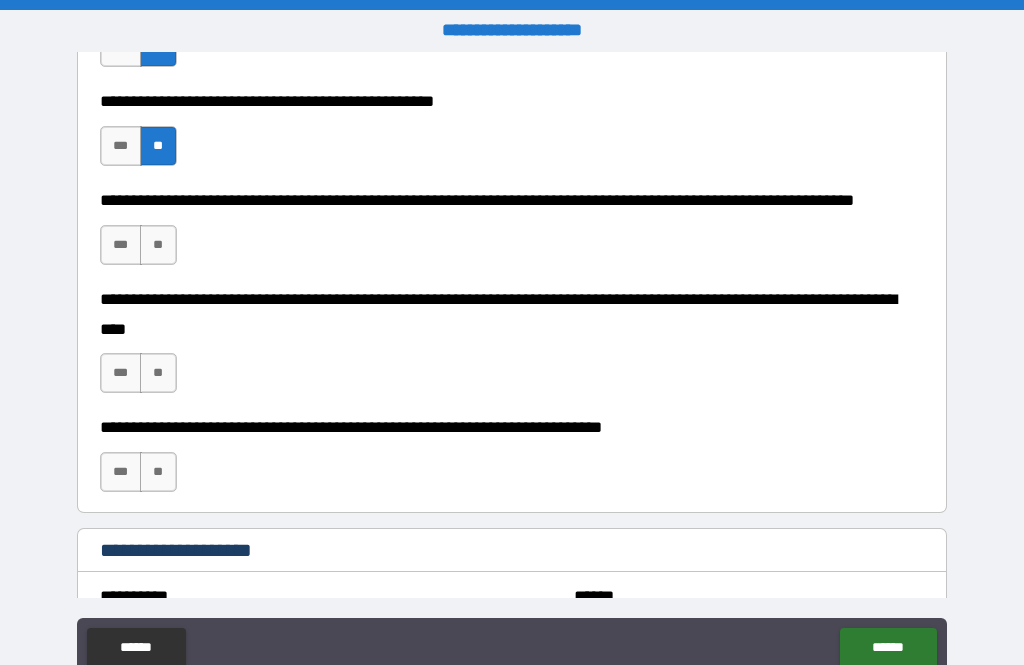 click on "**" at bounding box center [158, 245] 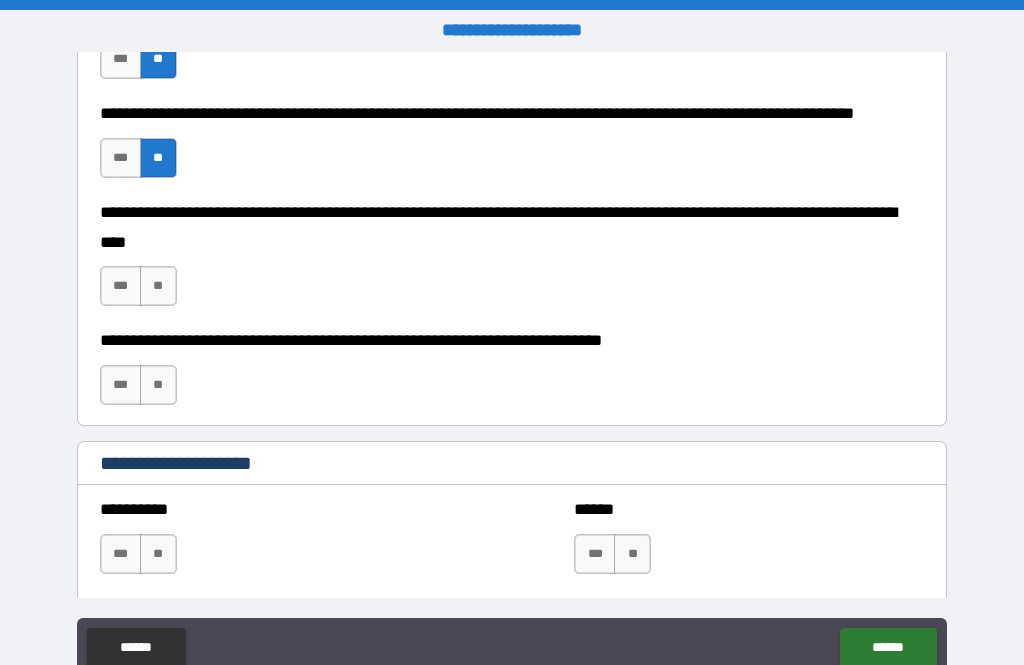 scroll, scrollTop: 822, scrollLeft: 0, axis: vertical 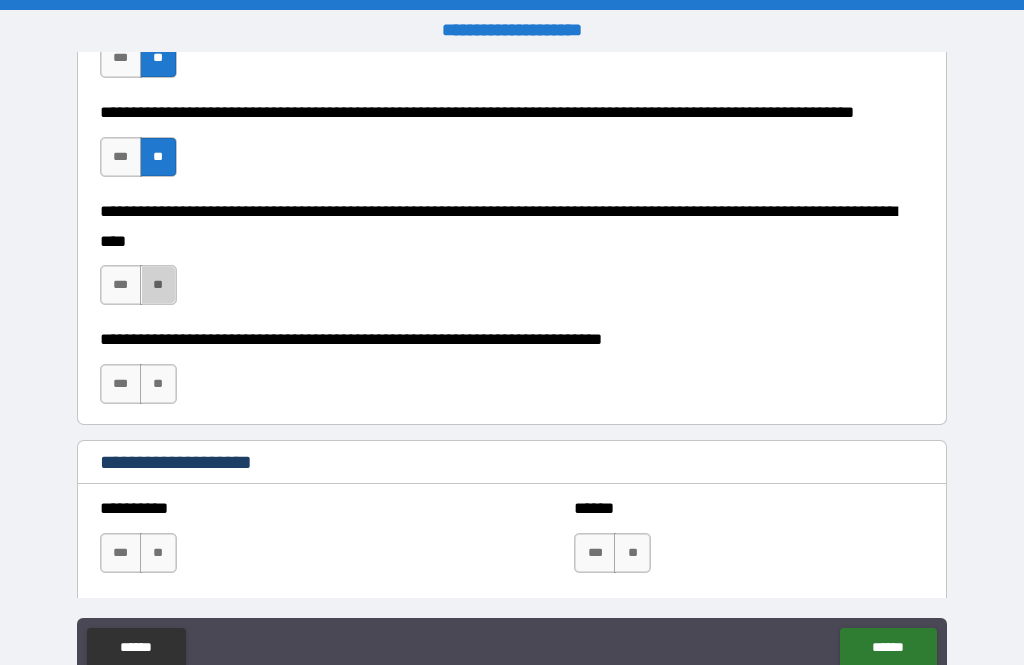 click on "**" at bounding box center [158, 285] 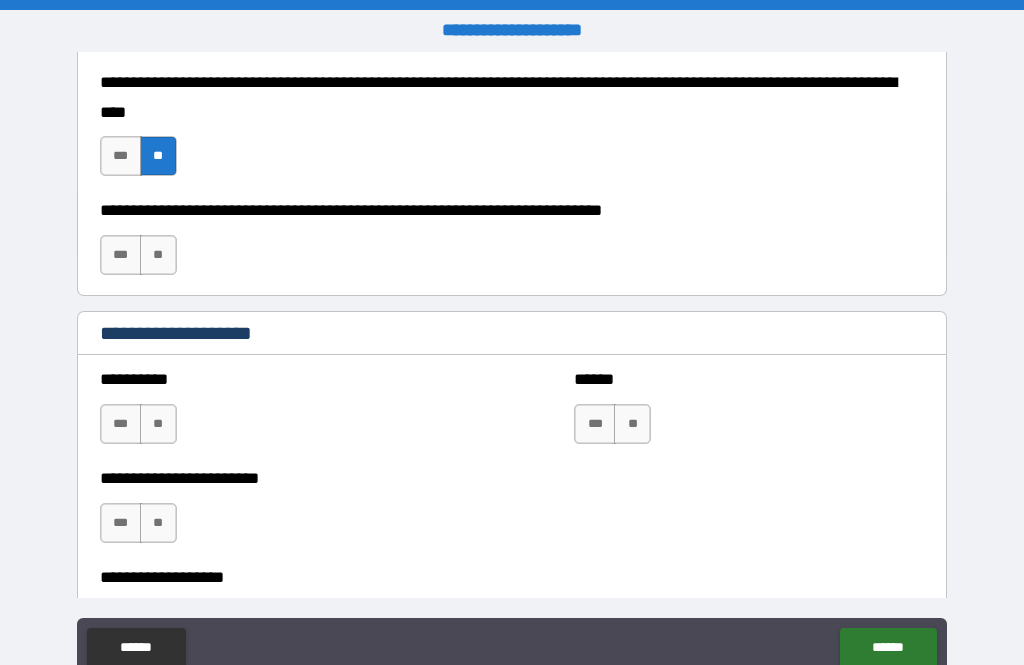 scroll, scrollTop: 954, scrollLeft: 0, axis: vertical 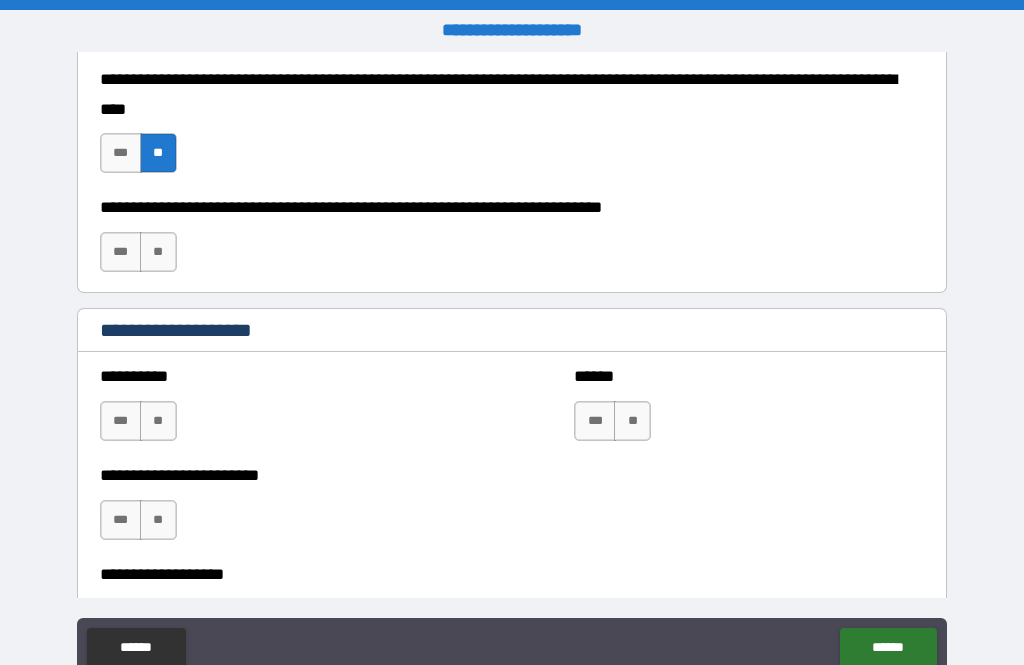 click on "**" at bounding box center [158, 252] 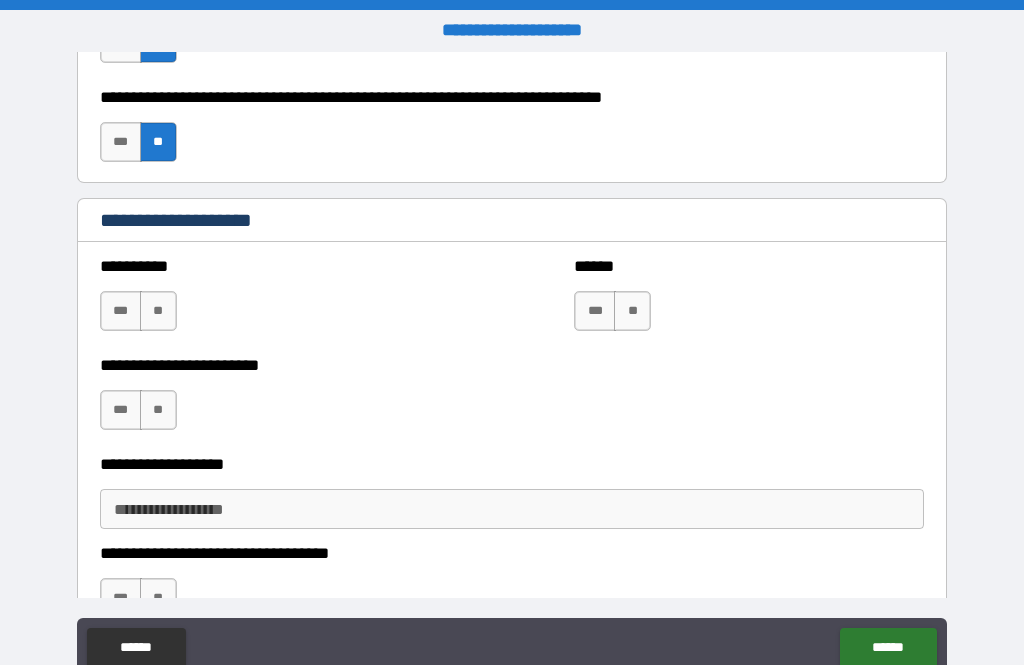 scroll, scrollTop: 1069, scrollLeft: 0, axis: vertical 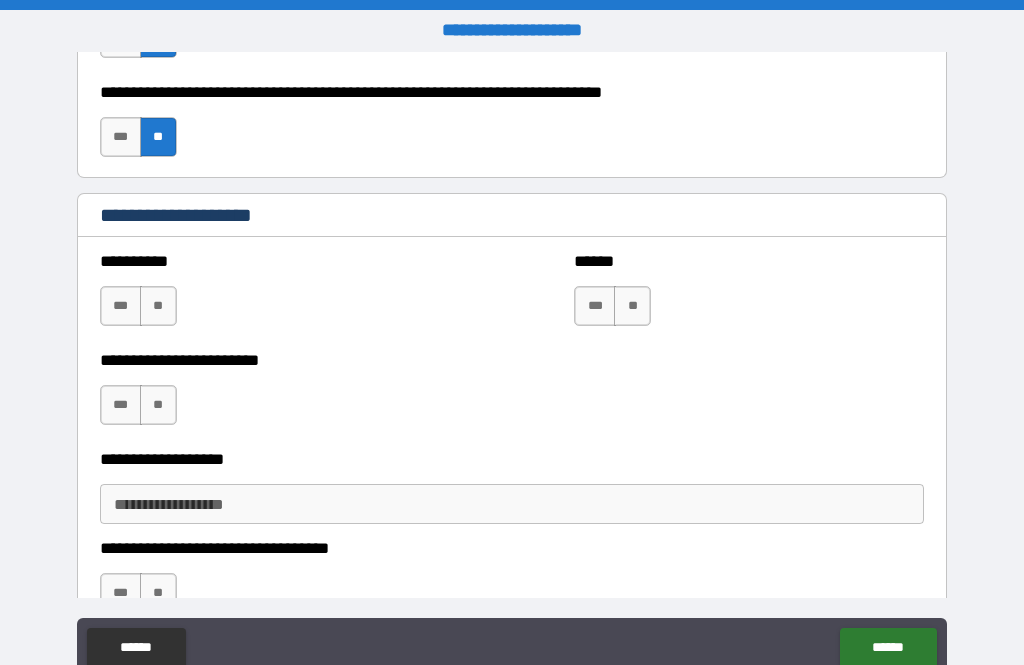 click on "**" at bounding box center (158, 306) 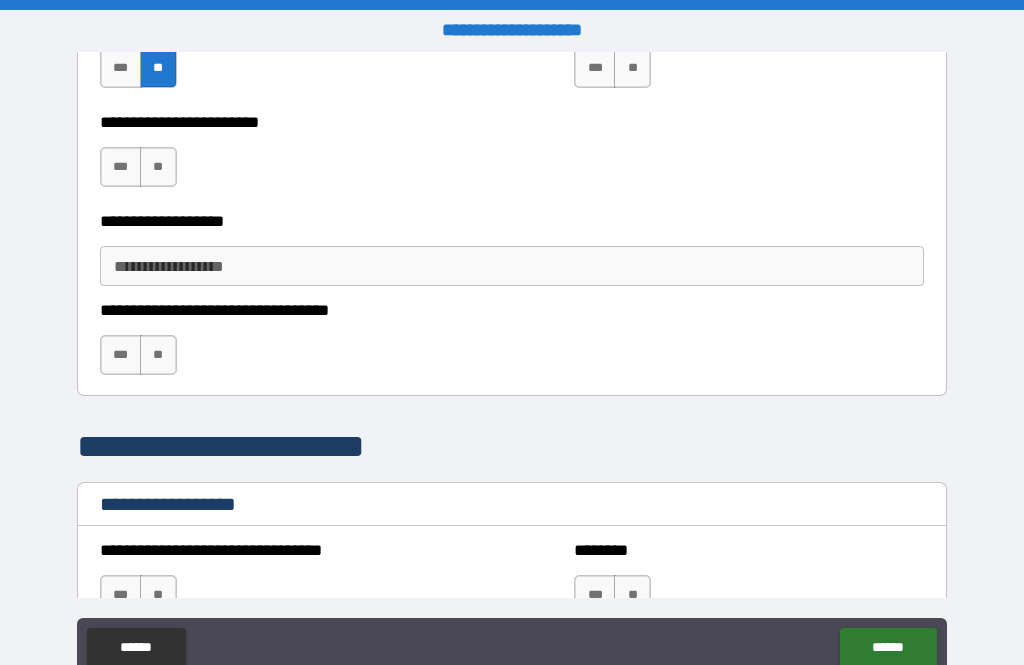 scroll, scrollTop: 1308, scrollLeft: 0, axis: vertical 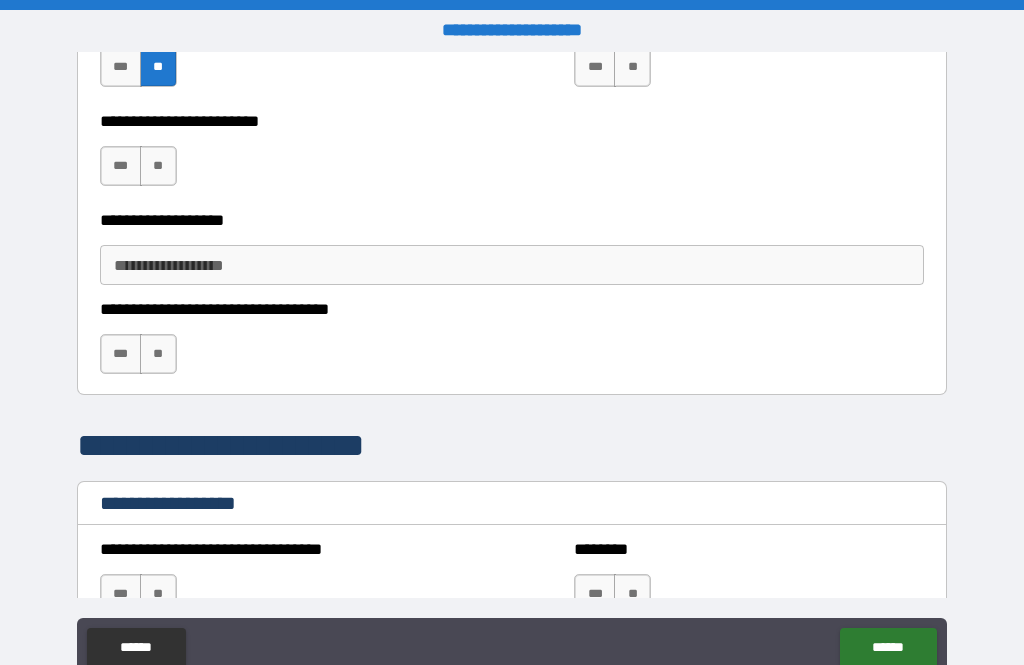 click on "**" at bounding box center (158, 166) 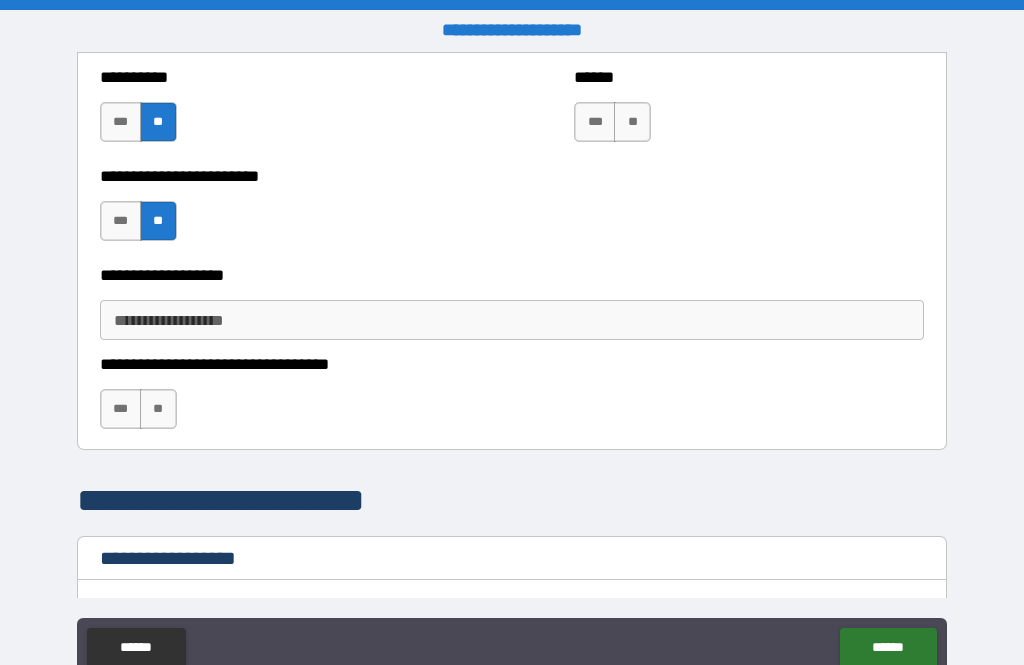 scroll, scrollTop: 1254, scrollLeft: 0, axis: vertical 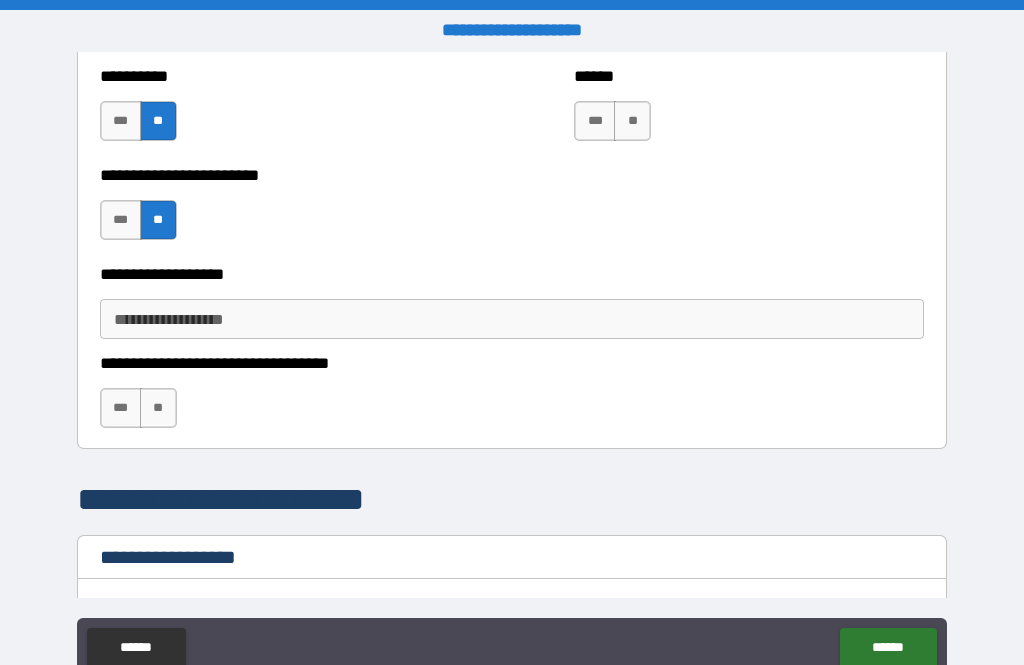 click on "**" at bounding box center [158, 408] 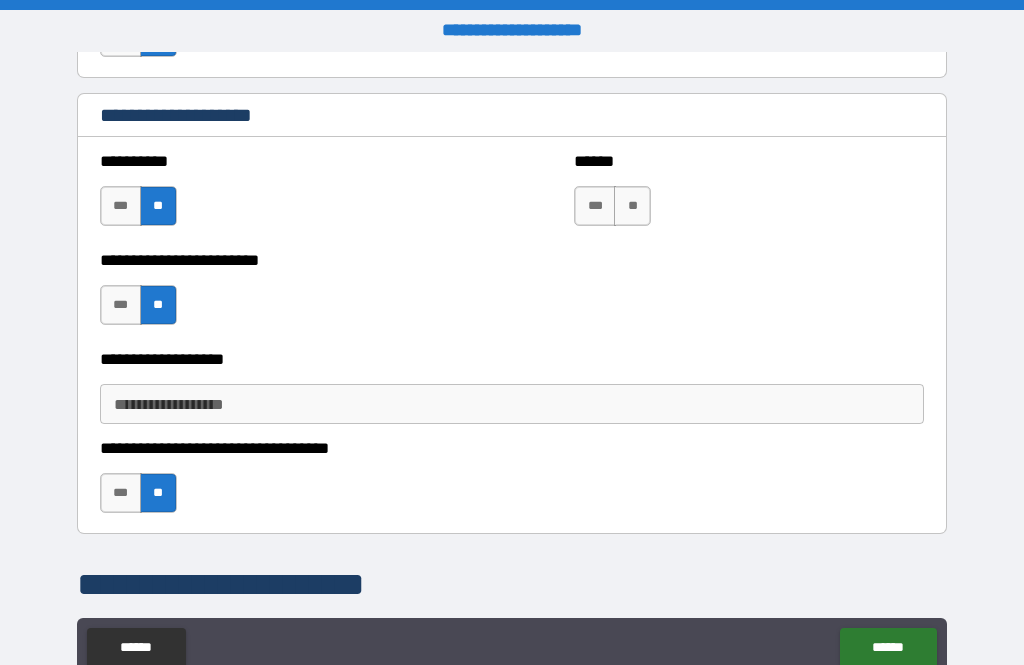 scroll, scrollTop: 1168, scrollLeft: 0, axis: vertical 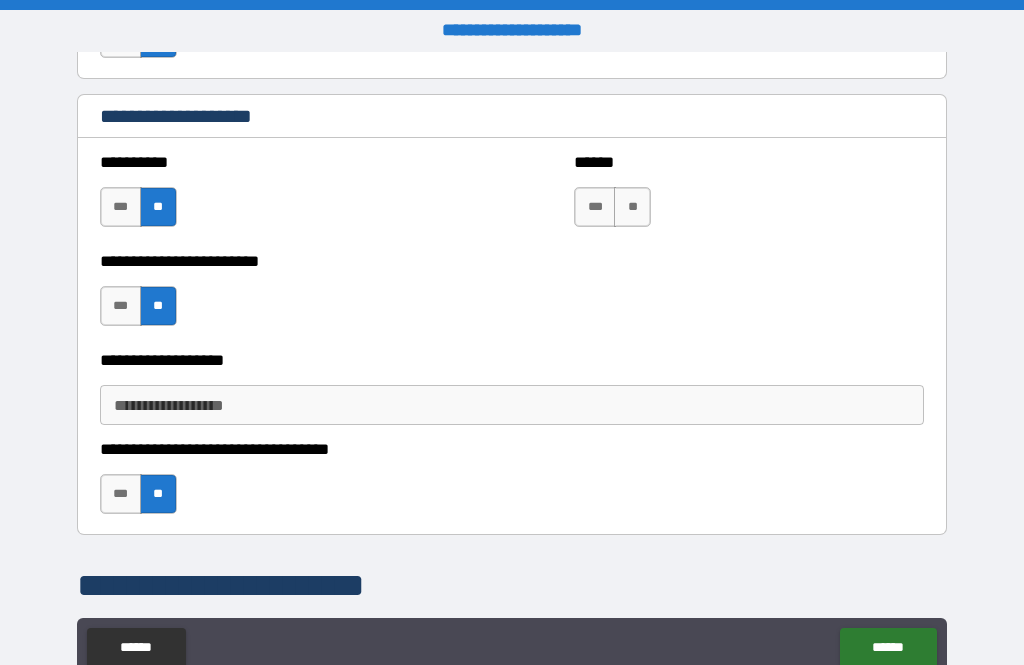 click on "***" at bounding box center (595, 207) 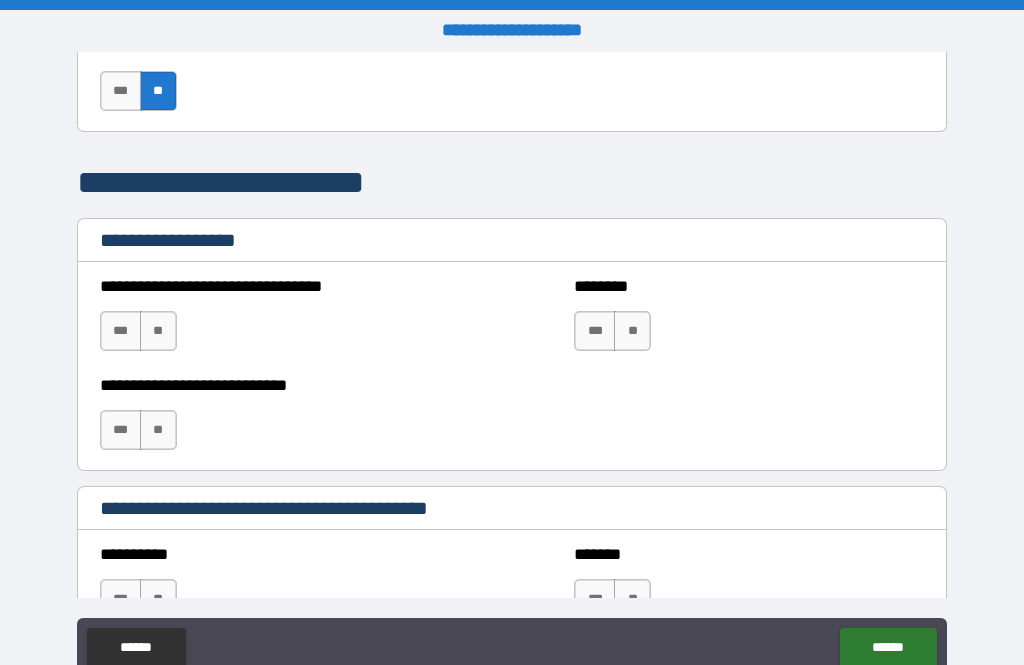 scroll, scrollTop: 1573, scrollLeft: 0, axis: vertical 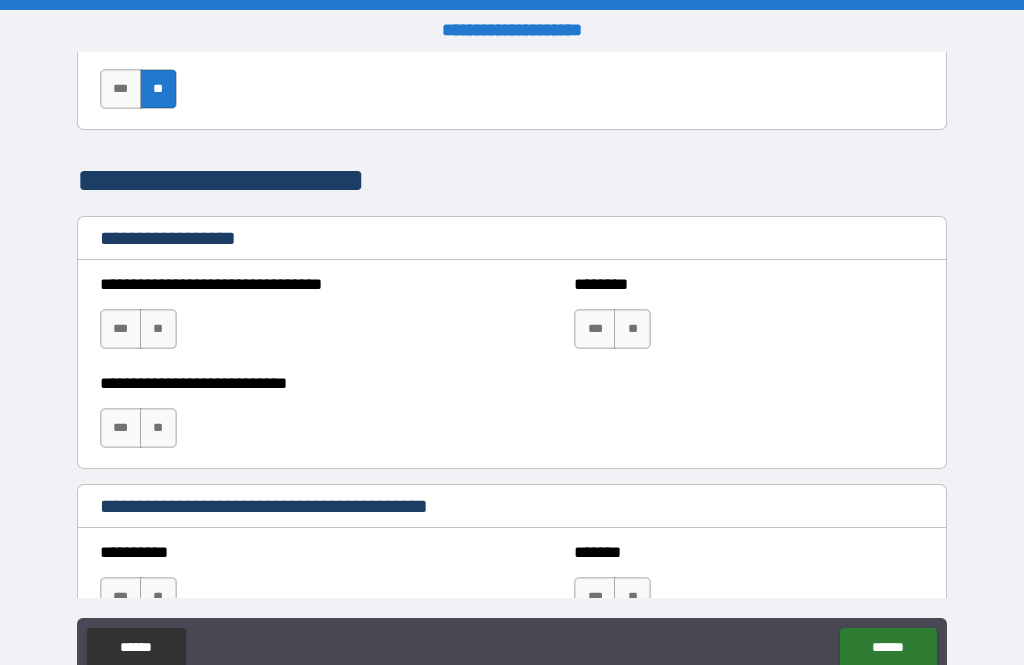 click on "**" at bounding box center (158, 329) 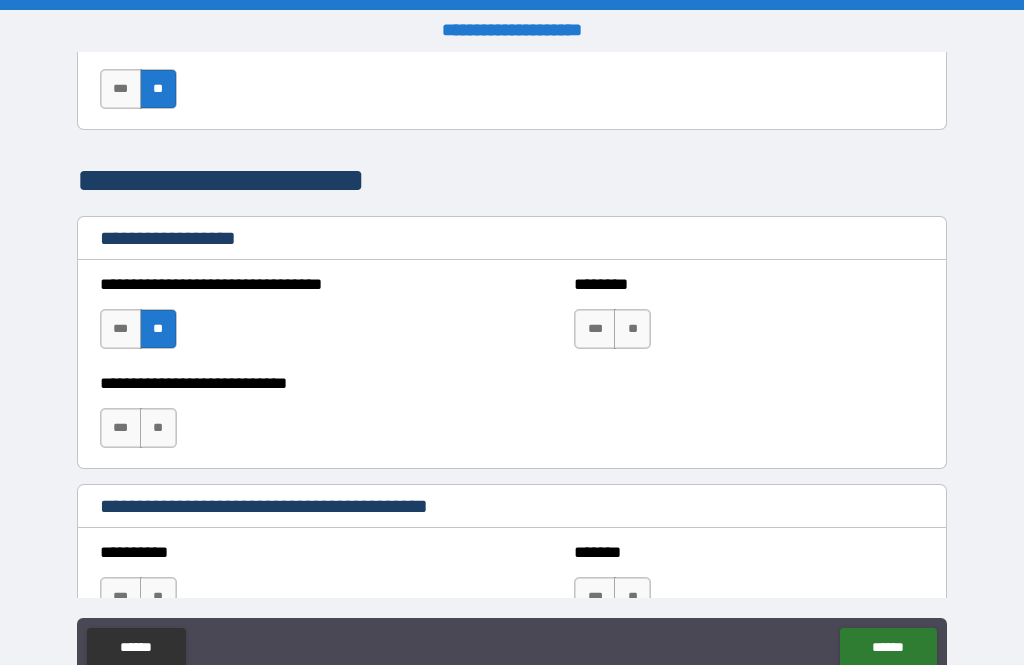 click on "**" at bounding box center (632, 329) 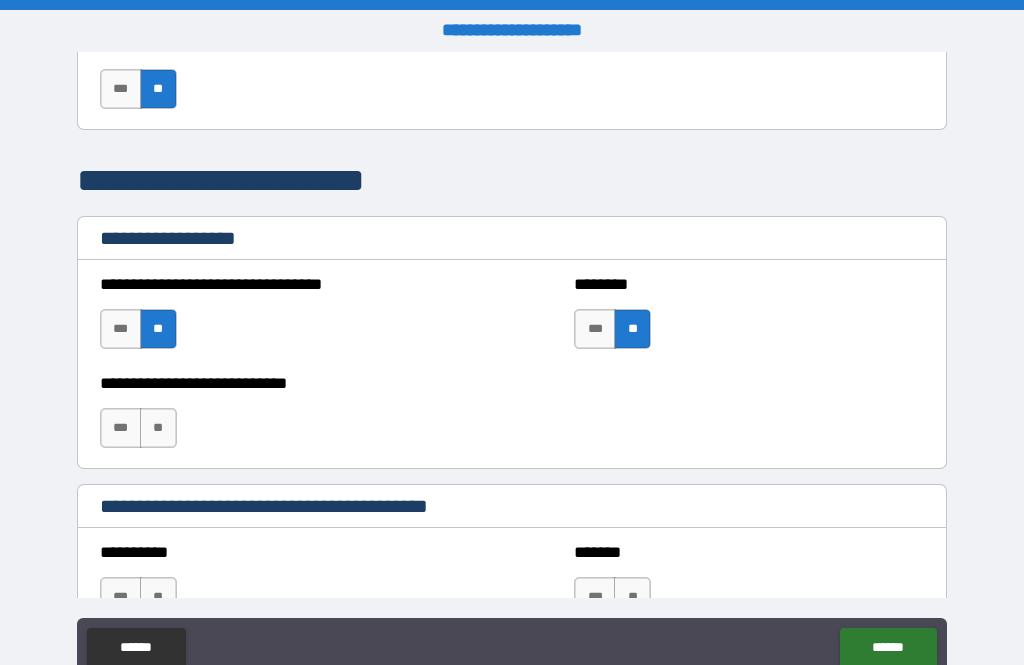 click on "**" at bounding box center (158, 428) 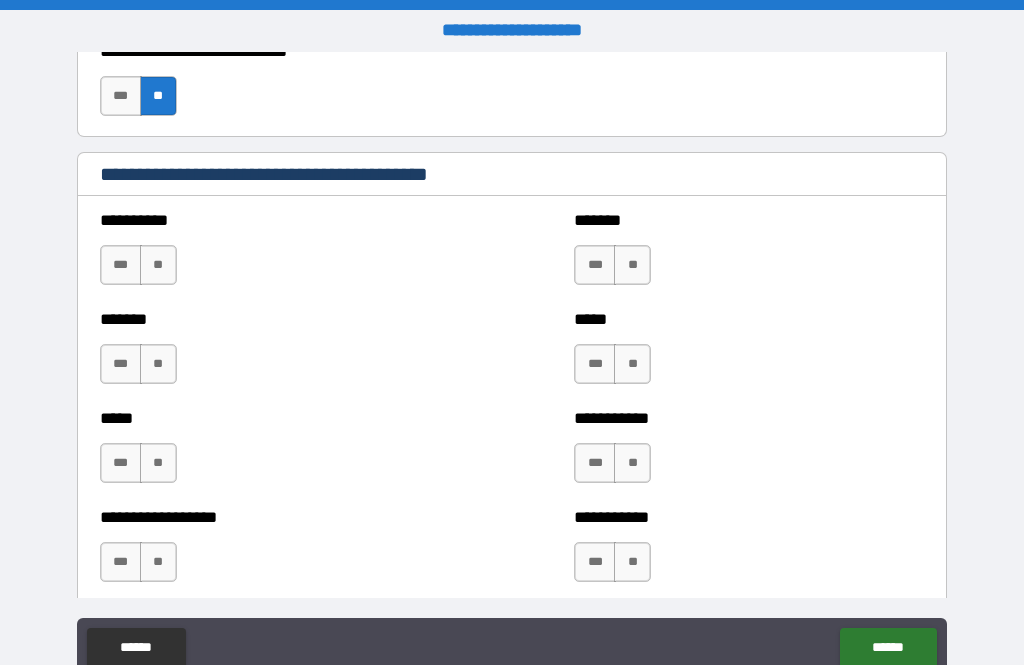 scroll, scrollTop: 1906, scrollLeft: 0, axis: vertical 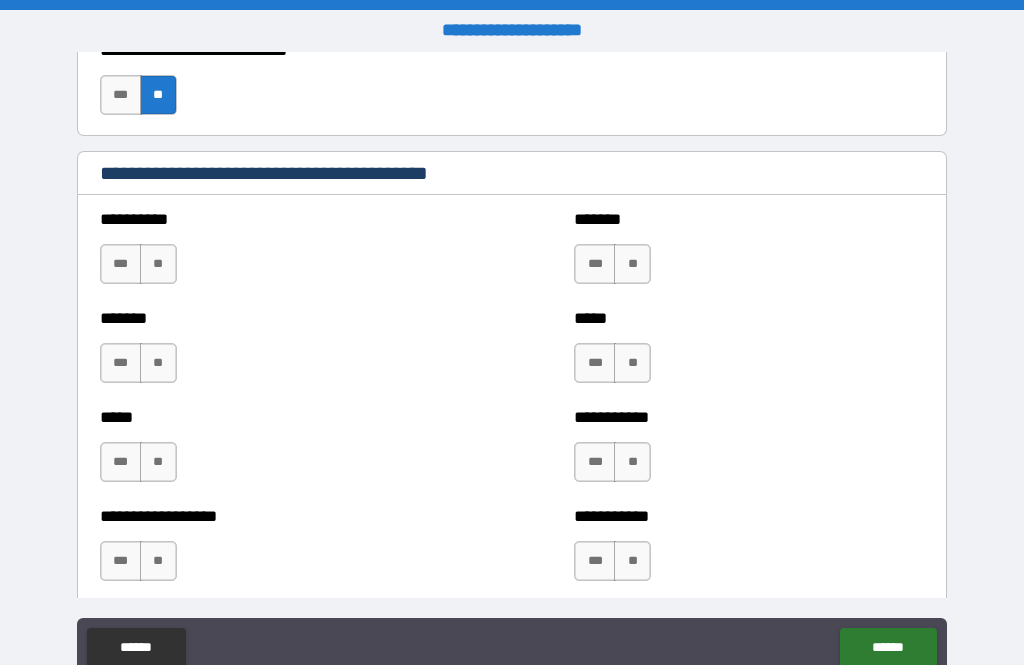 click on "**" at bounding box center [158, 264] 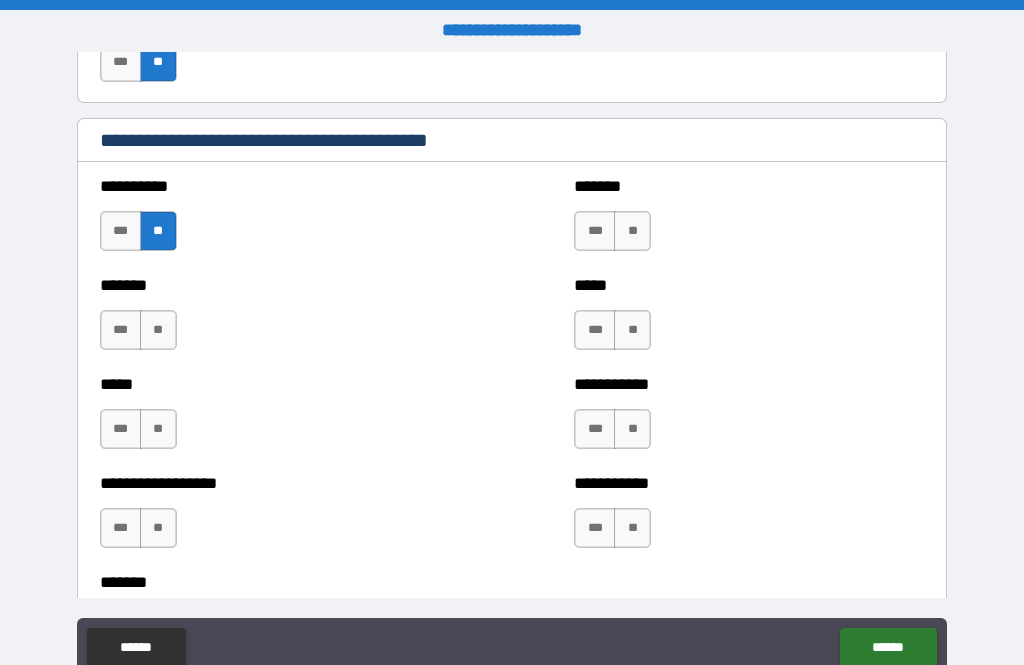 scroll, scrollTop: 1940, scrollLeft: 0, axis: vertical 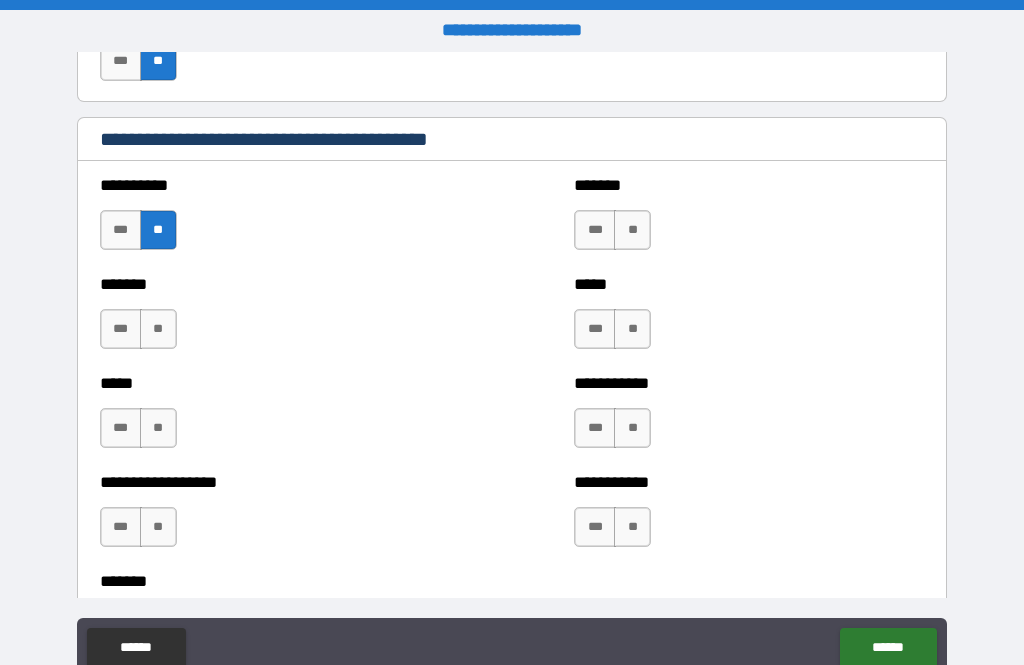click on "**" at bounding box center (158, 329) 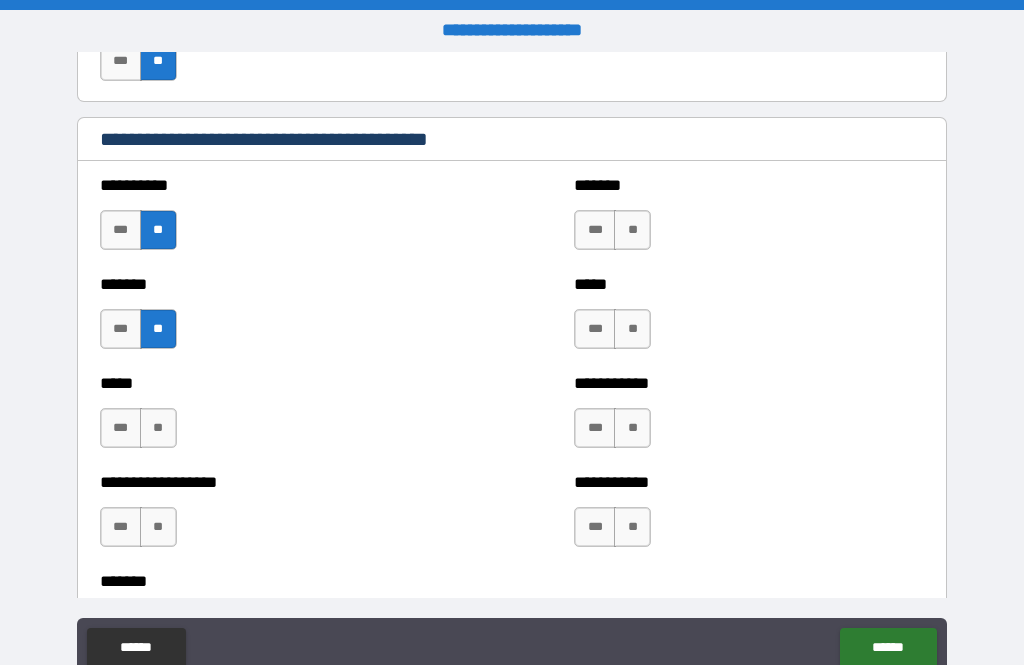 click on "**" at bounding box center [158, 428] 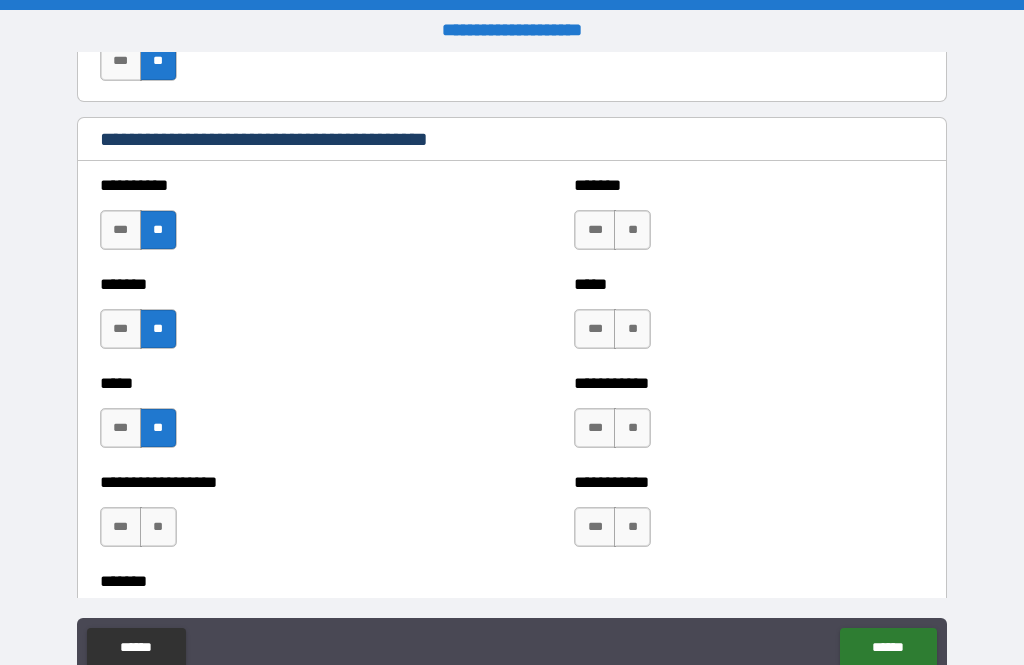 click on "**" at bounding box center (632, 230) 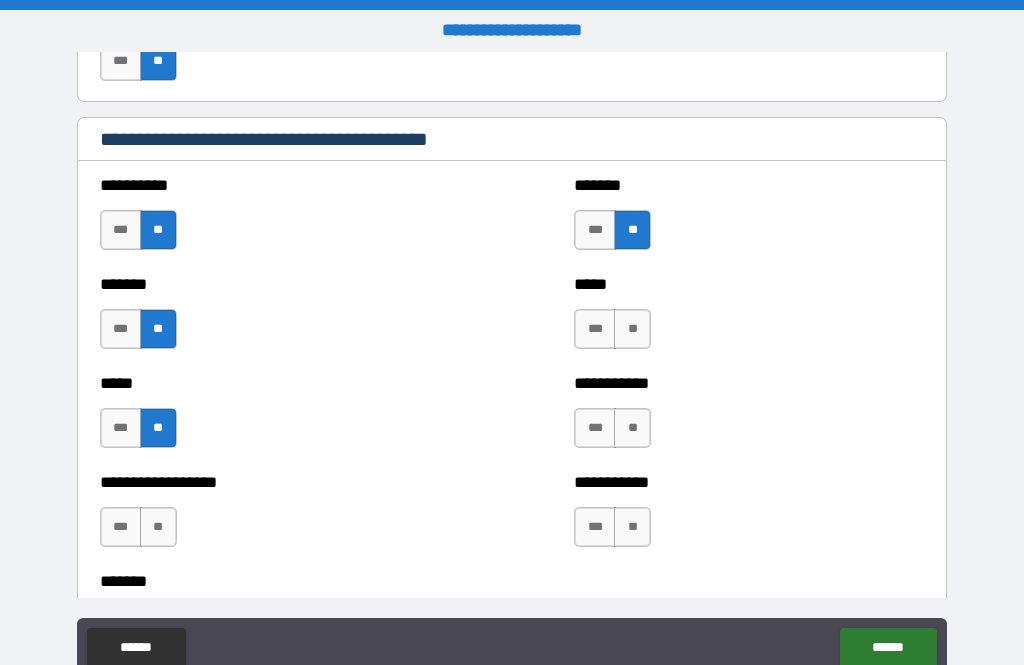 click on "**" at bounding box center (632, 329) 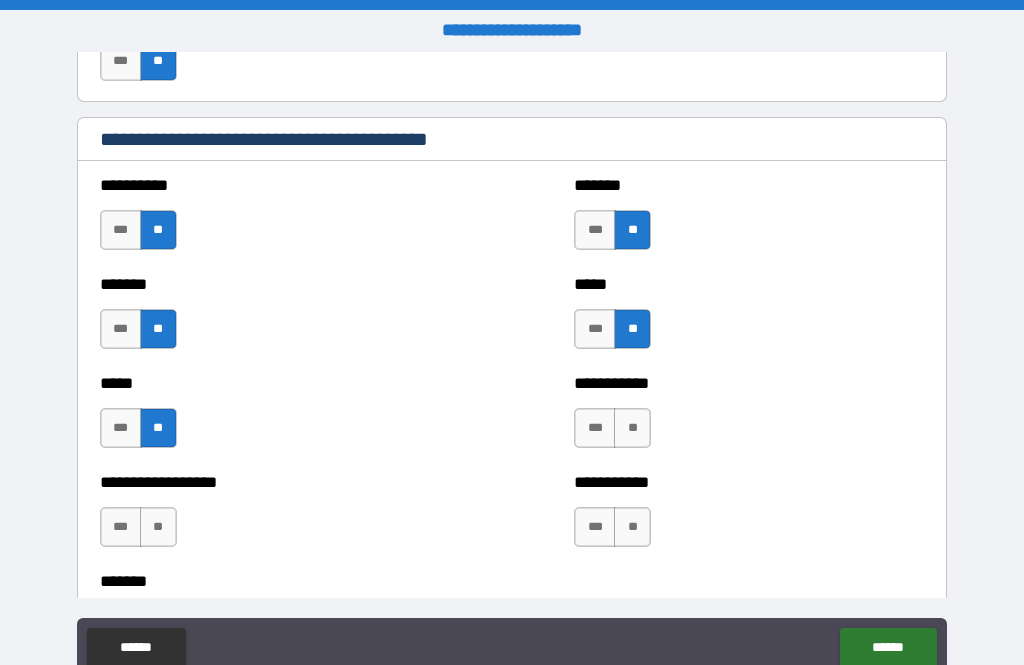 click on "**" at bounding box center (632, 428) 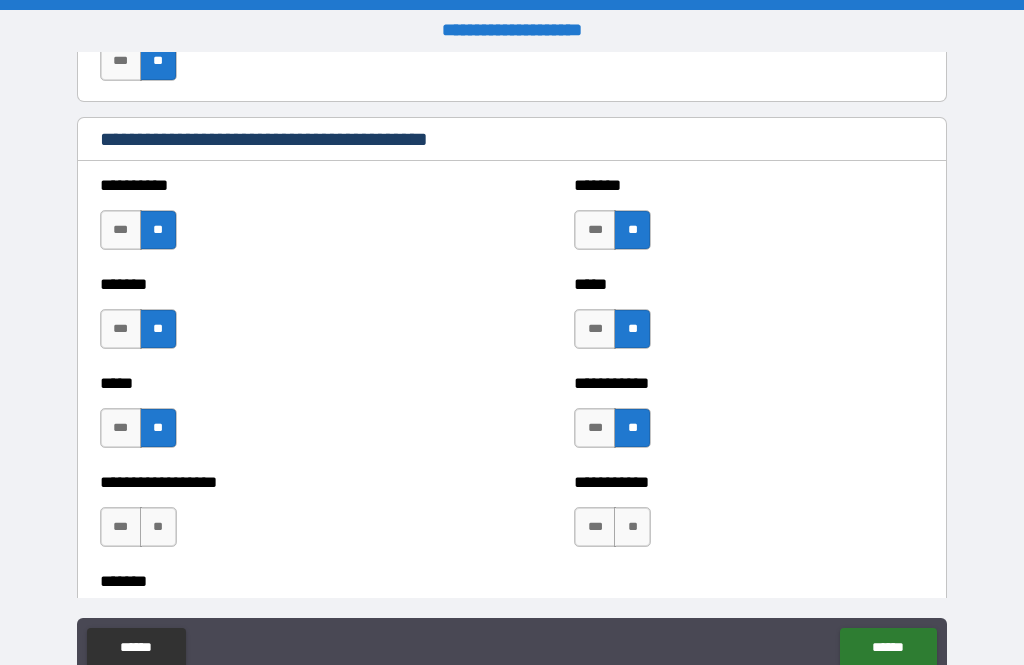 click on "**" at bounding box center (632, 527) 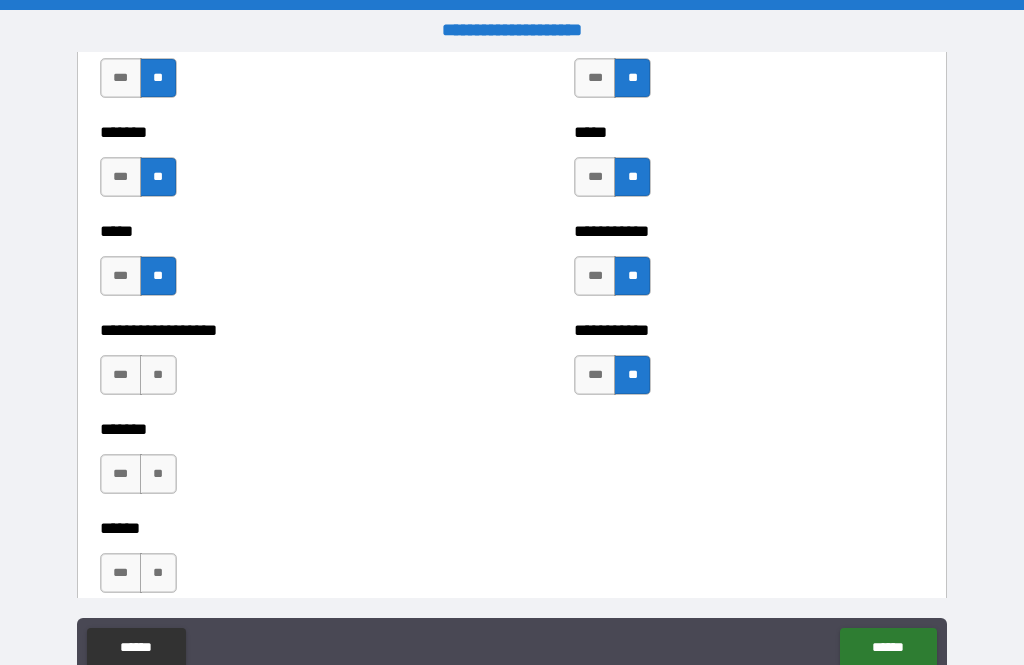 scroll, scrollTop: 2095, scrollLeft: 0, axis: vertical 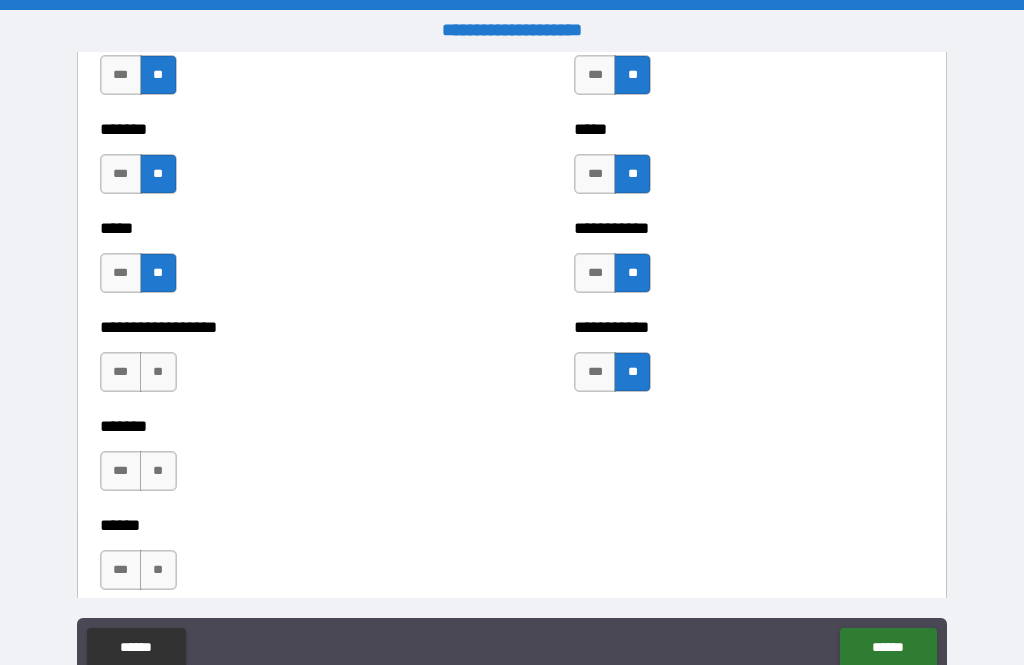 click on "**" at bounding box center [158, 372] 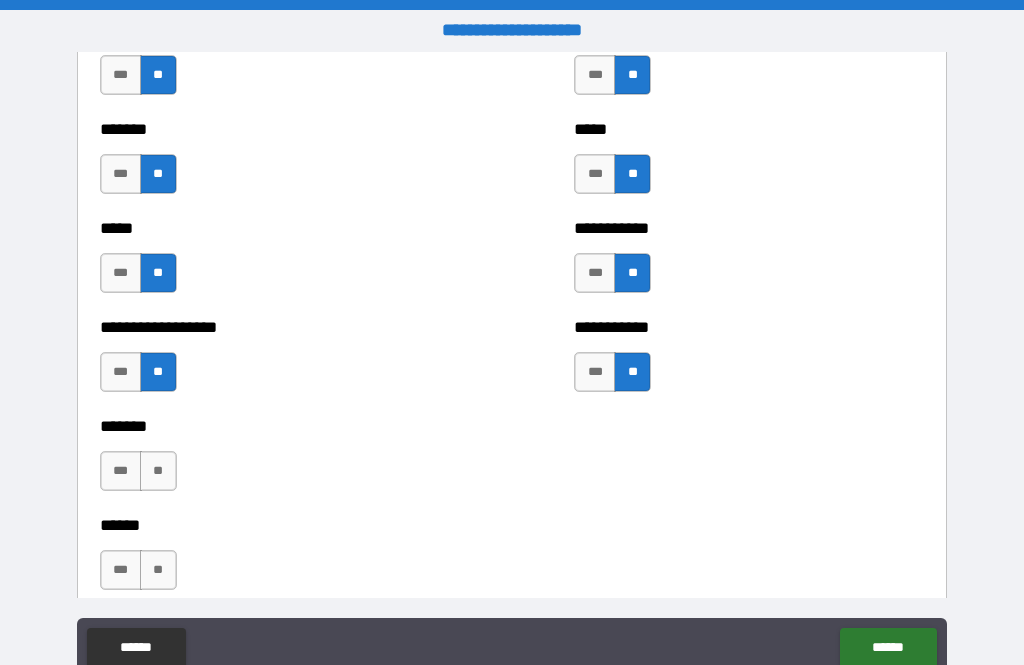 click on "**" at bounding box center (158, 471) 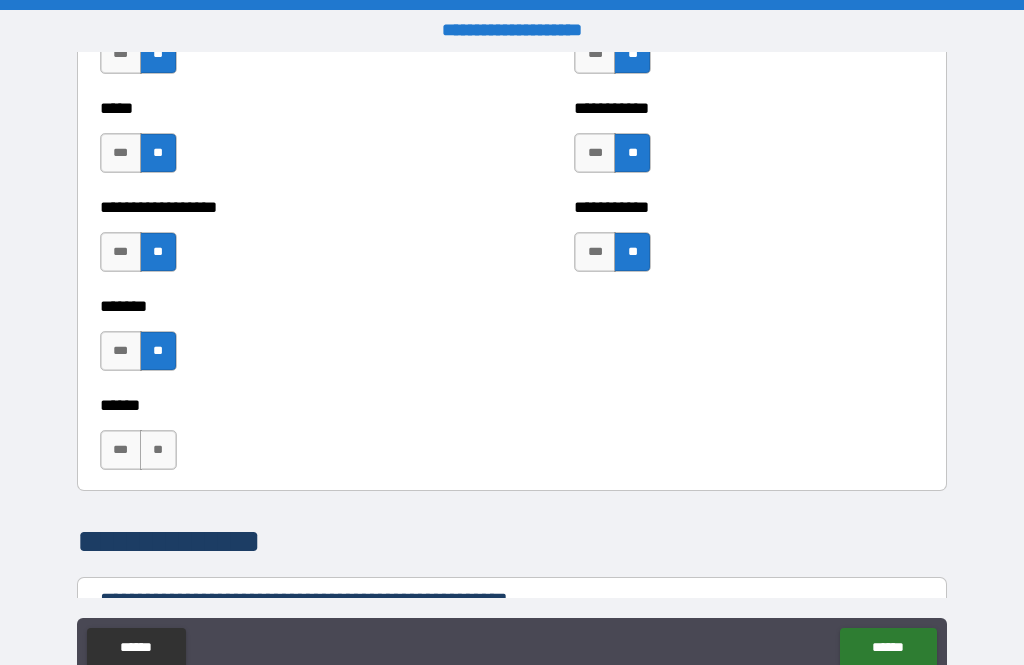 click on "**" at bounding box center (158, 450) 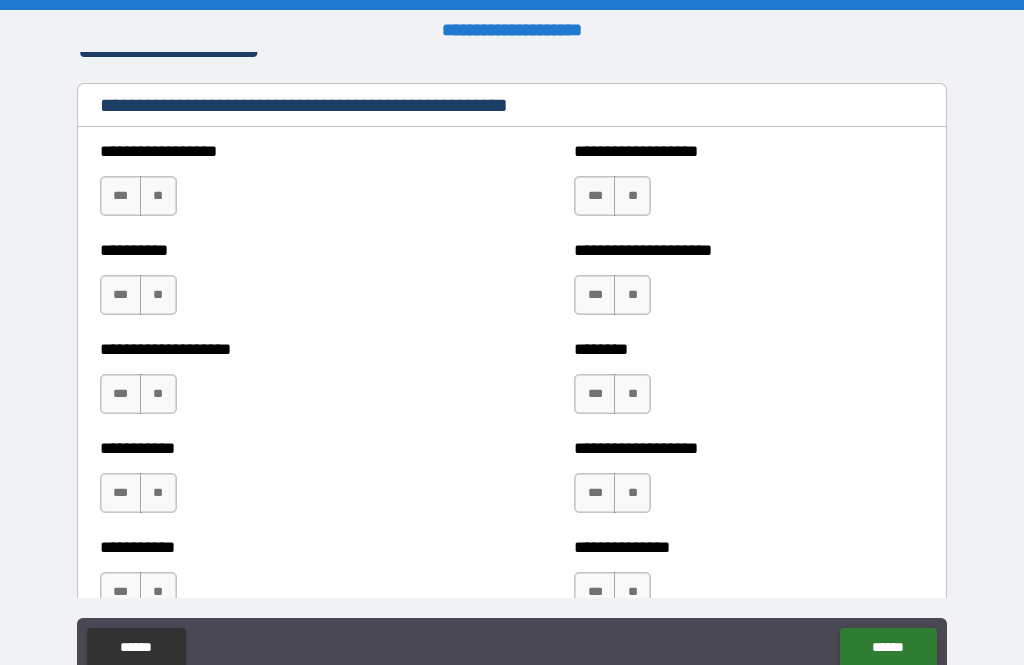 scroll, scrollTop: 2711, scrollLeft: 0, axis: vertical 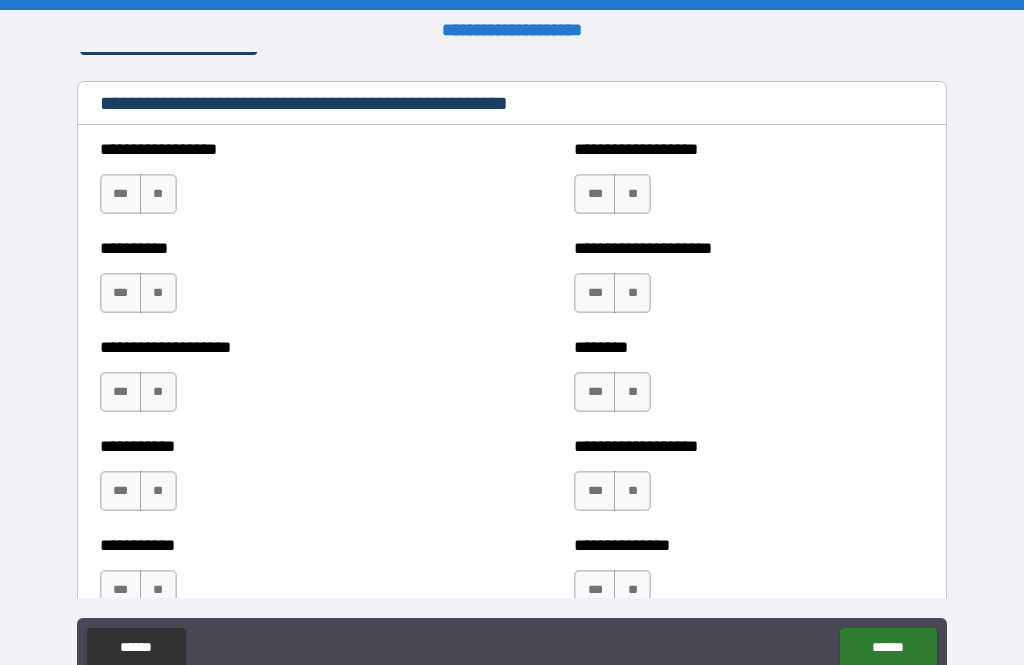 click on "**" at bounding box center (158, 194) 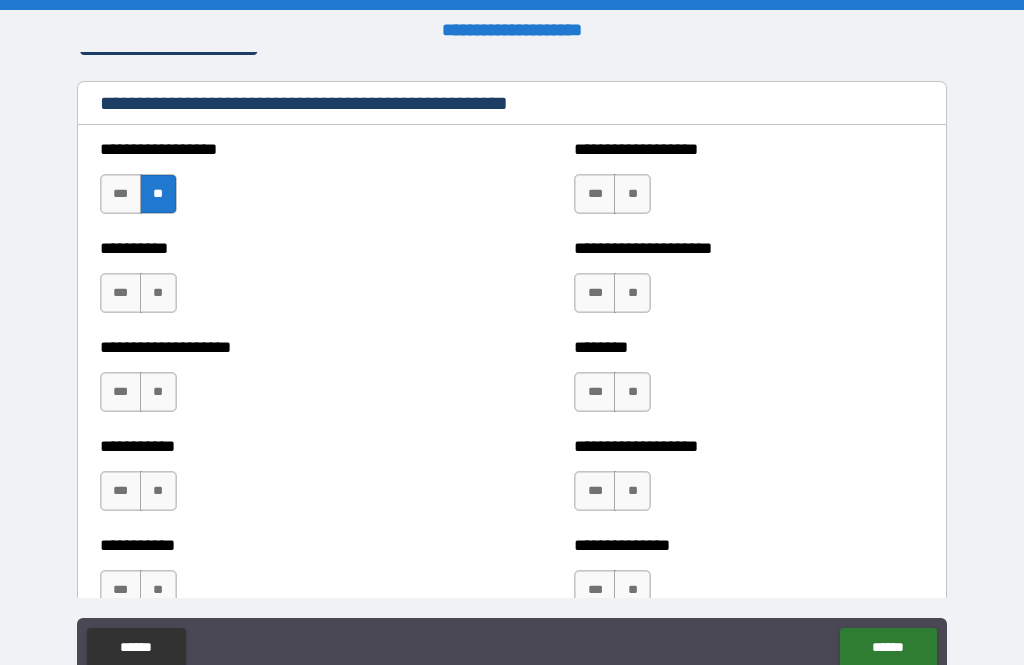 click on "**" at bounding box center (158, 293) 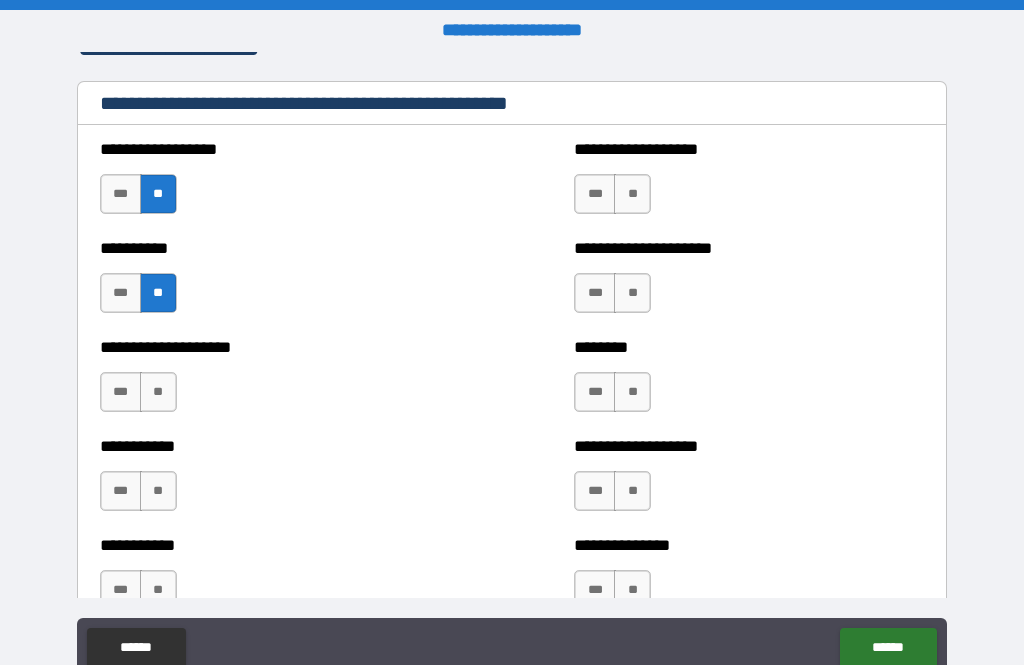 click on "**" at bounding box center [632, 194] 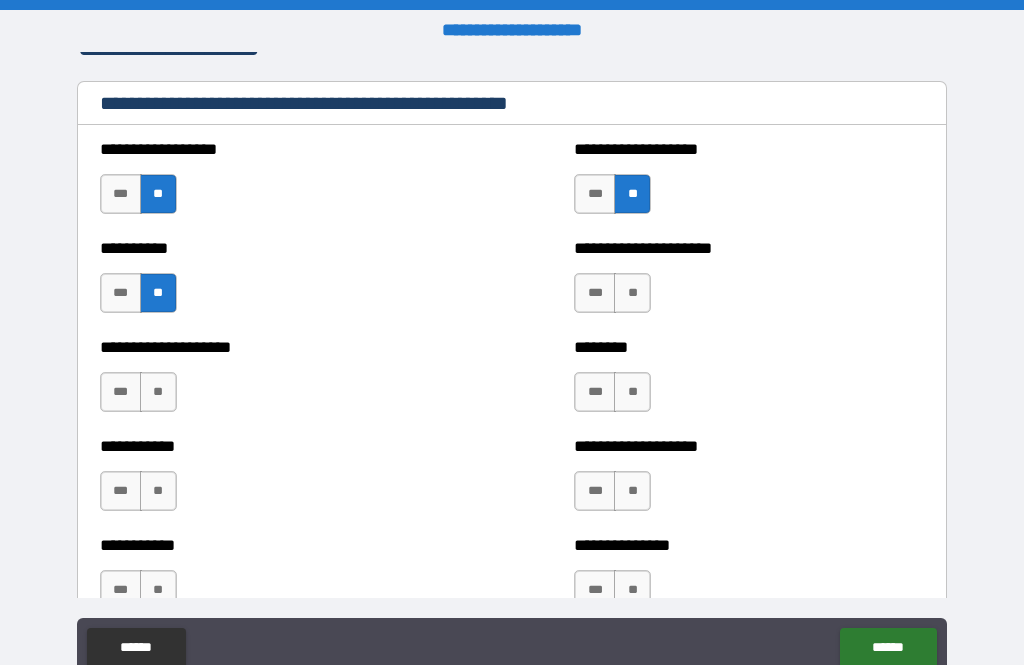 click on "**" at bounding box center [632, 293] 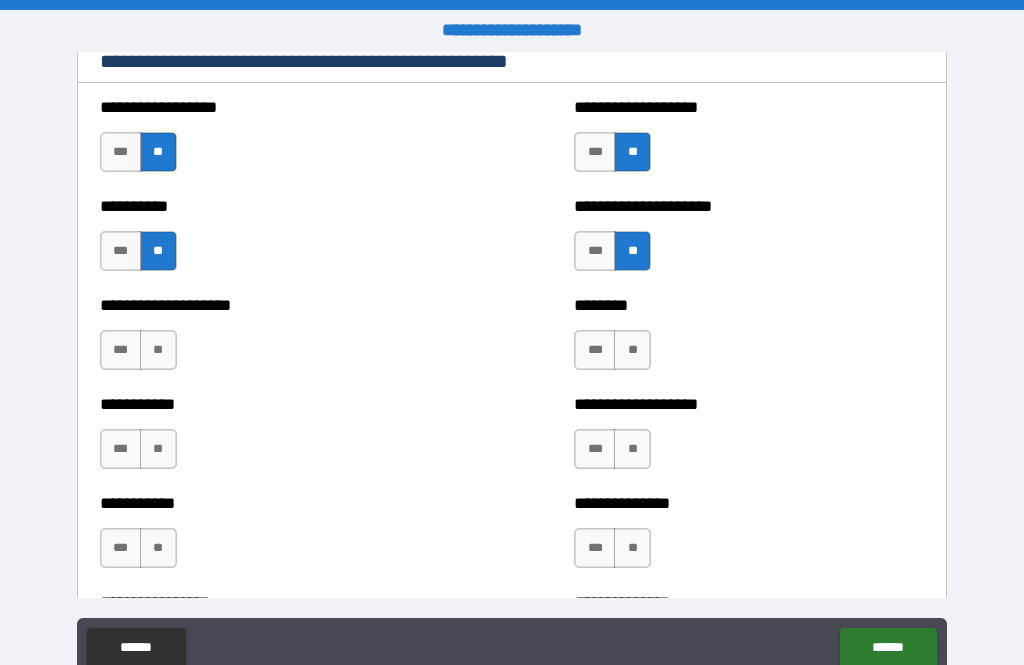scroll, scrollTop: 2830, scrollLeft: 0, axis: vertical 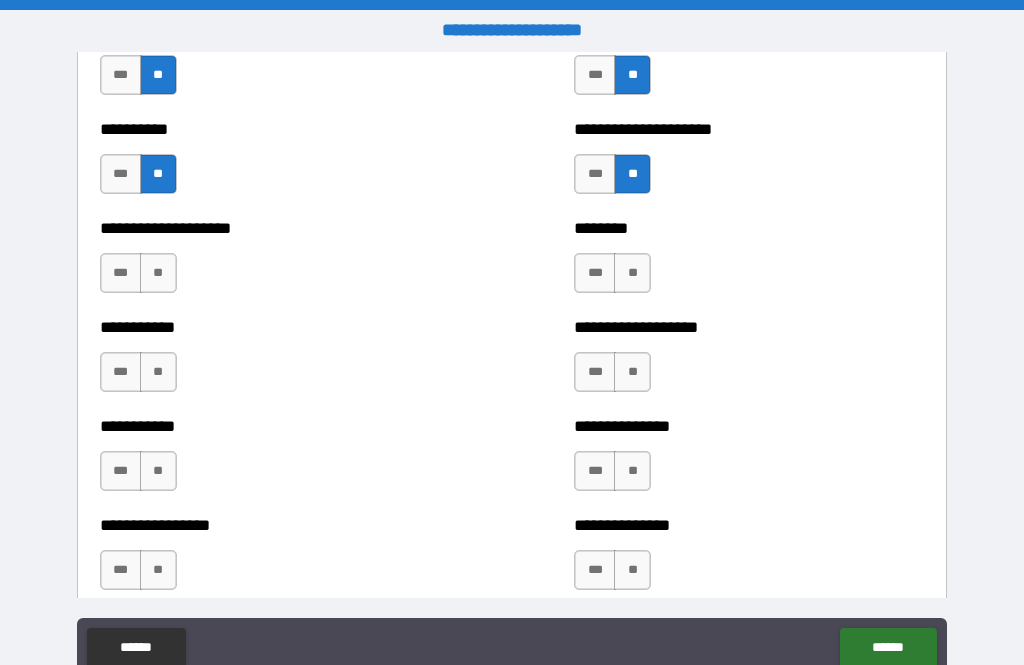 click on "**" at bounding box center (632, 273) 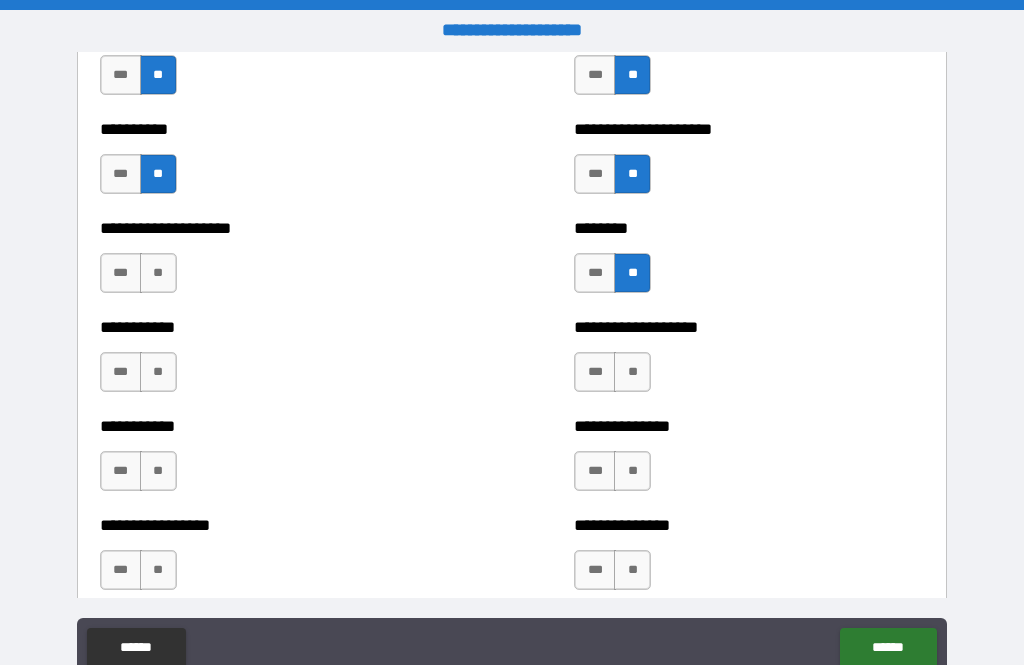 click on "**" at bounding box center (158, 273) 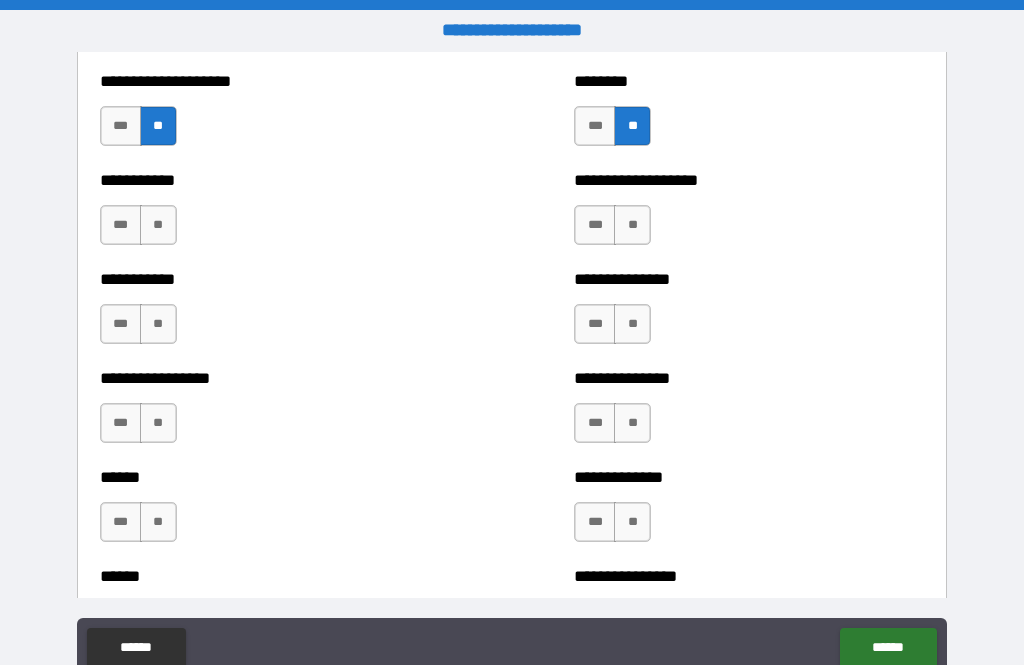 scroll, scrollTop: 2975, scrollLeft: 0, axis: vertical 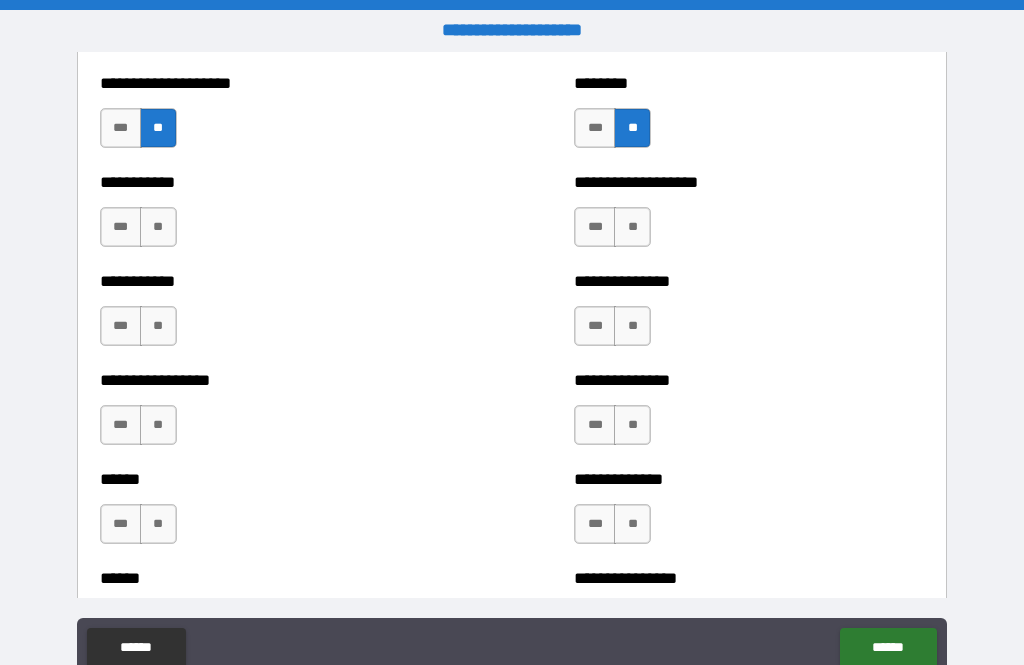 click on "**" at bounding box center [632, 227] 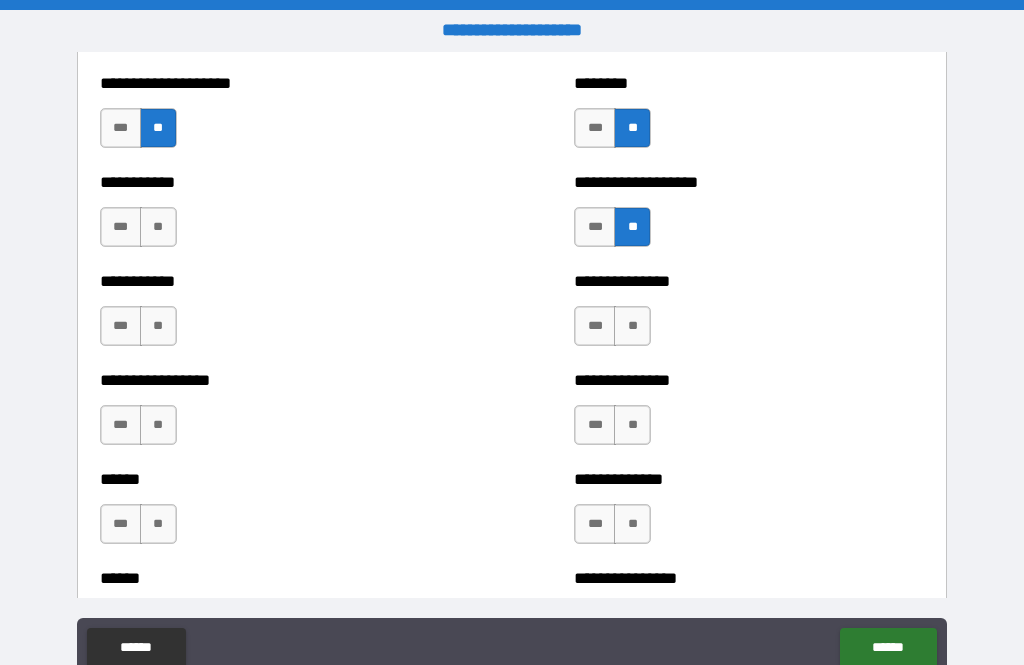 click on "**" at bounding box center (158, 227) 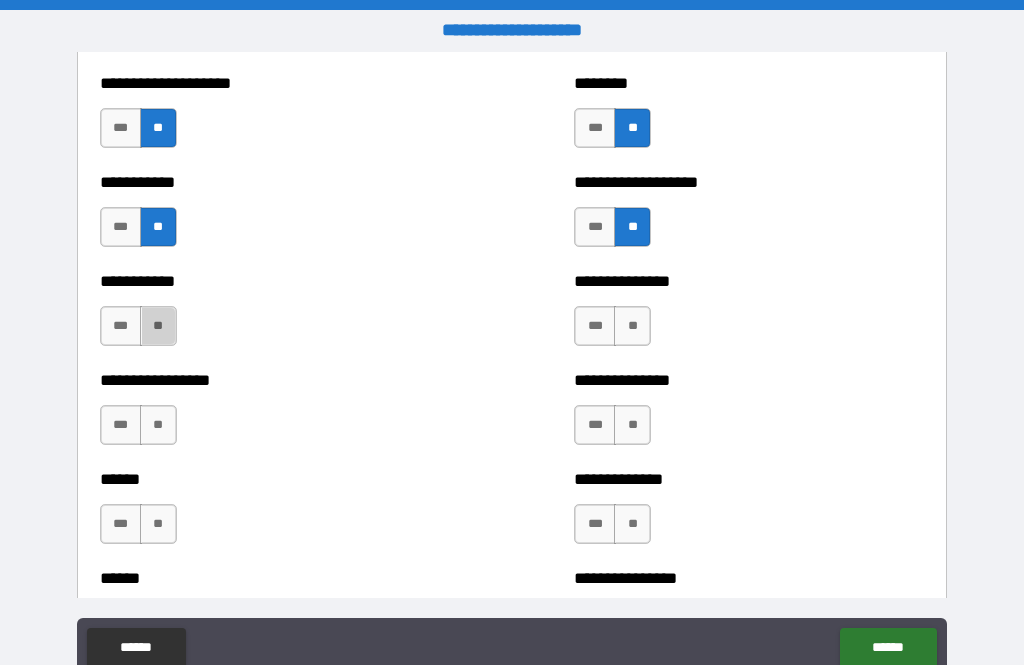 click on "**" at bounding box center (158, 326) 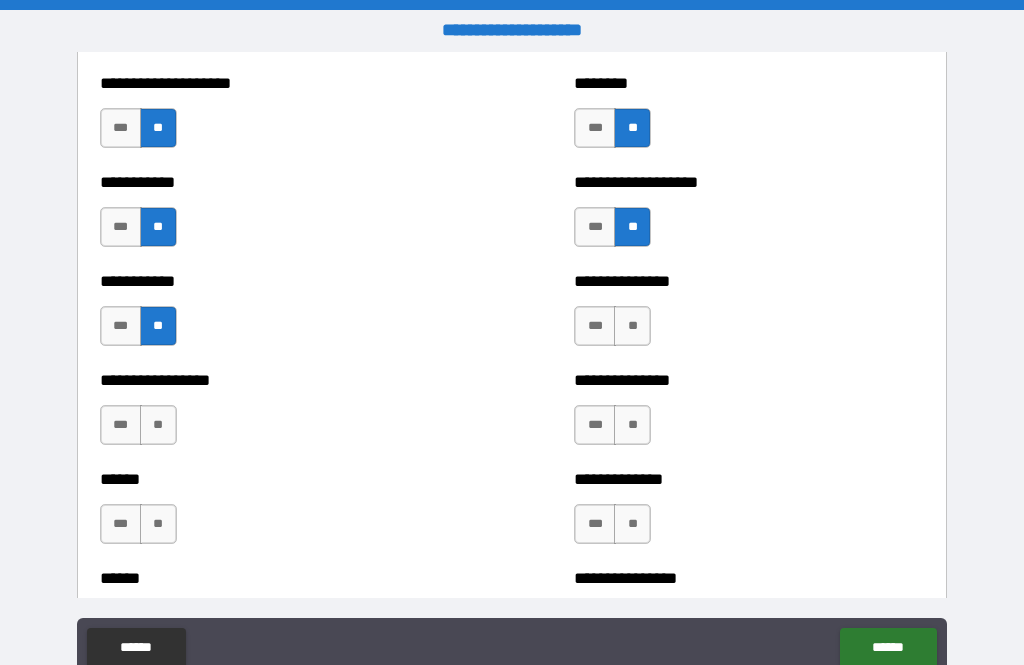 click on "**" at bounding box center [632, 326] 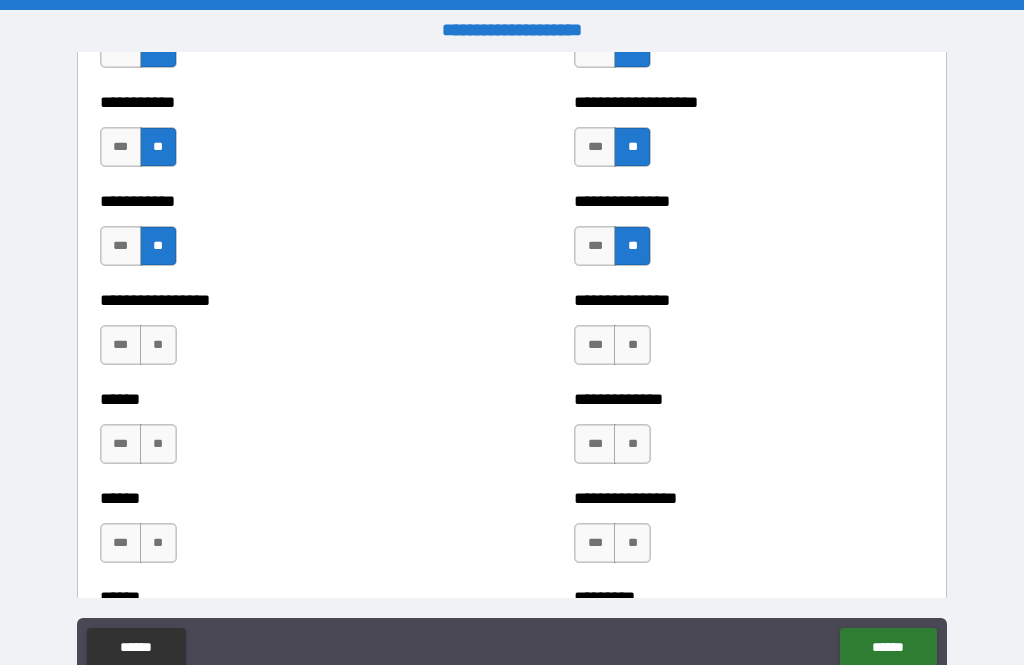 scroll, scrollTop: 3056, scrollLeft: 0, axis: vertical 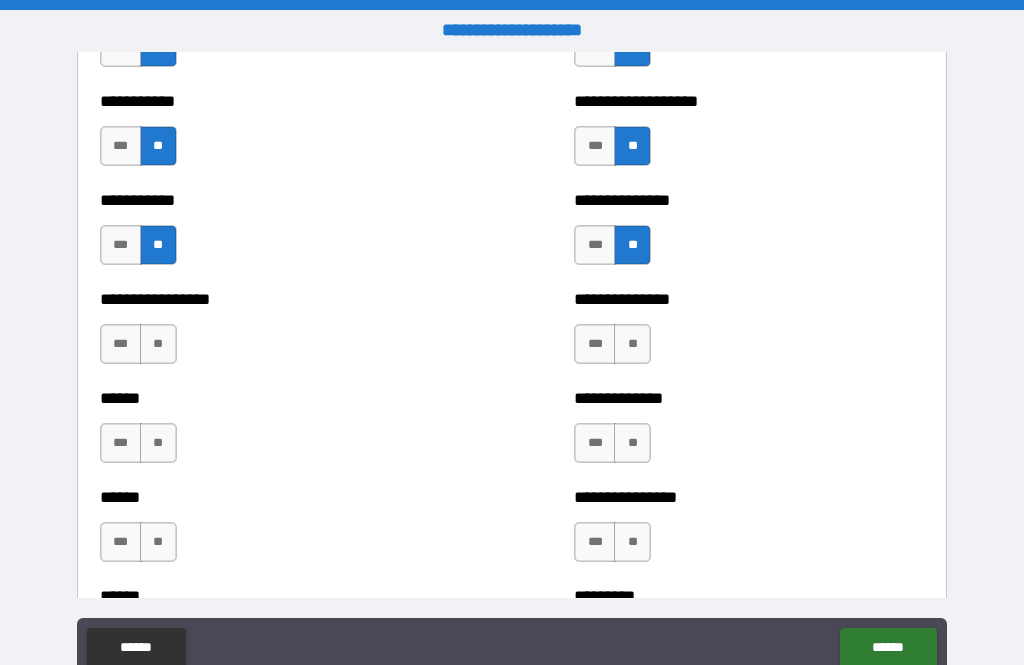 click on "**" at bounding box center [158, 344] 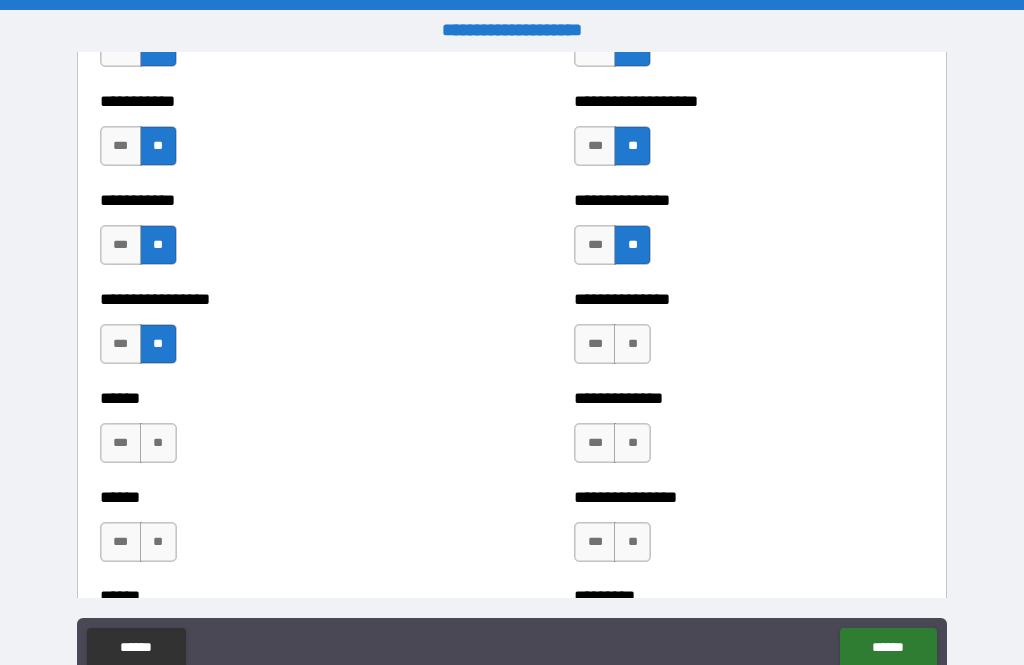 click on "**" at bounding box center [632, 344] 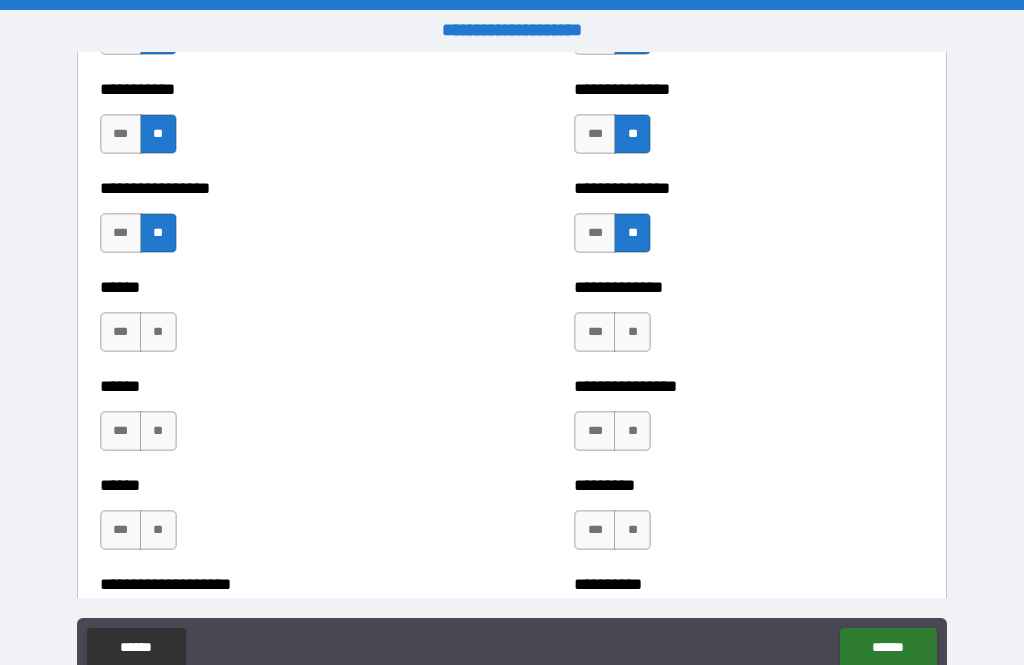 scroll, scrollTop: 3170, scrollLeft: 0, axis: vertical 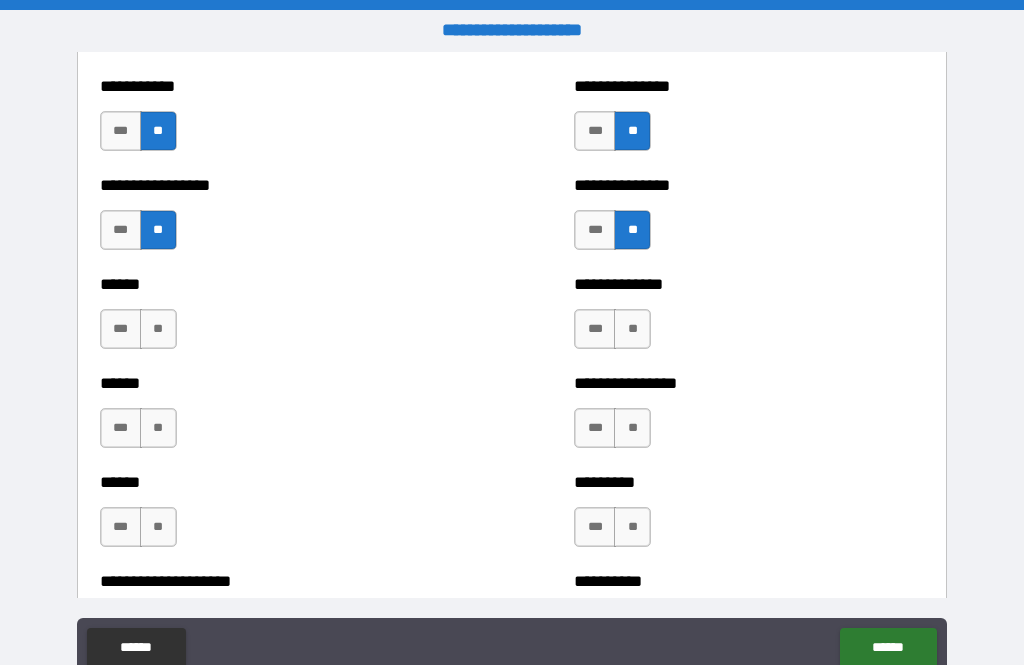 click on "**" at bounding box center [158, 329] 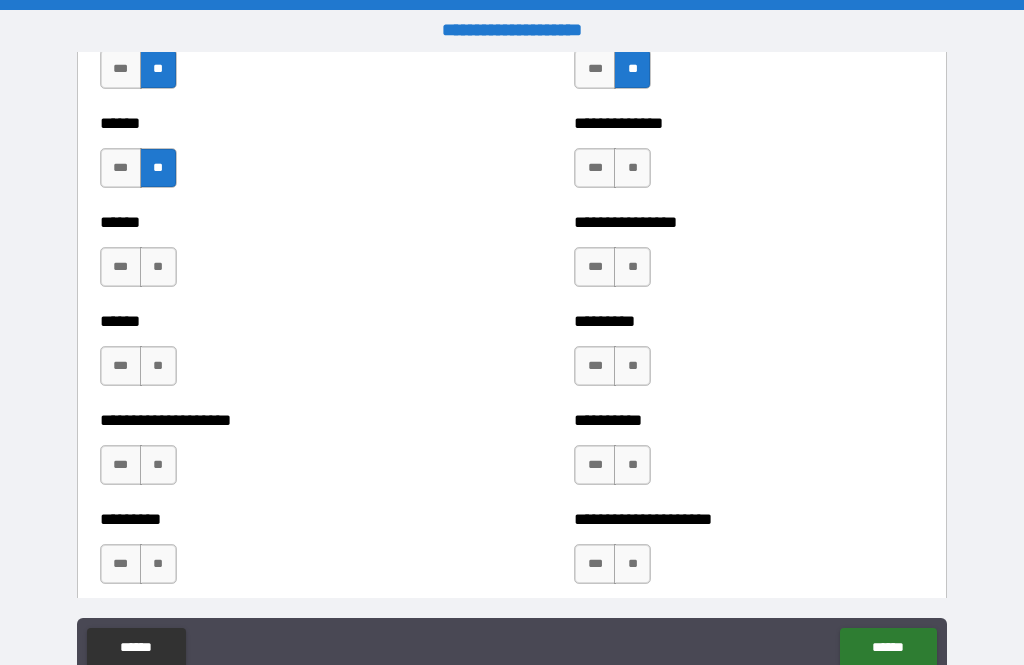 scroll, scrollTop: 3332, scrollLeft: 0, axis: vertical 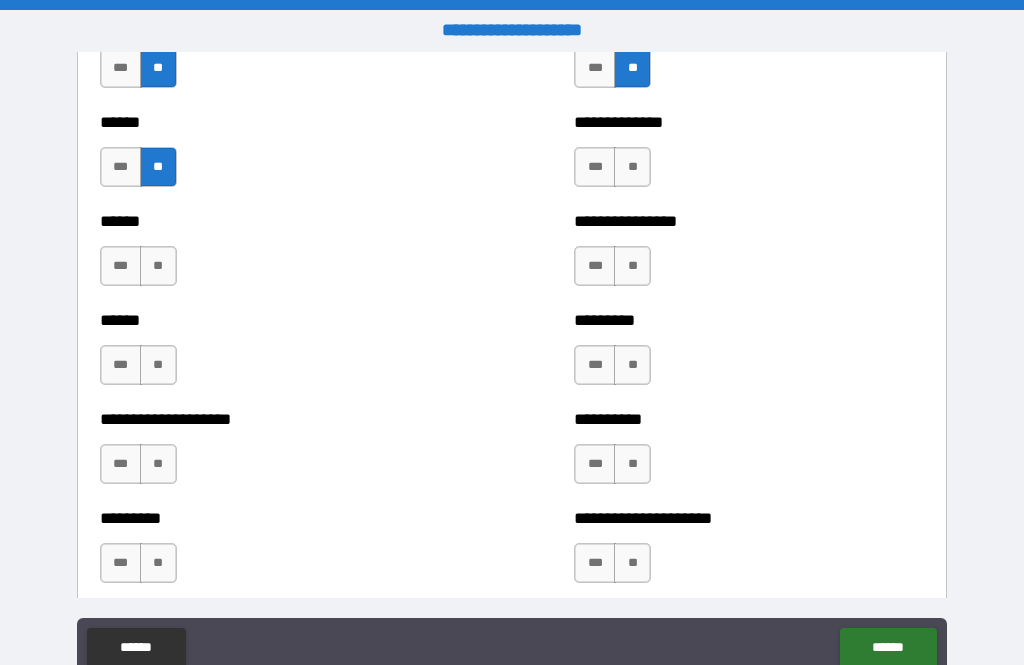 click on "**" at bounding box center (632, 167) 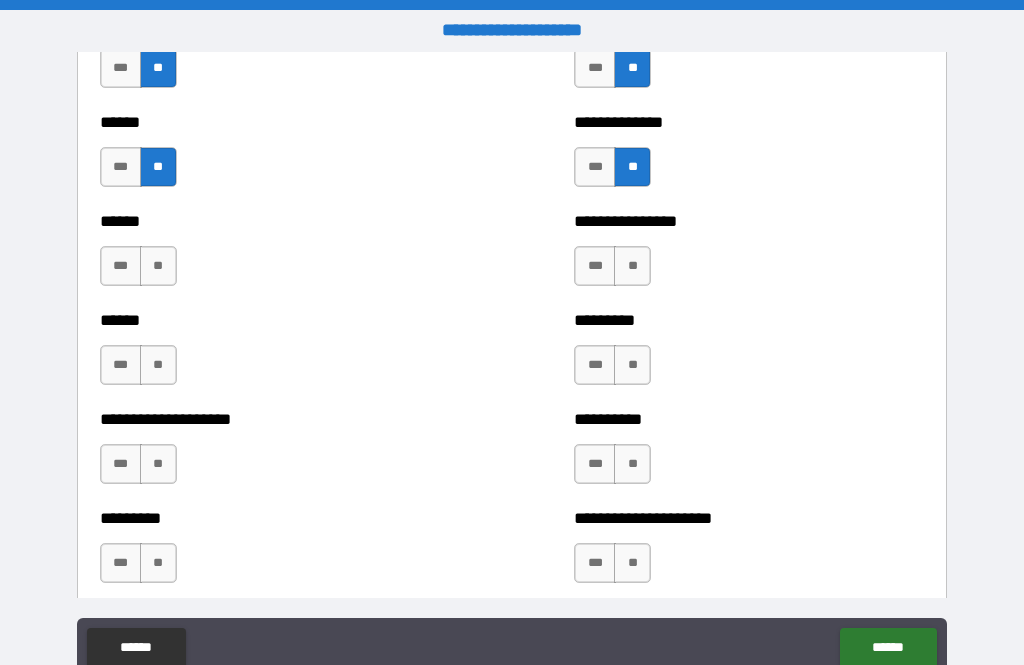 click on "**" at bounding box center (158, 266) 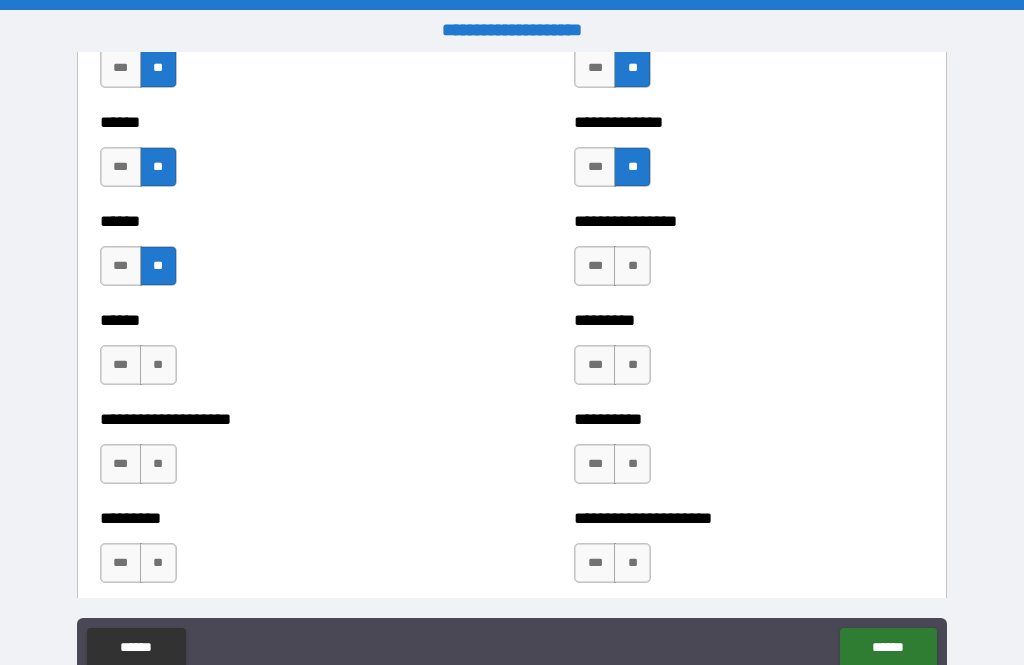 click on "**" at bounding box center (632, 266) 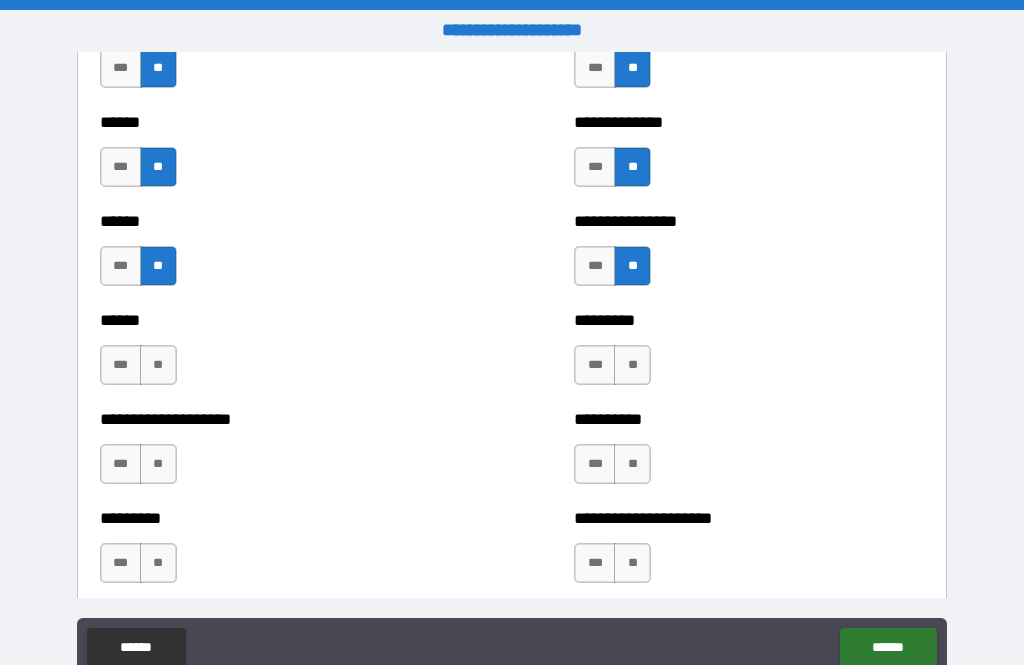 click on "**" at bounding box center (632, 365) 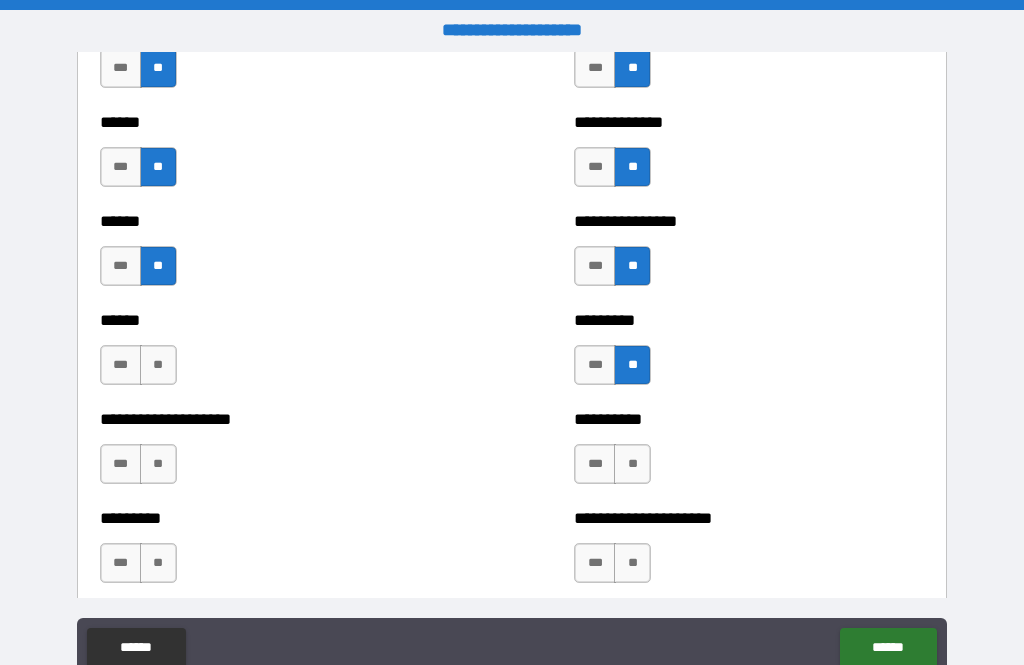 click on "**" at bounding box center [158, 365] 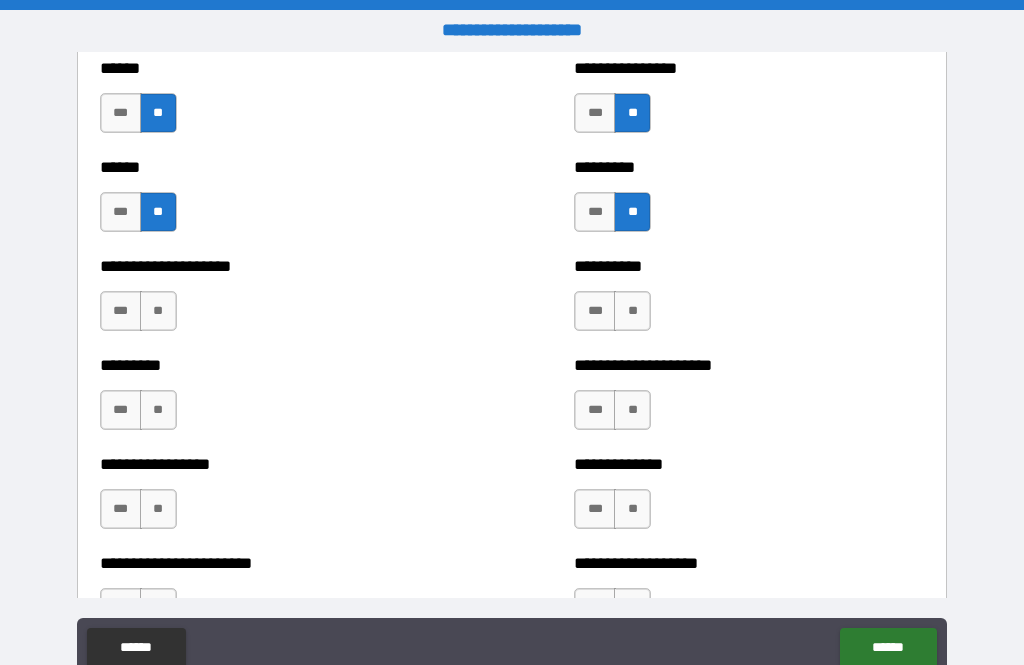 scroll, scrollTop: 3487, scrollLeft: 0, axis: vertical 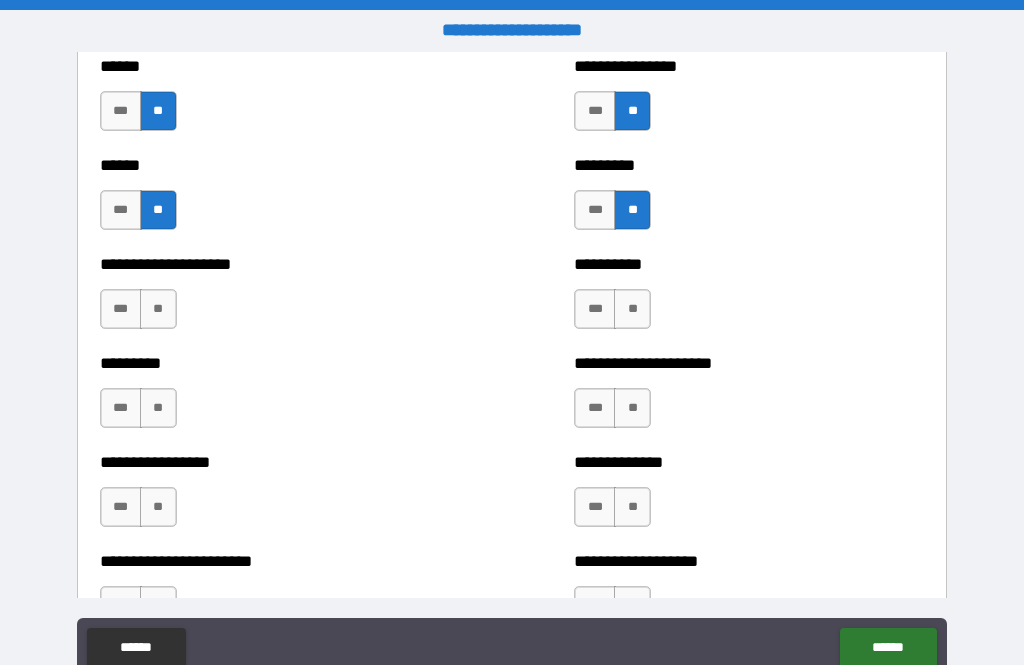 click on "**" at bounding box center [158, 309] 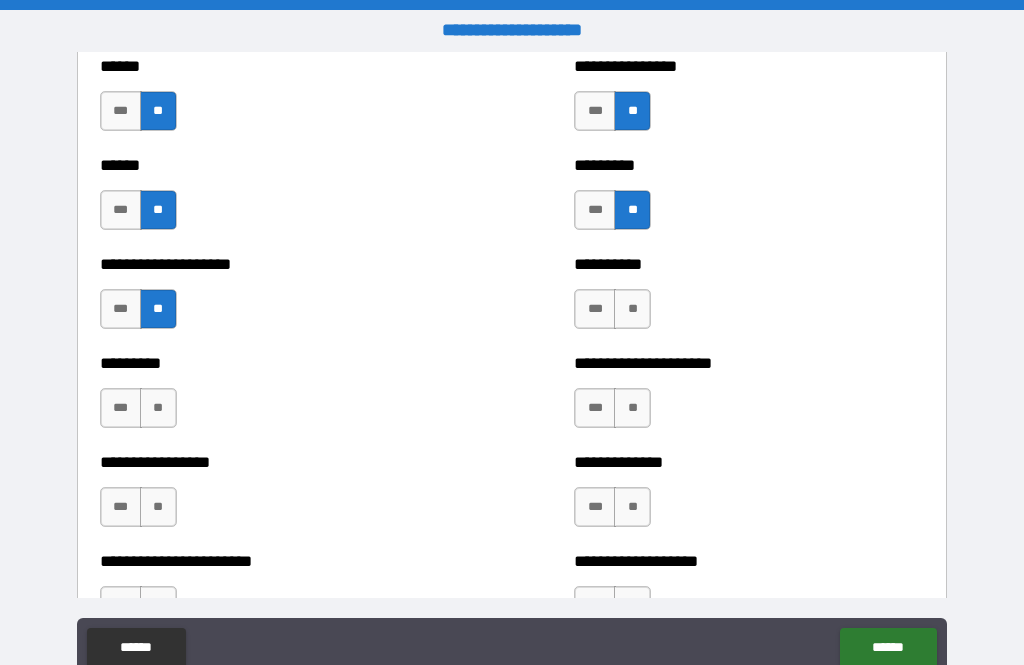 click on "**" at bounding box center [632, 309] 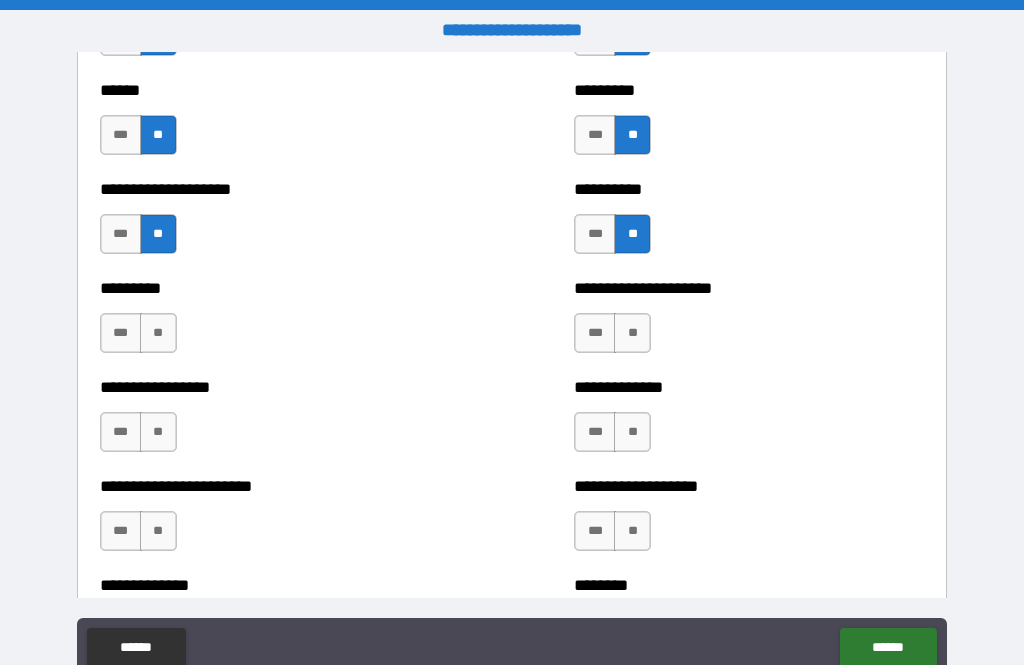 scroll, scrollTop: 3564, scrollLeft: 0, axis: vertical 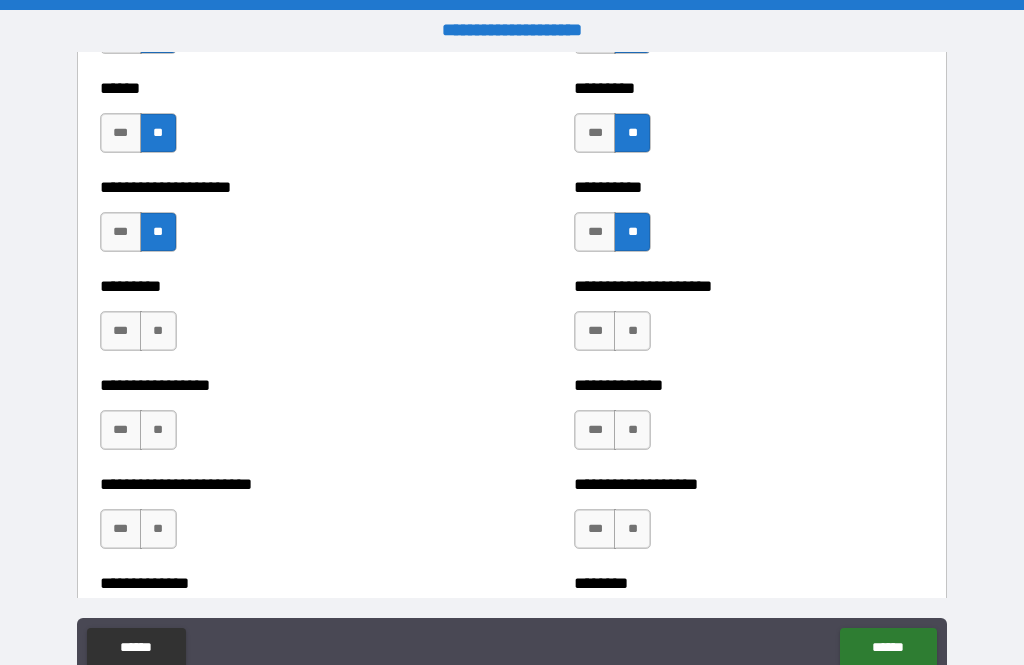 click on "**" at bounding box center [158, 331] 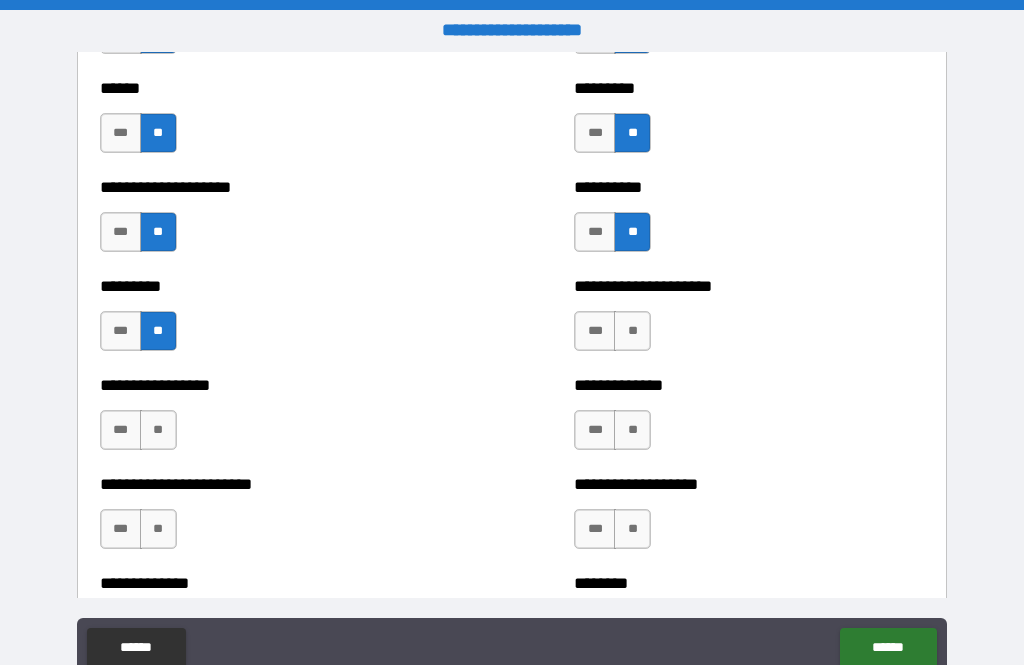 click on "**" at bounding box center [632, 331] 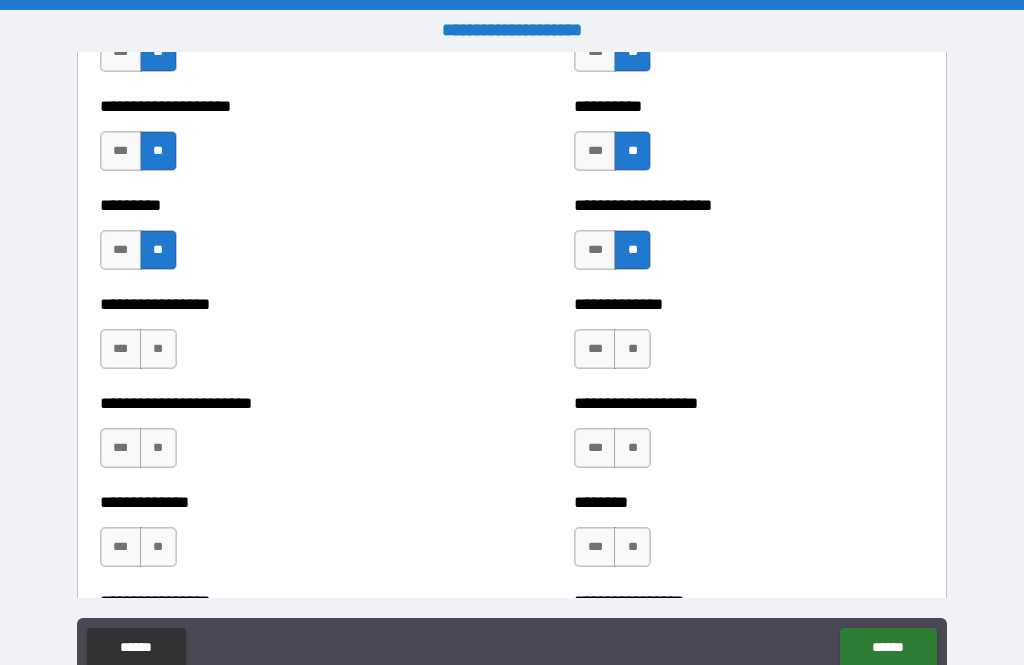 scroll, scrollTop: 3648, scrollLeft: 0, axis: vertical 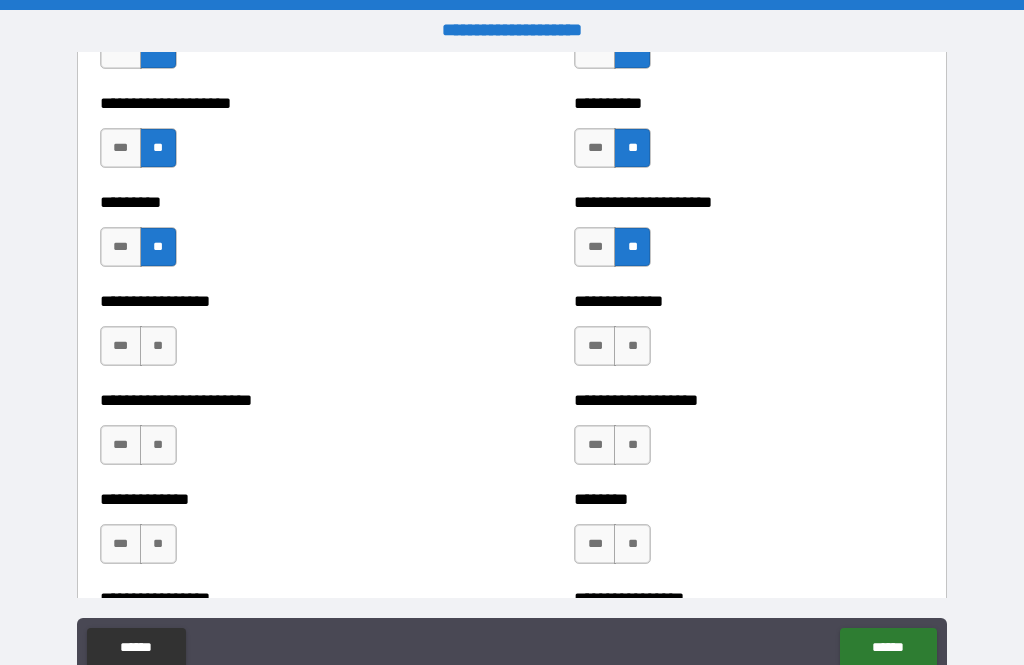 click on "**" at bounding box center [158, 346] 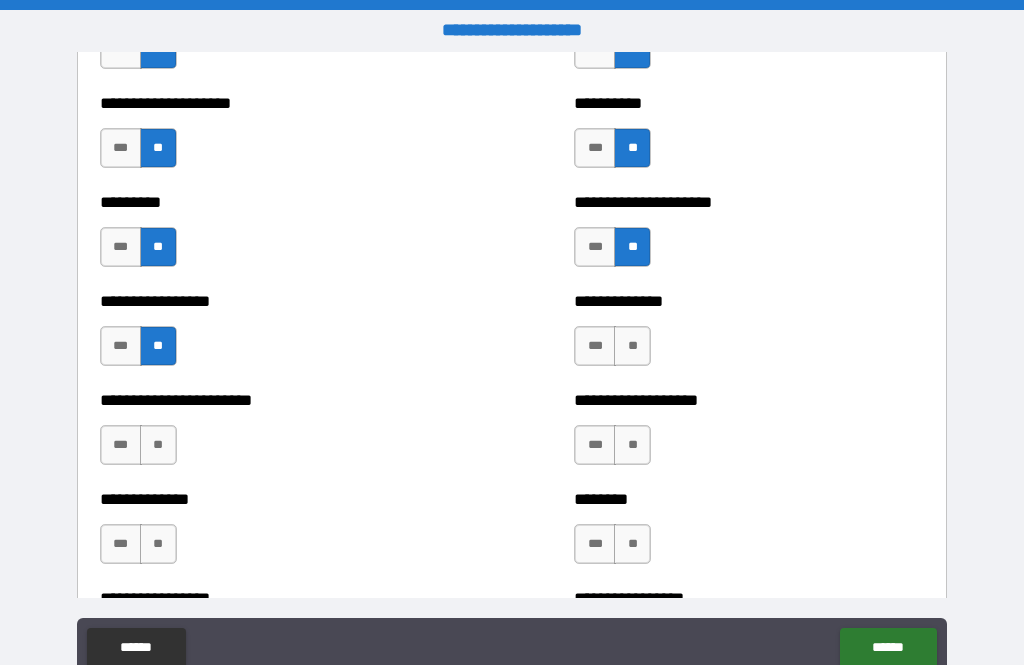 click on "**" at bounding box center (632, 346) 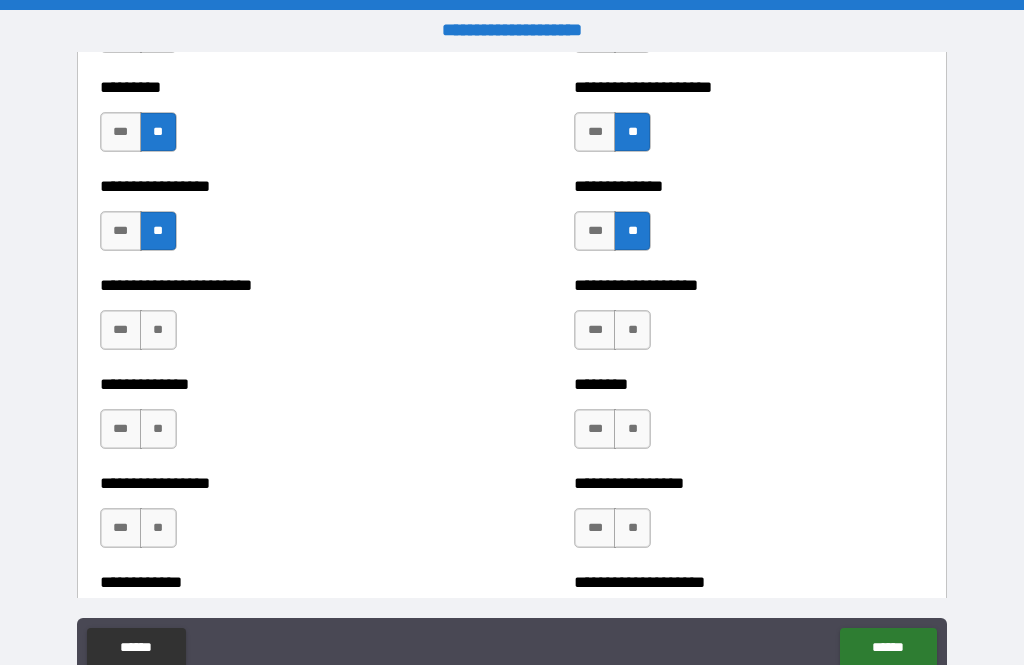 scroll, scrollTop: 3765, scrollLeft: 0, axis: vertical 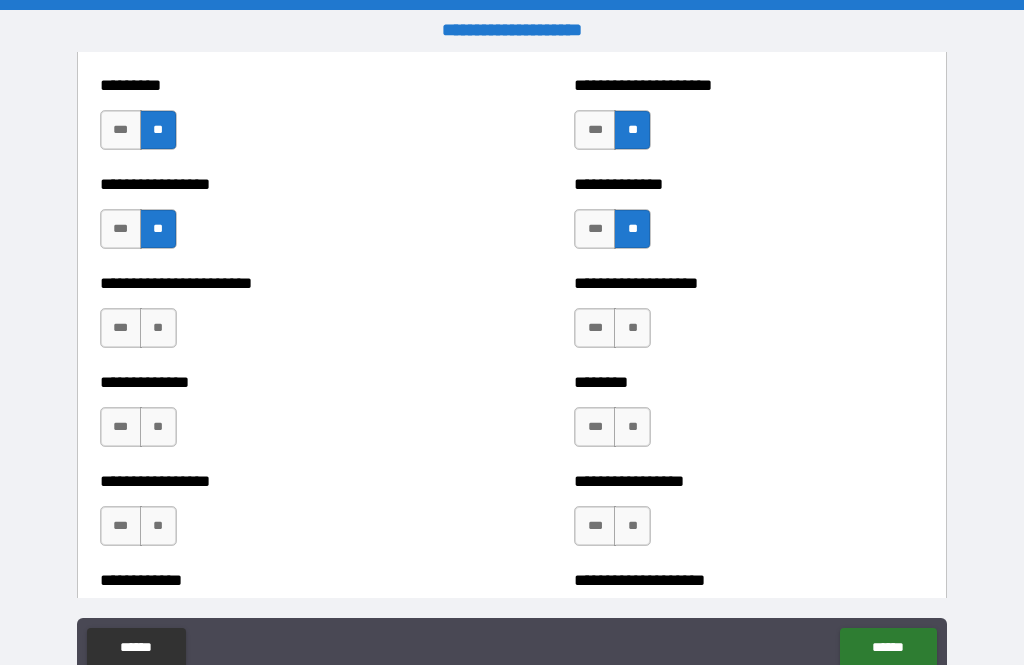click on "**" at bounding box center [158, 328] 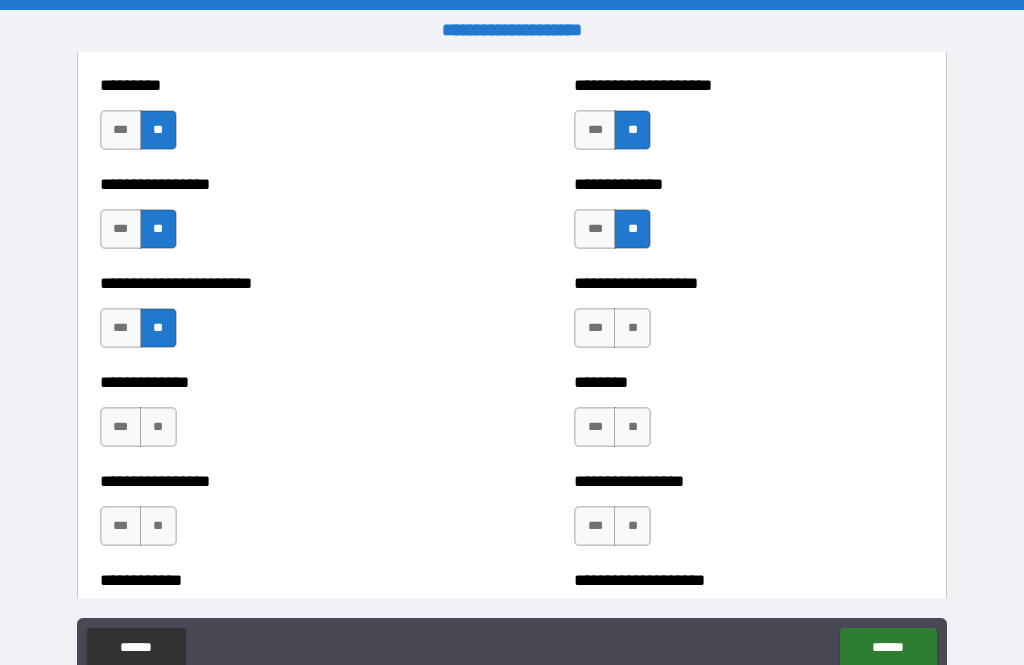 click on "**" at bounding box center (632, 328) 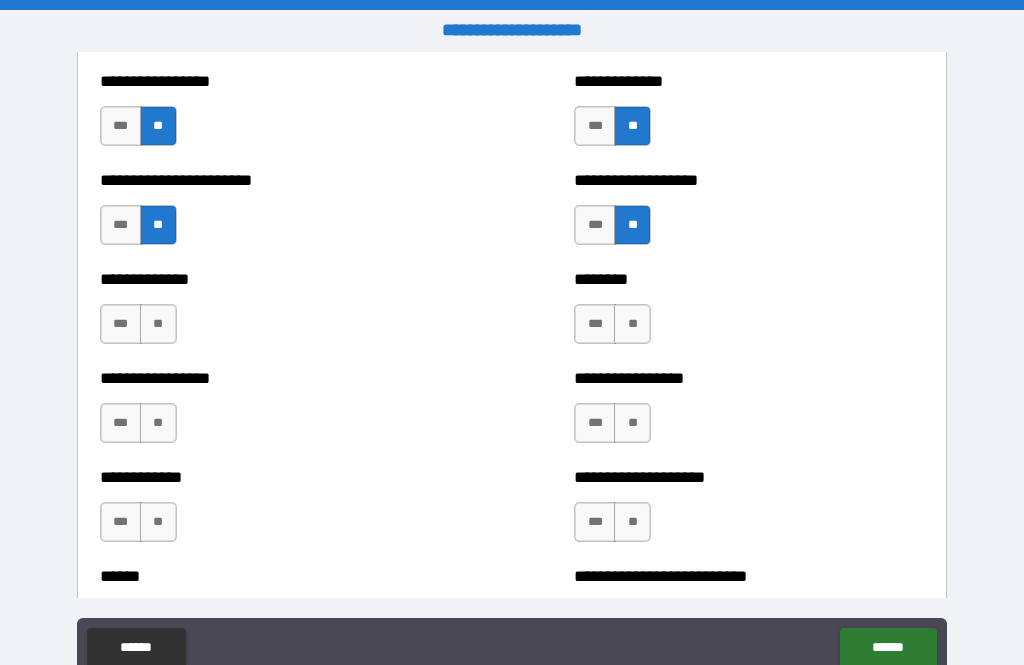 scroll, scrollTop: 3869, scrollLeft: 0, axis: vertical 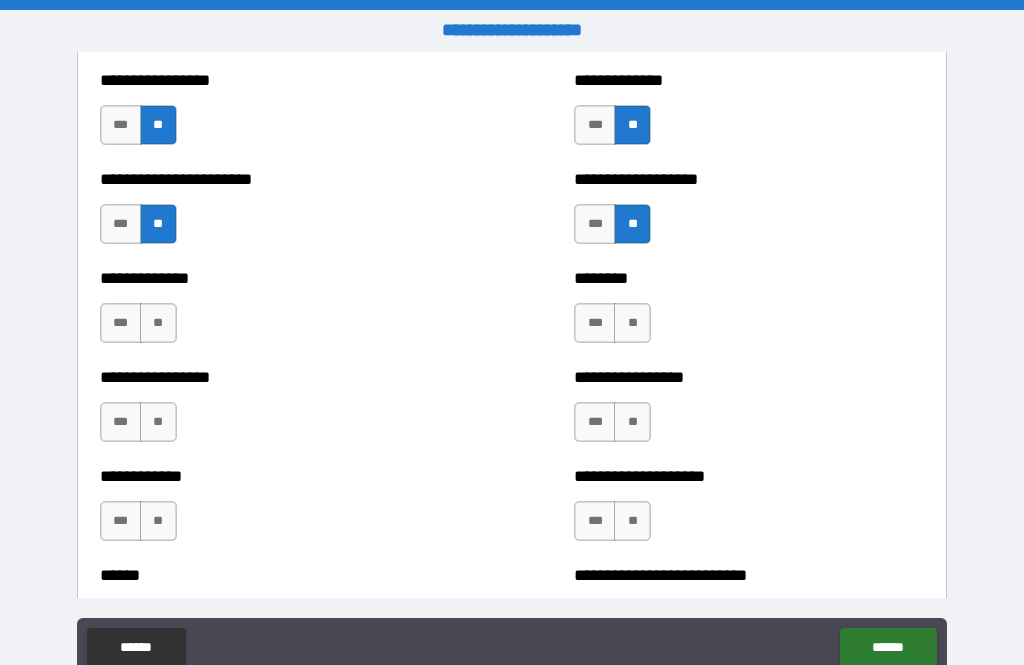 click on "**" at bounding box center (158, 323) 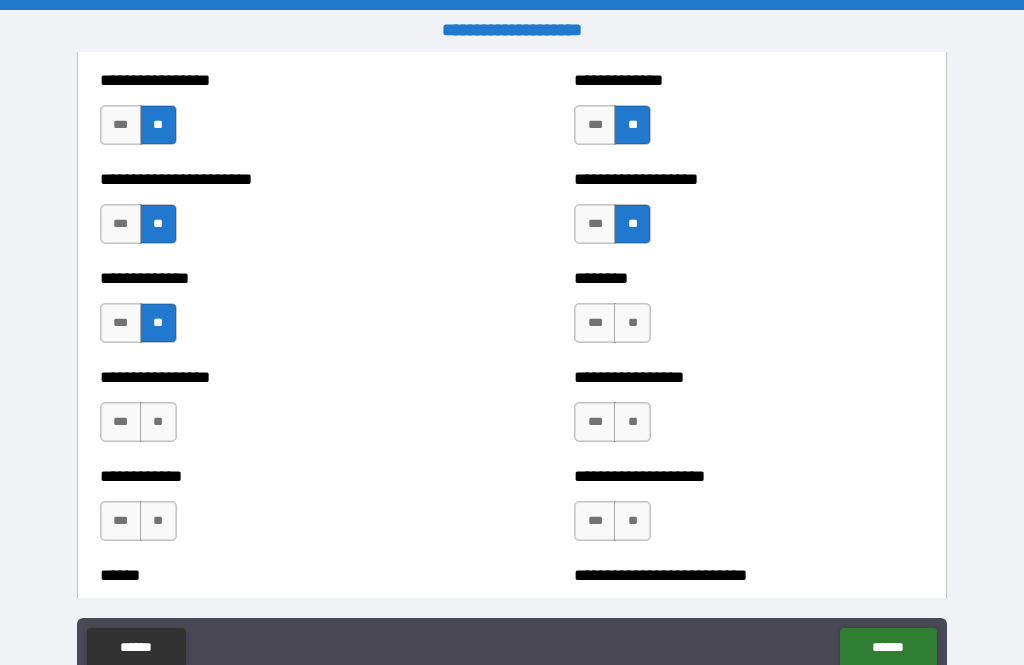 click on "**" at bounding box center [632, 323] 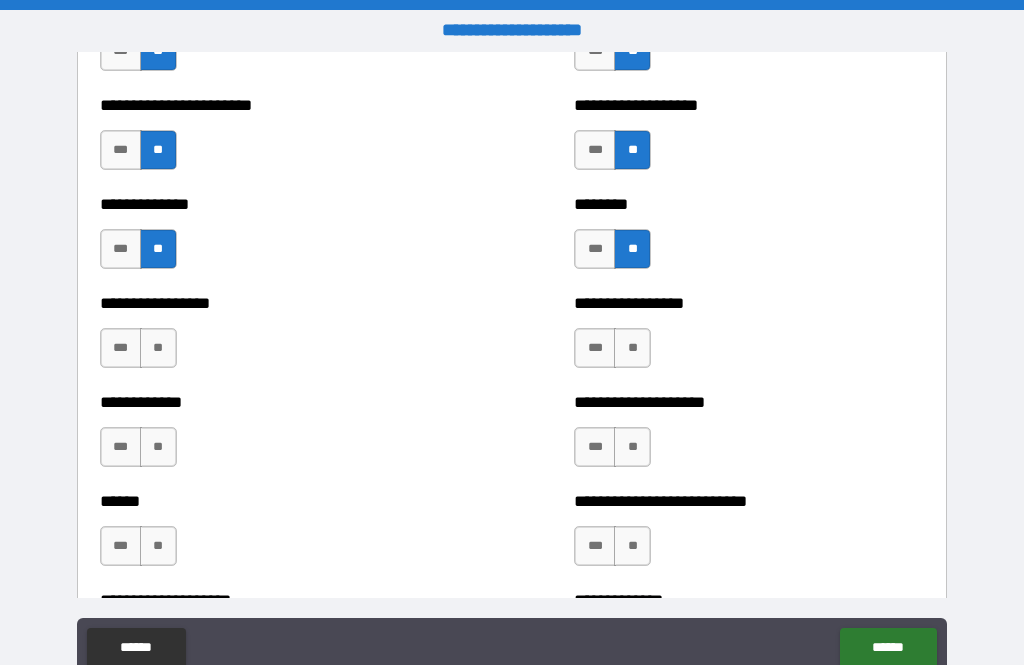 scroll, scrollTop: 3944, scrollLeft: 0, axis: vertical 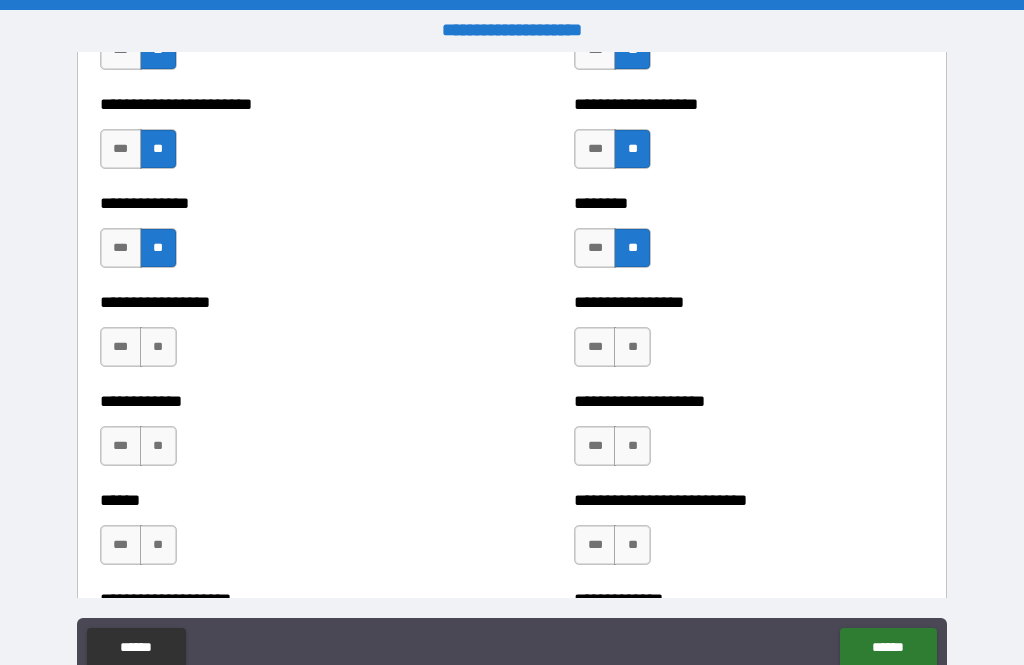 click on "**" at bounding box center (158, 347) 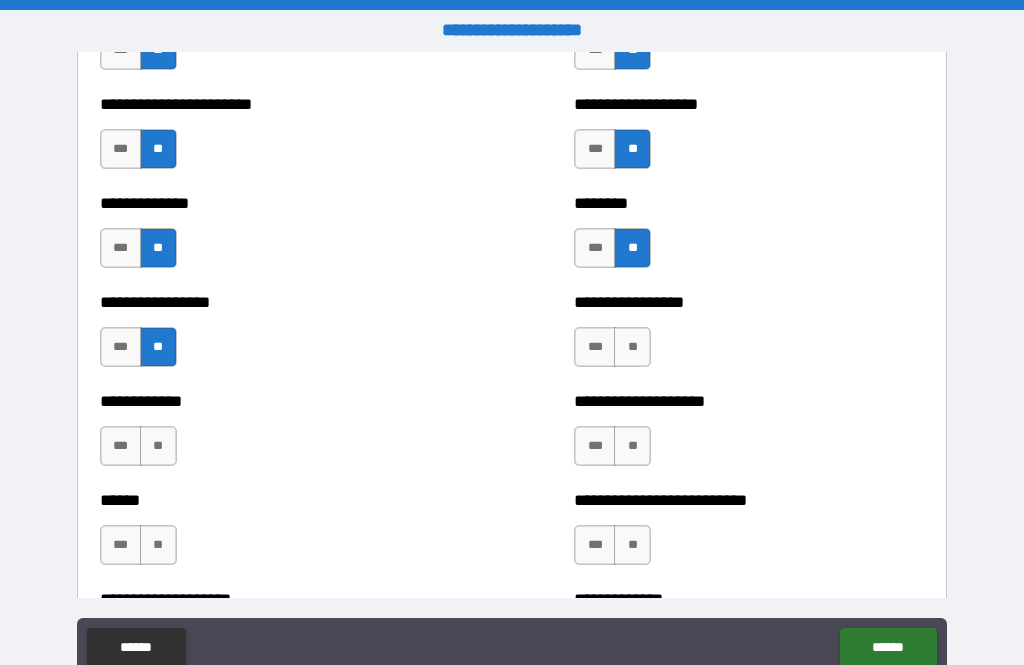 click on "**" at bounding box center [632, 347] 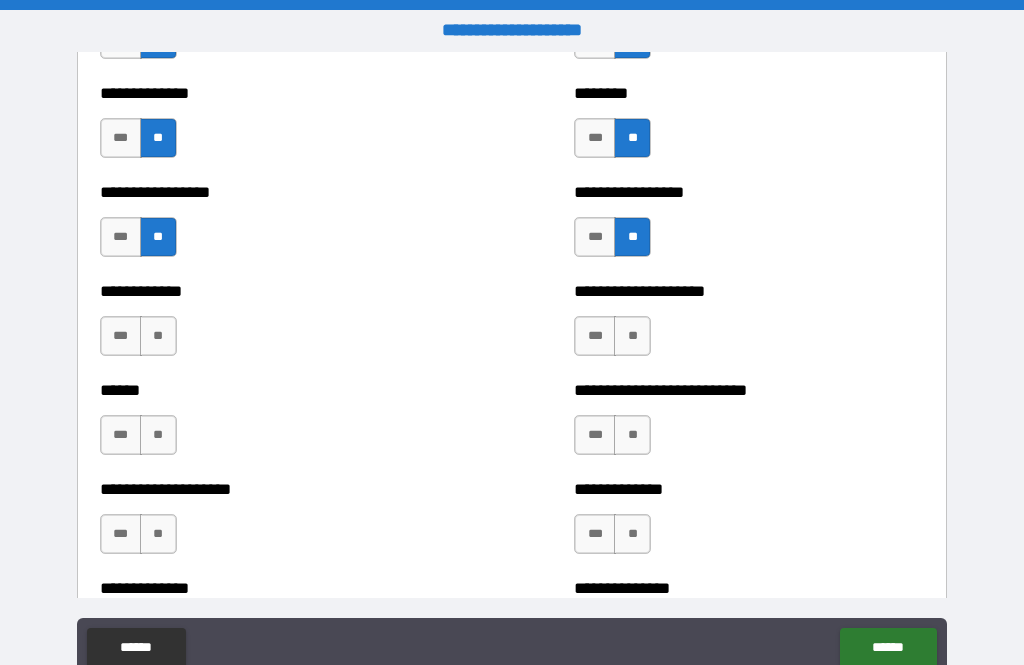 scroll, scrollTop: 4054, scrollLeft: 0, axis: vertical 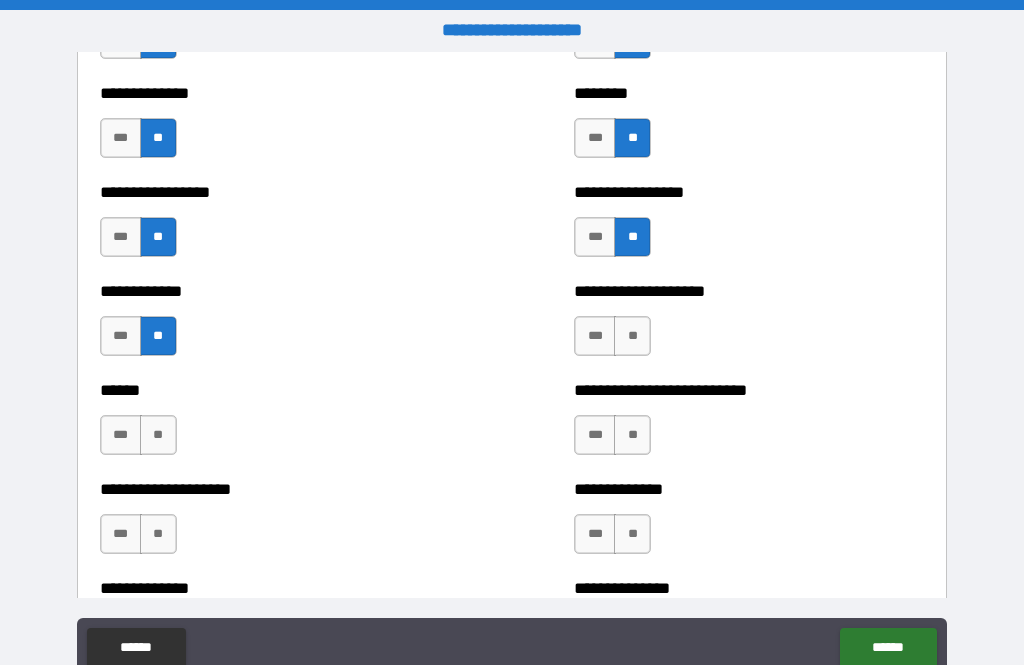 click on "**" at bounding box center (632, 336) 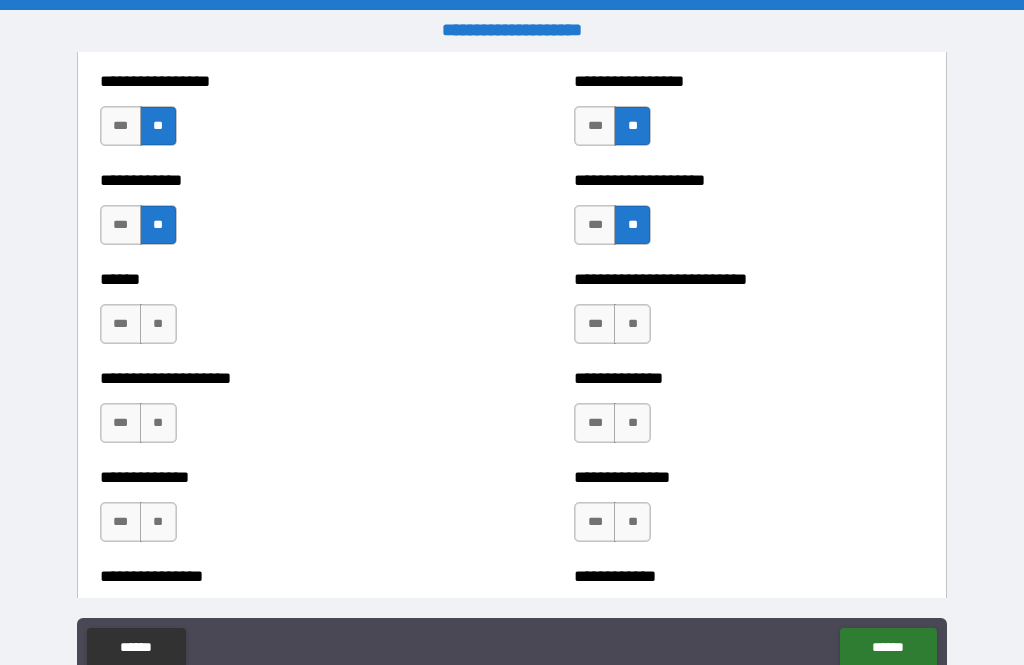 scroll, scrollTop: 4166, scrollLeft: 0, axis: vertical 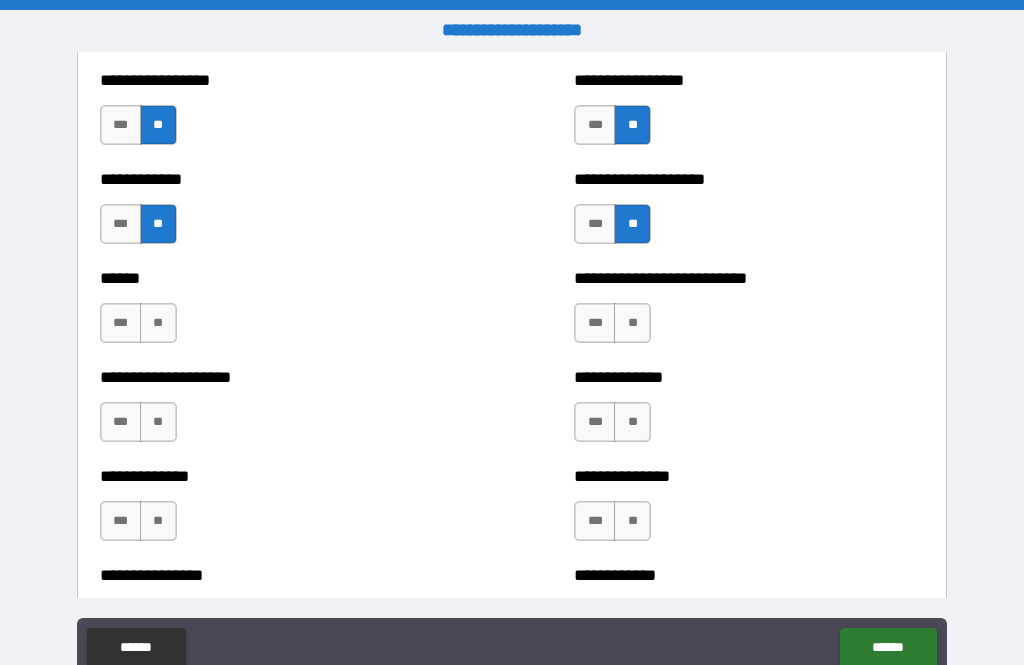 click on "**" at bounding box center (632, 323) 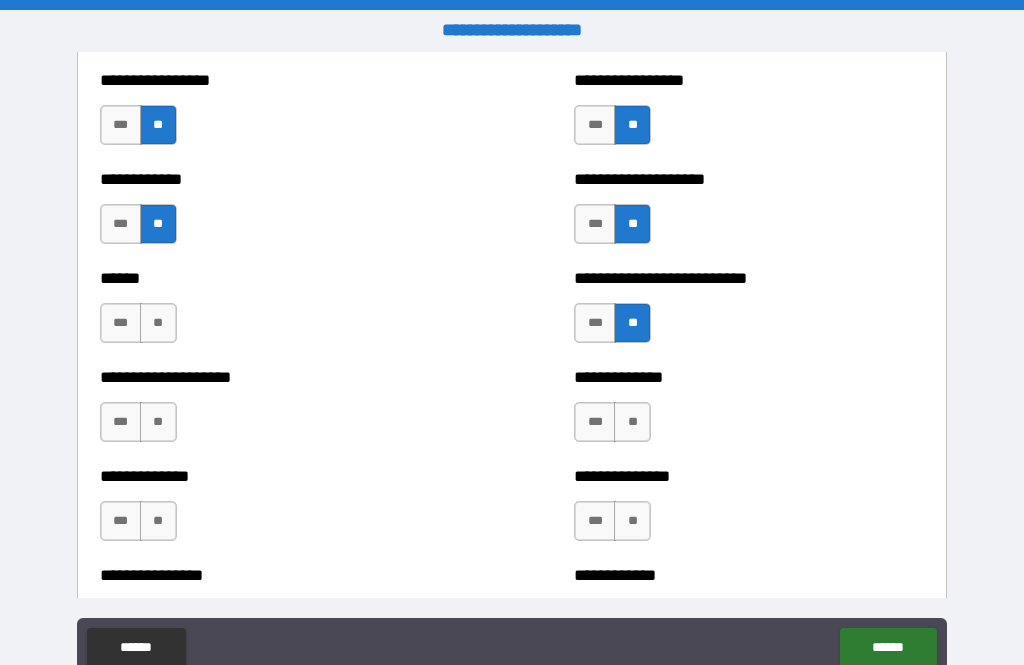 click on "**" at bounding box center (158, 323) 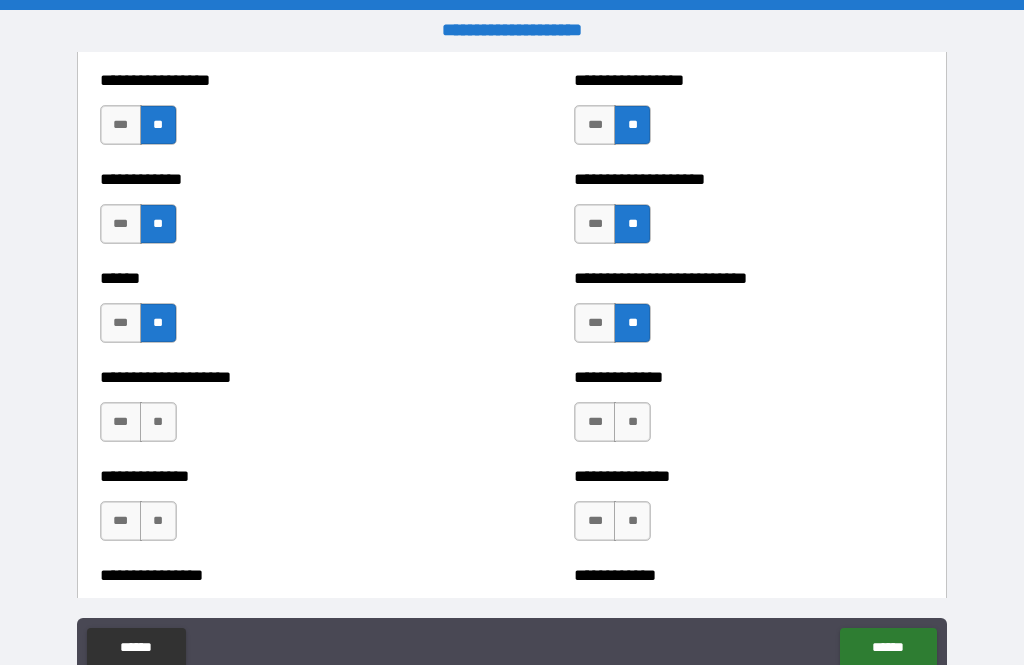 click on "***" at bounding box center [121, 323] 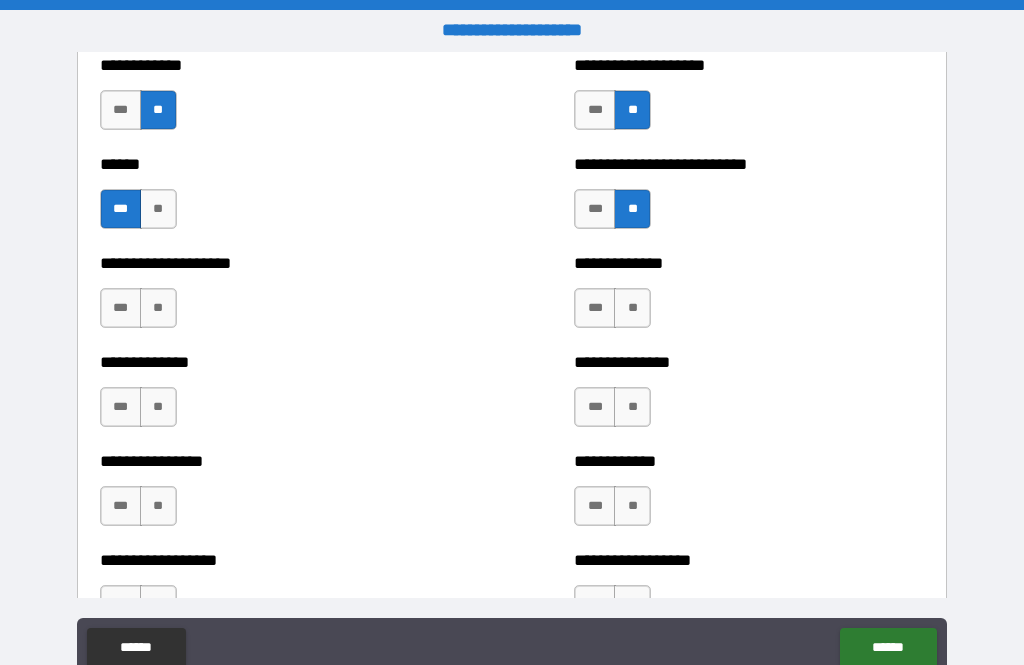 scroll, scrollTop: 4284, scrollLeft: 0, axis: vertical 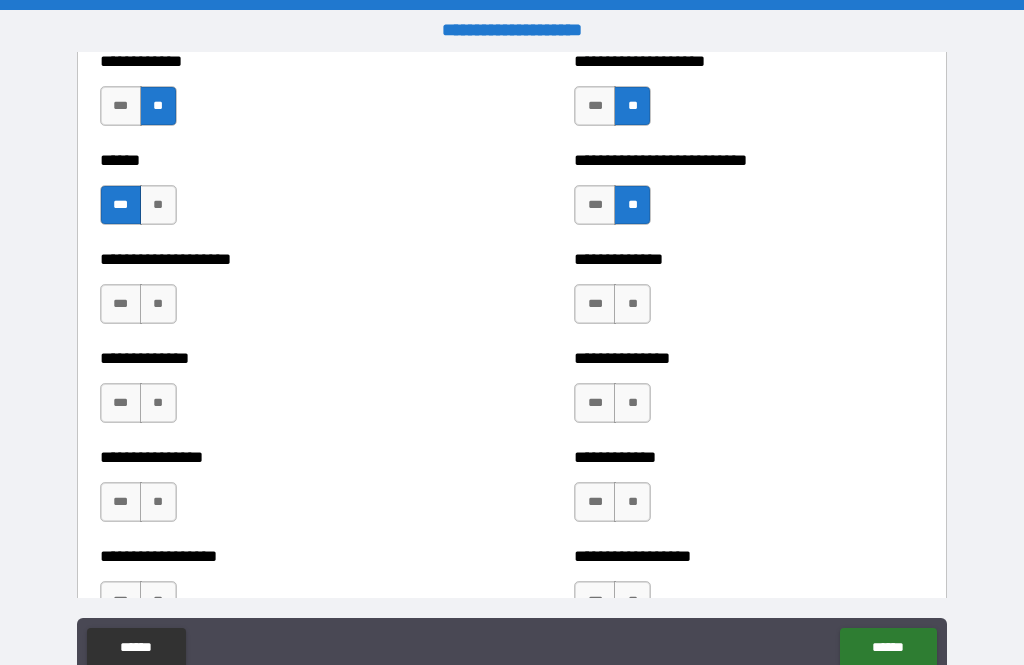 click on "**" at bounding box center (158, 304) 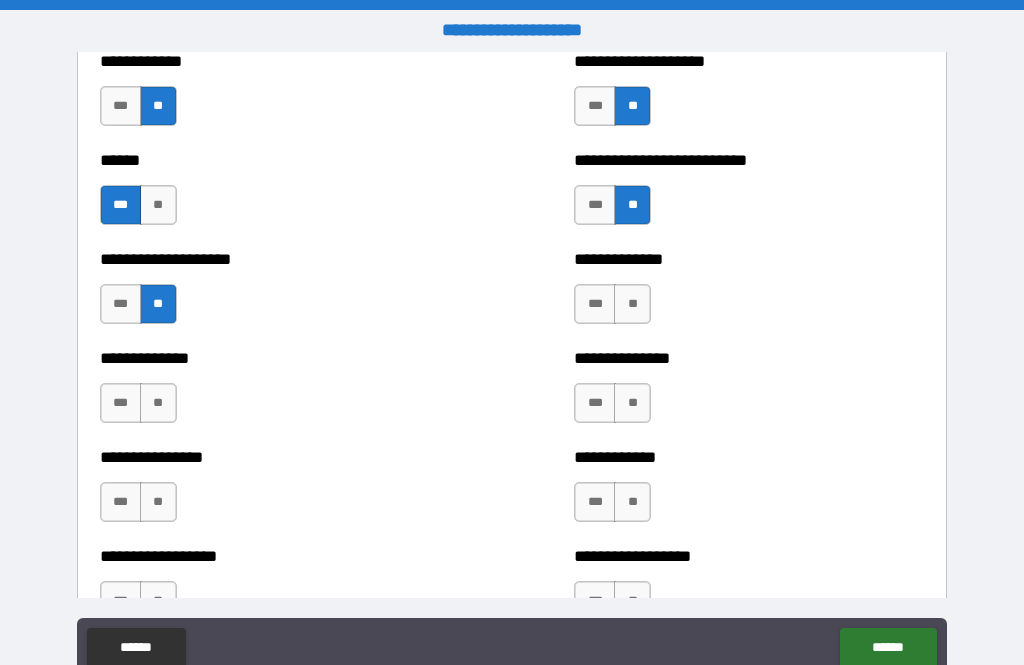 click on "**" at bounding box center (632, 304) 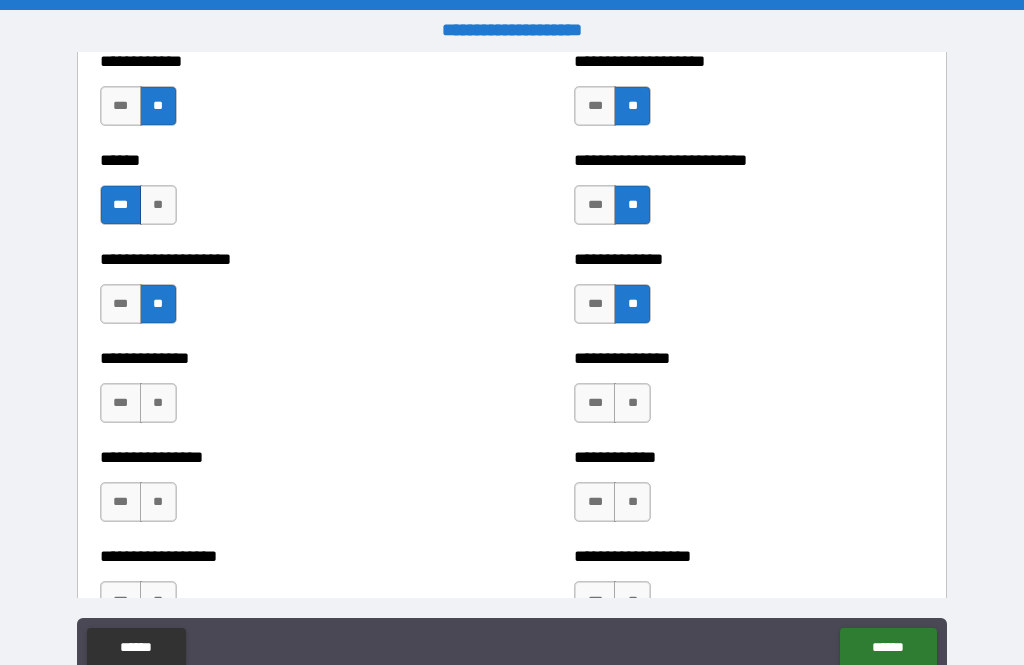 click on "***" at bounding box center [595, 304] 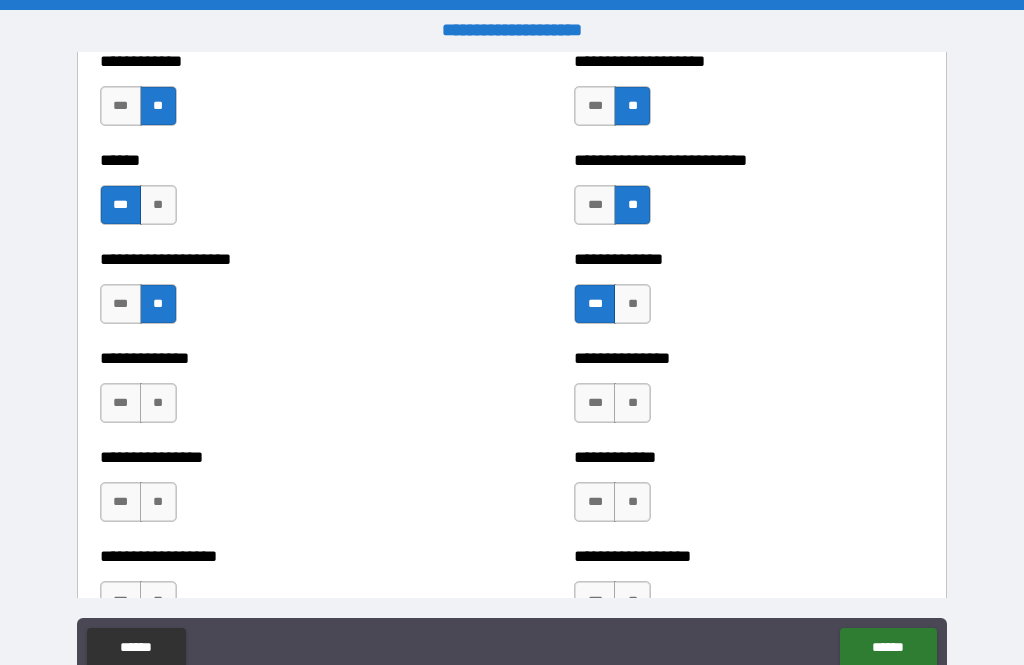 scroll, scrollTop: 4350, scrollLeft: 0, axis: vertical 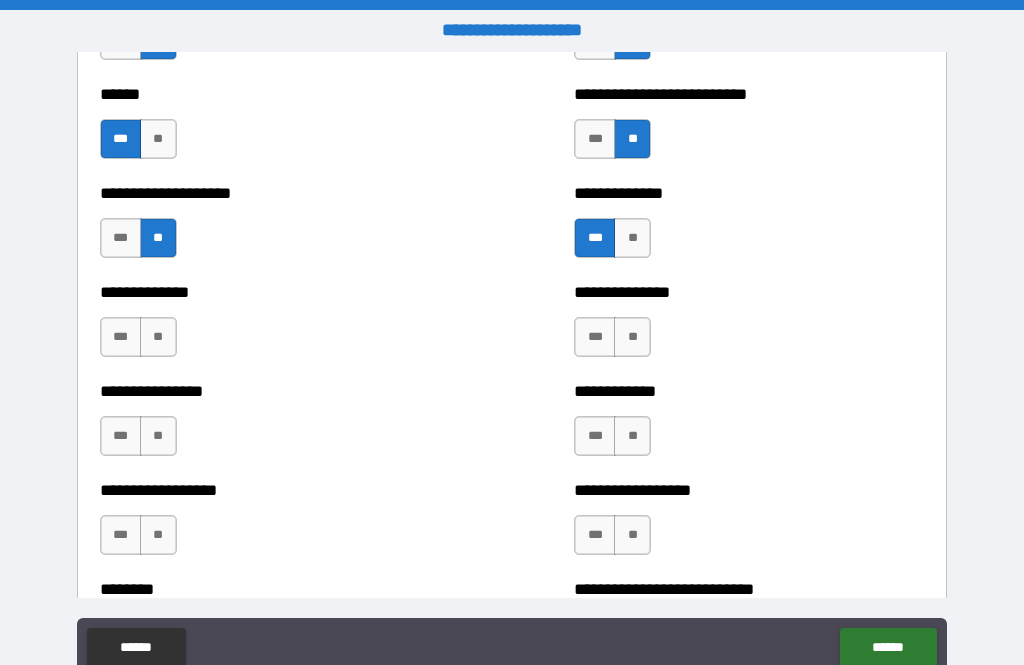 click on "**" at bounding box center [158, 337] 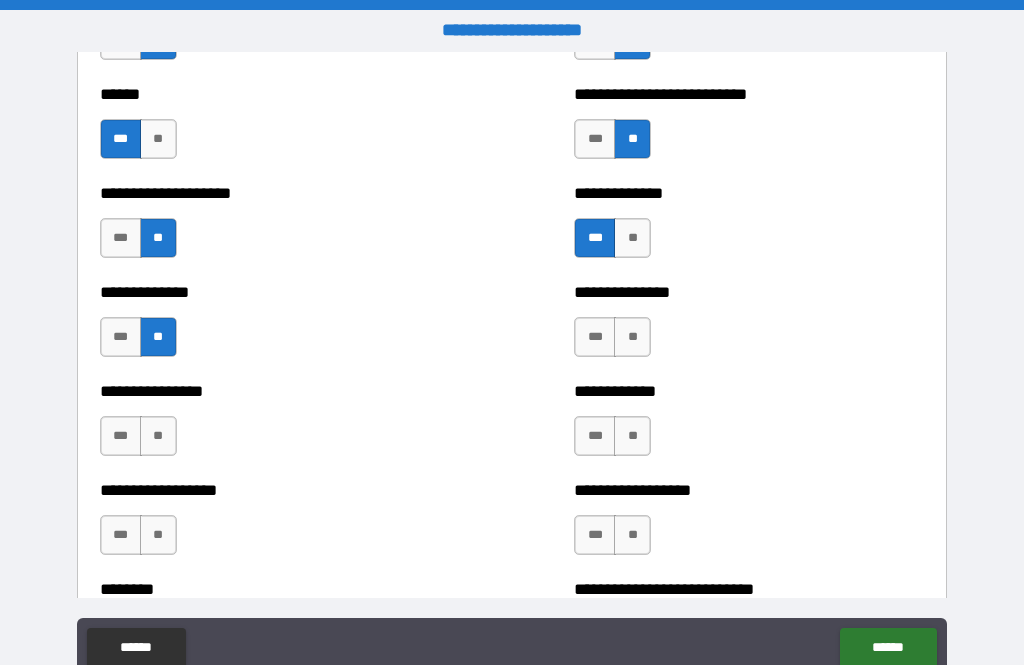 click on "**" at bounding box center [632, 337] 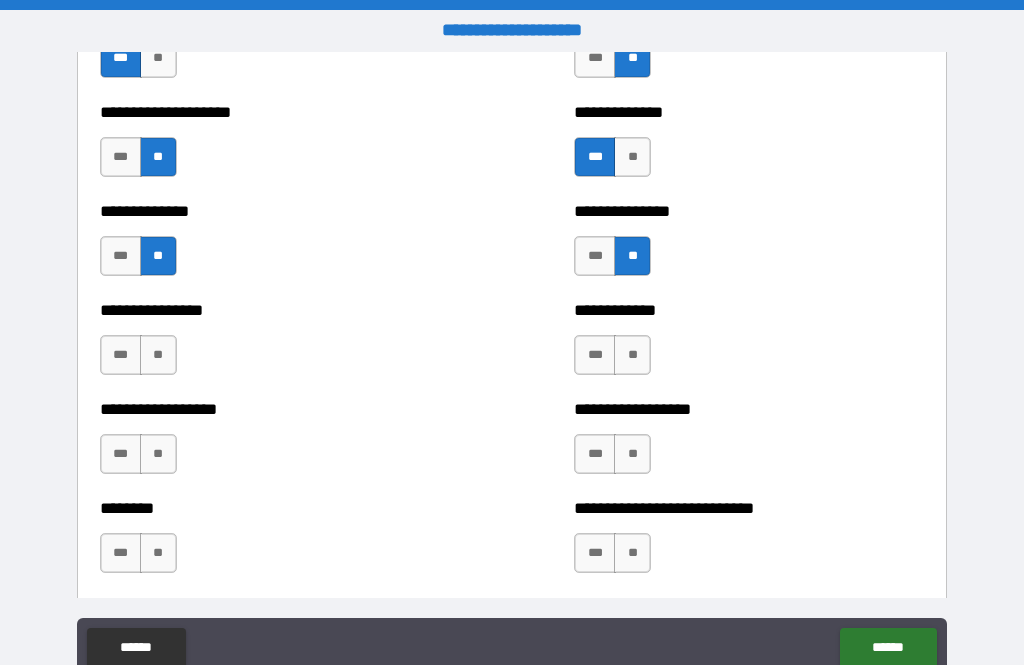 scroll, scrollTop: 4432, scrollLeft: 0, axis: vertical 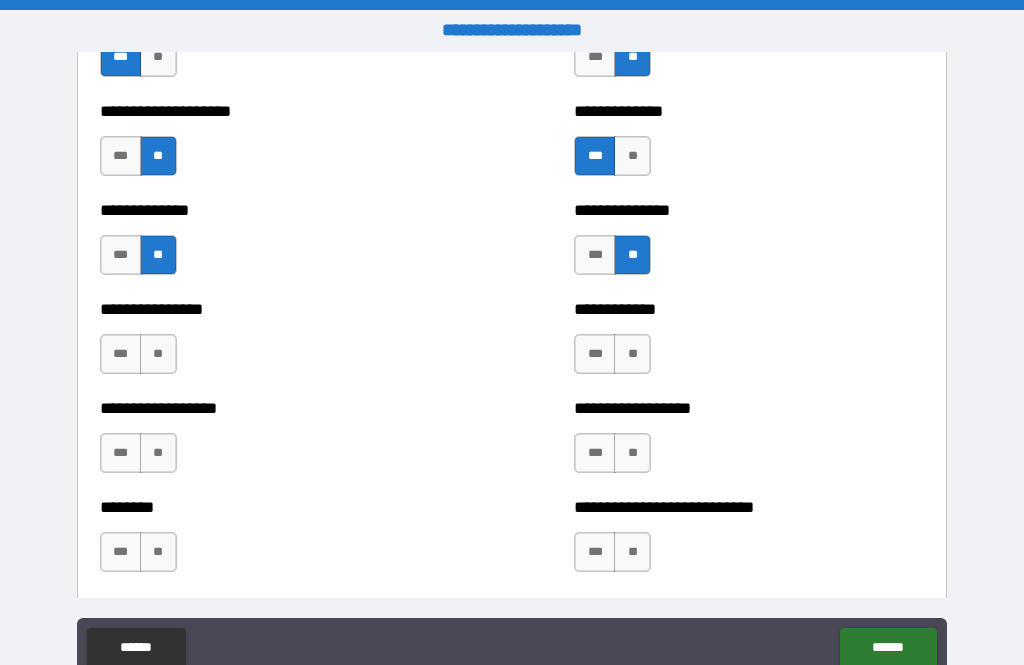 click on "**" at bounding box center [158, 354] 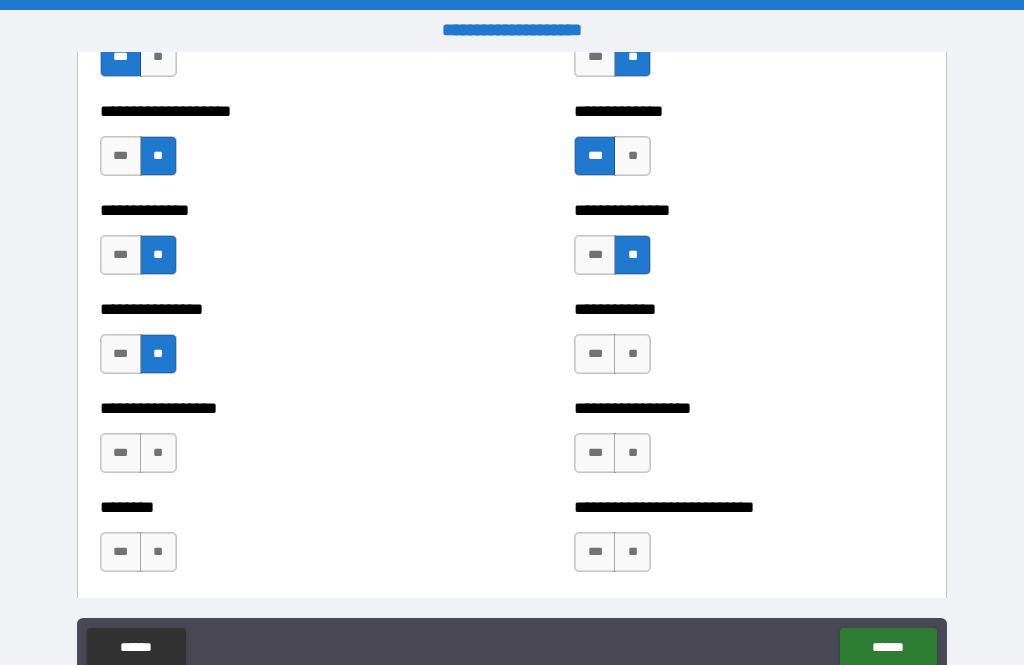 click on "**" at bounding box center (632, 354) 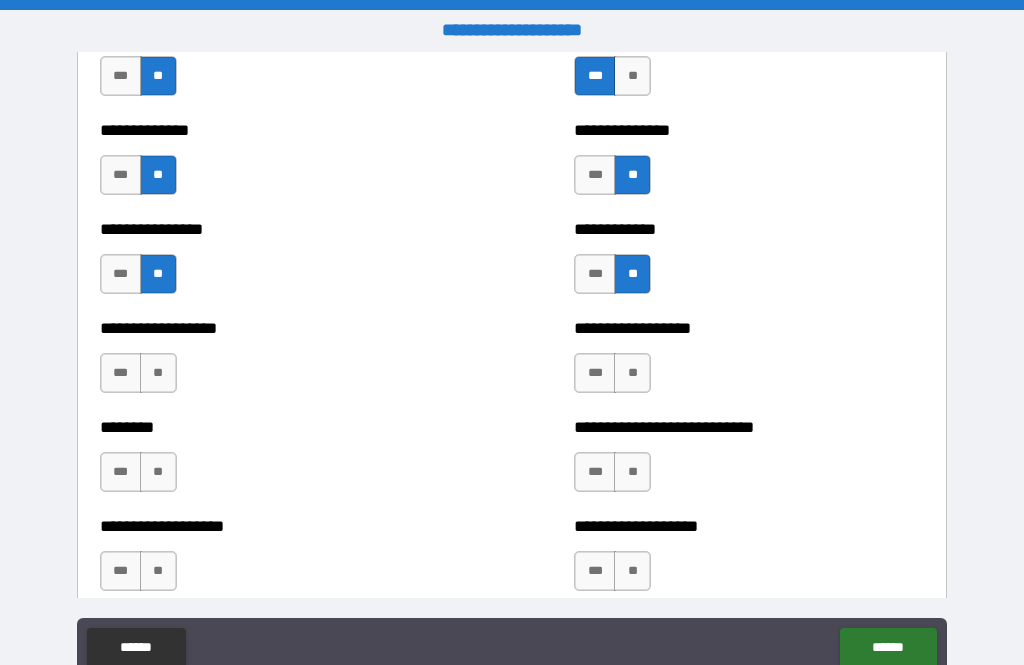 scroll, scrollTop: 4513, scrollLeft: 0, axis: vertical 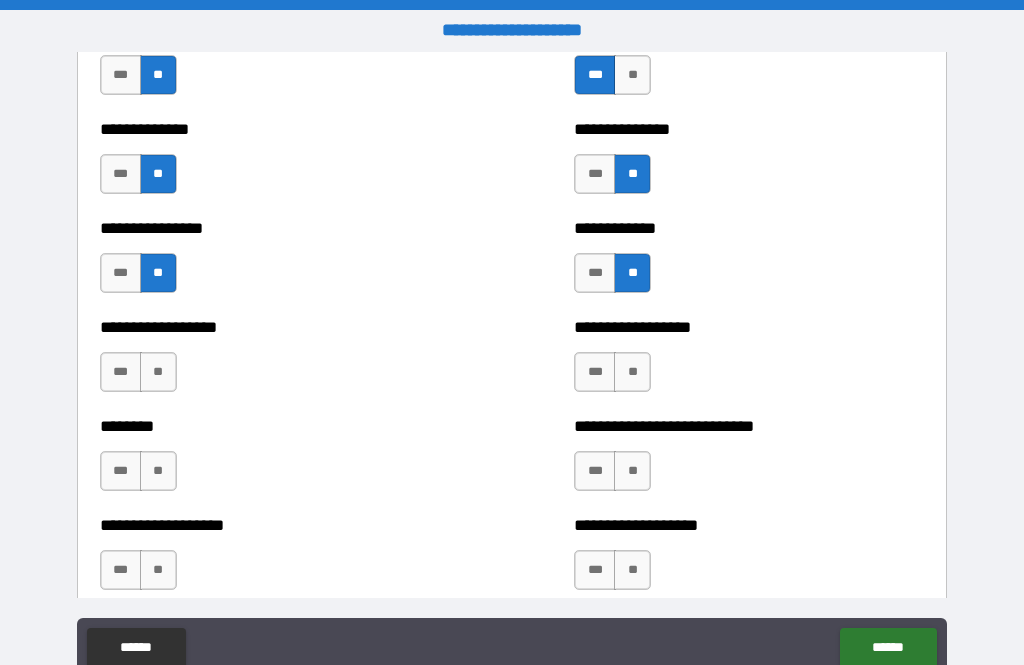 click on "**" at bounding box center [158, 372] 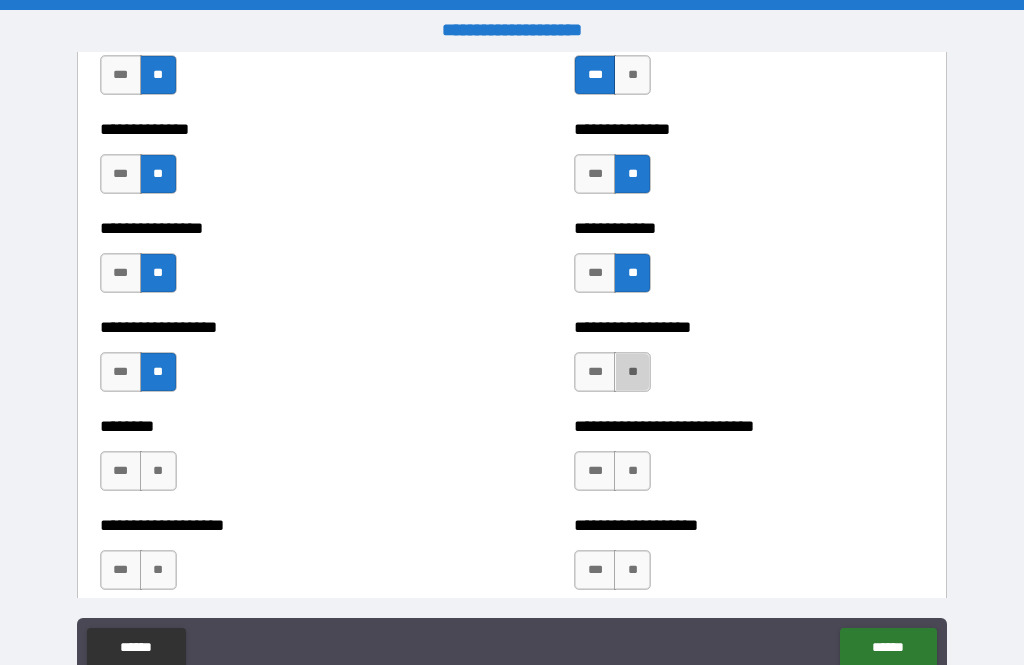 click on "**" at bounding box center [632, 372] 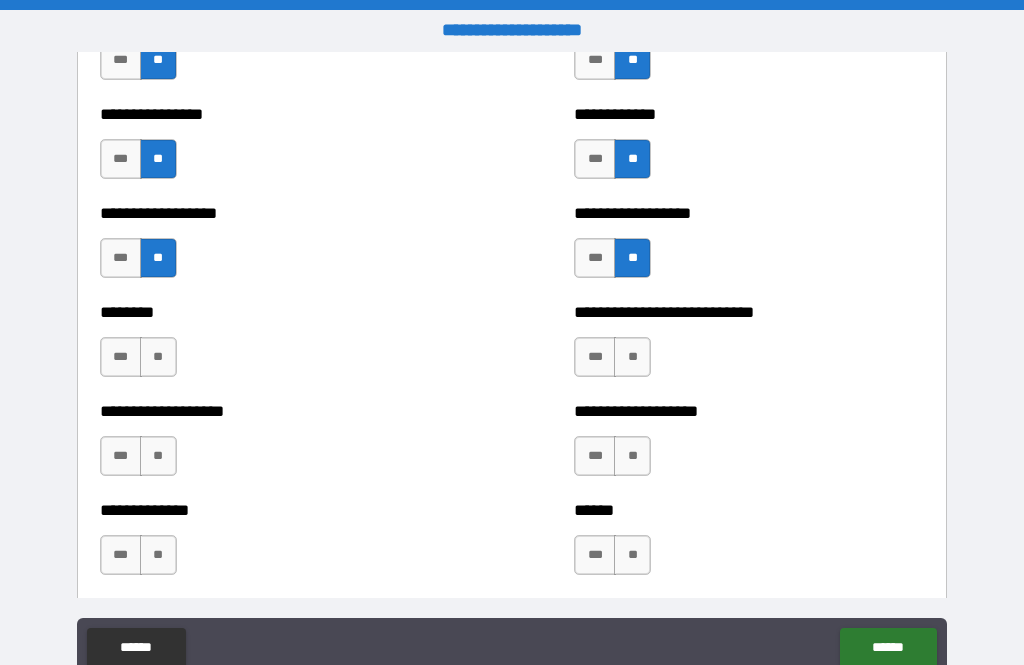 scroll, scrollTop: 4629, scrollLeft: 0, axis: vertical 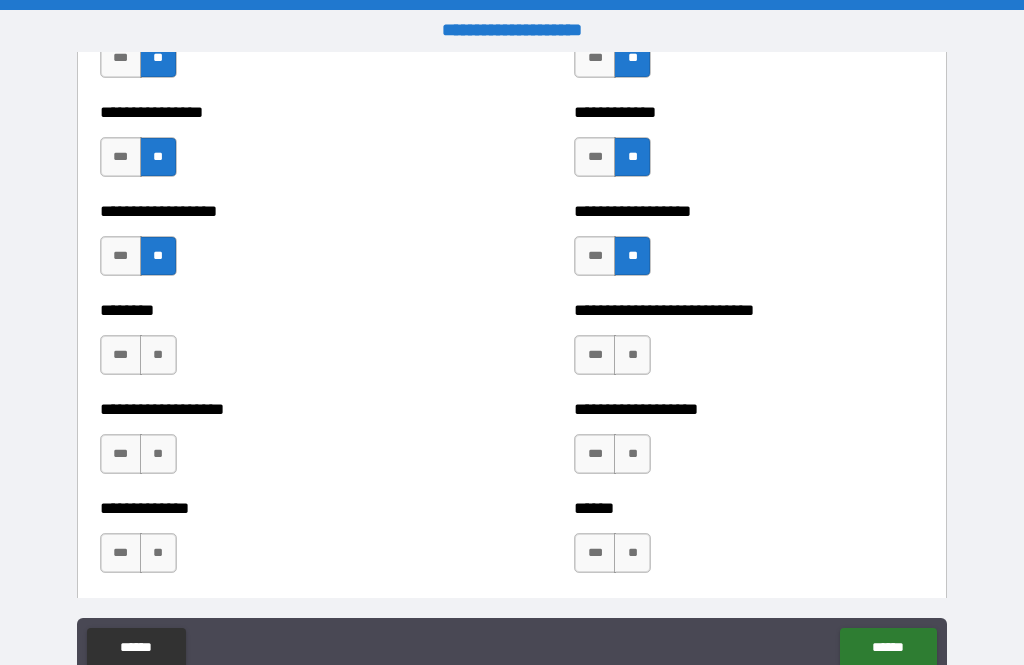 click on "**" at bounding box center (158, 355) 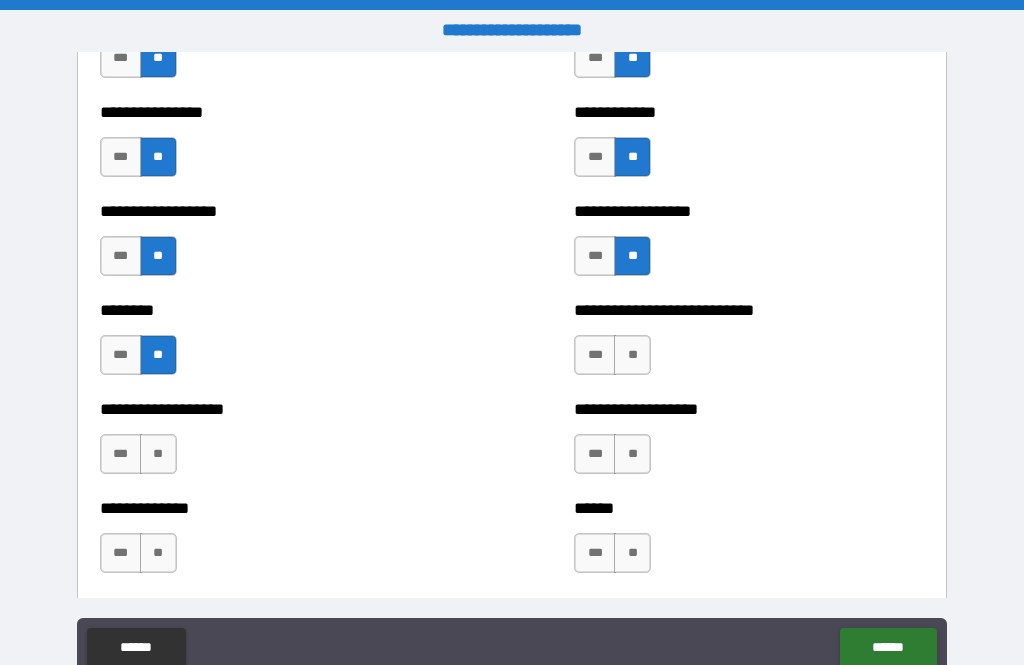 click on "**" at bounding box center (632, 355) 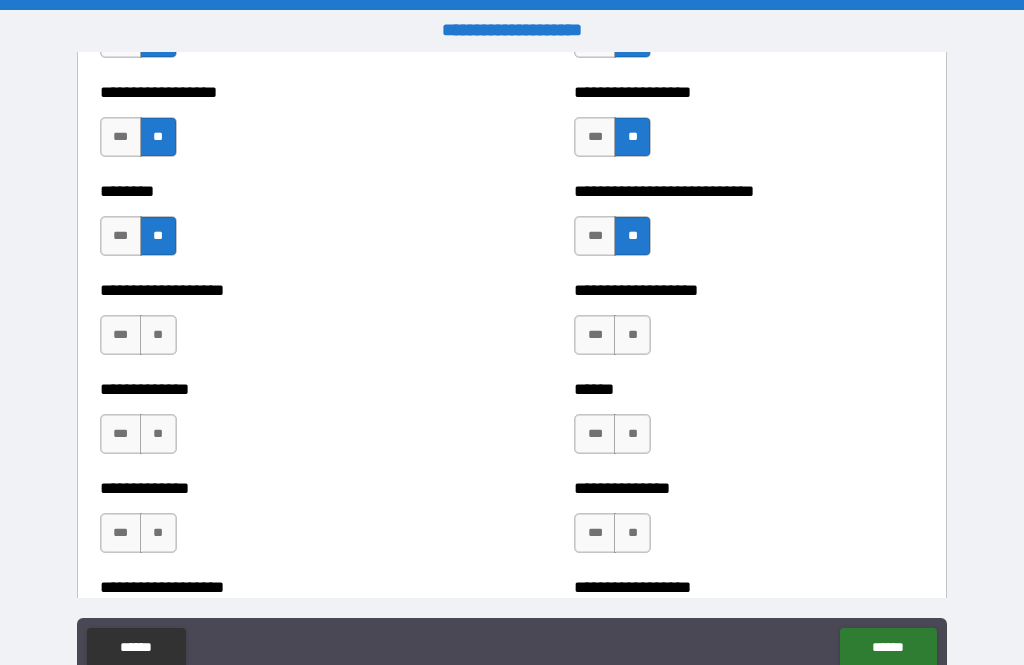 scroll, scrollTop: 4753, scrollLeft: 0, axis: vertical 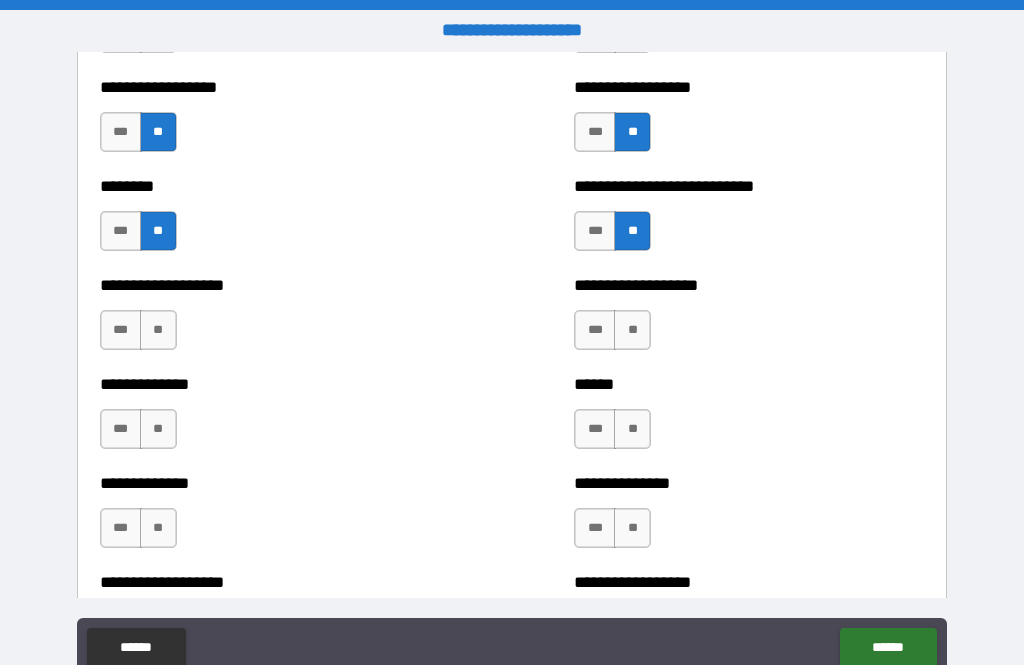 click on "**" at bounding box center [158, 330] 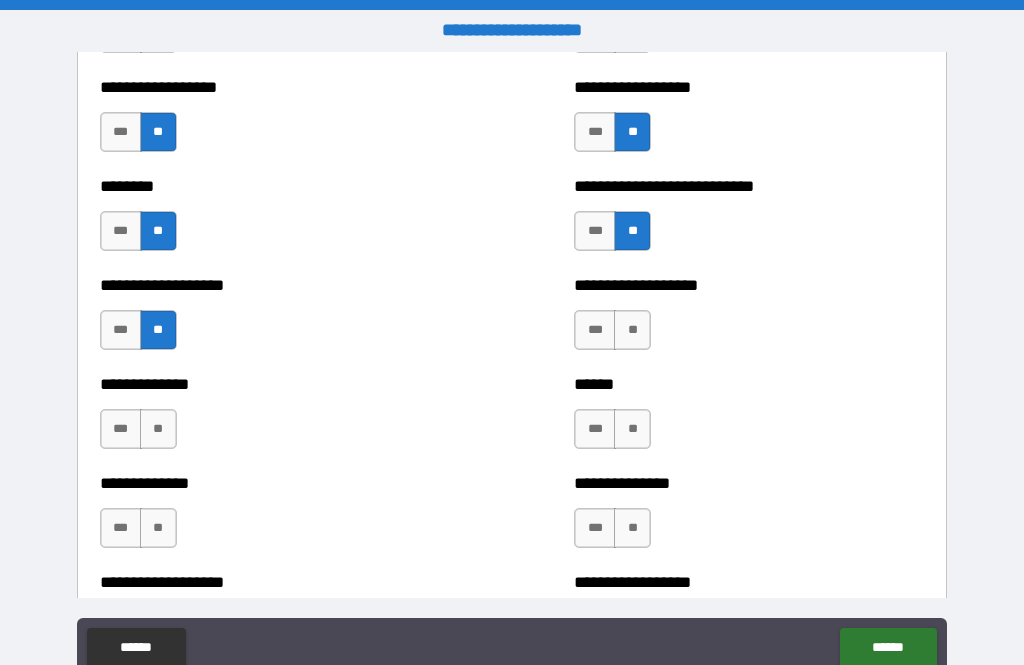 click on "***" at bounding box center (121, 330) 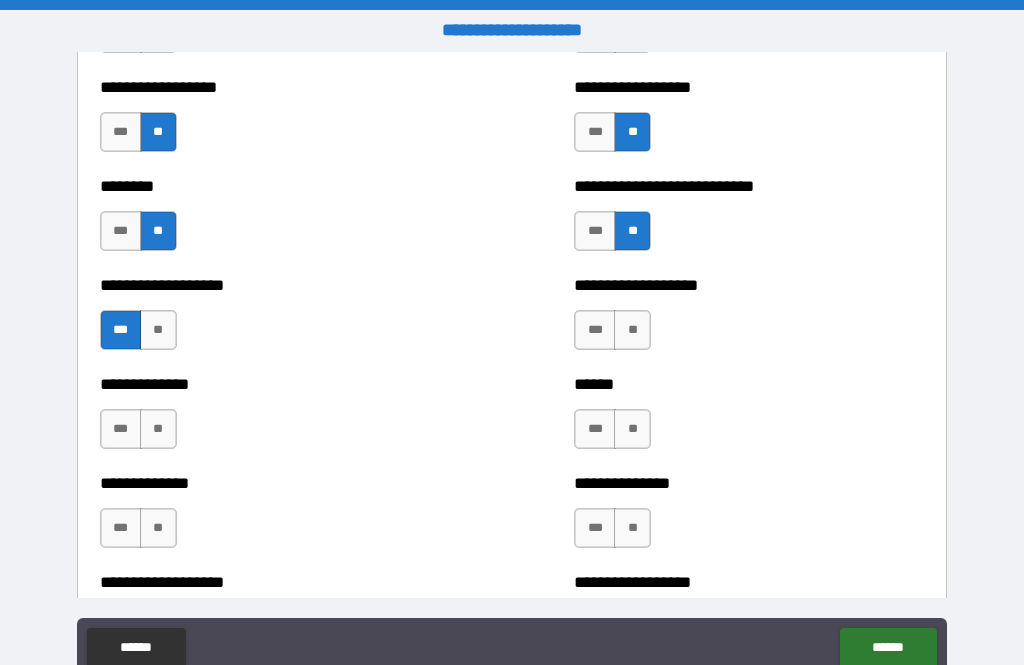 click on "**" at bounding box center (632, 330) 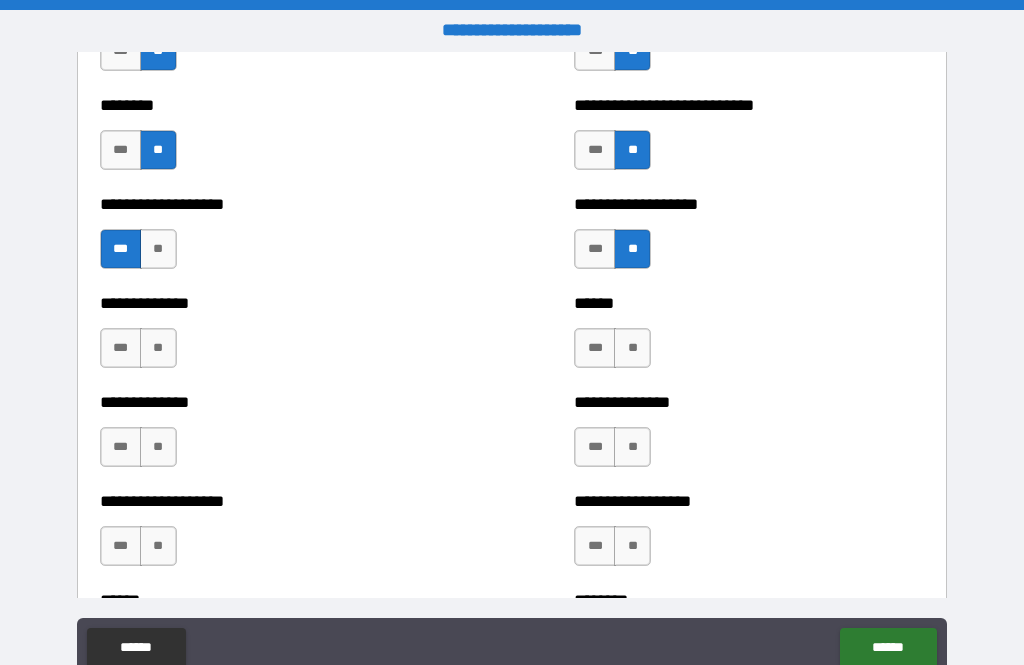 scroll, scrollTop: 4834, scrollLeft: 0, axis: vertical 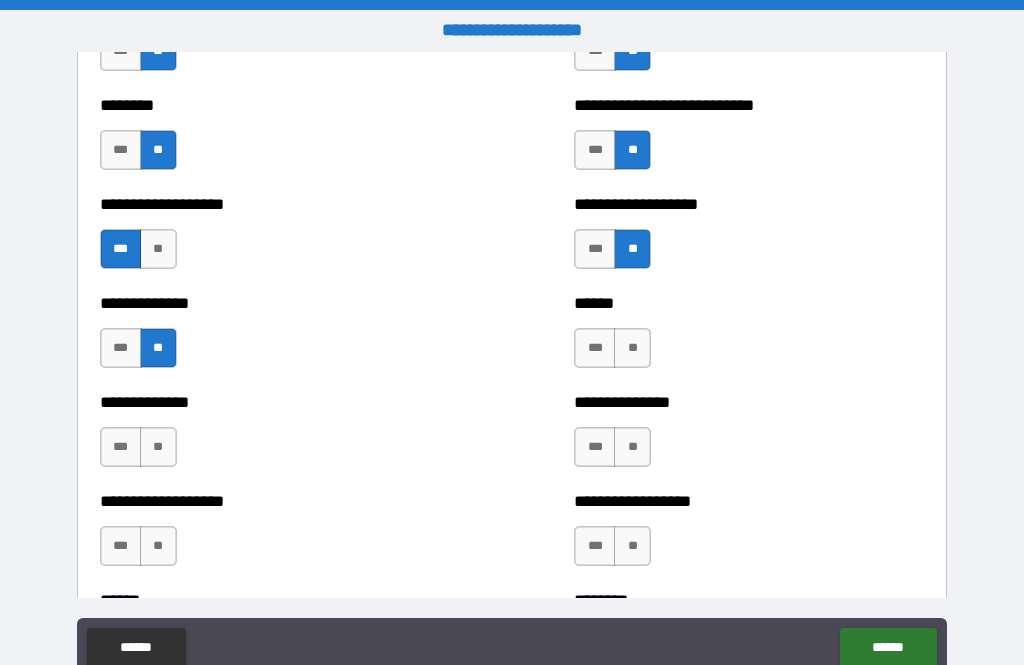 click on "**" at bounding box center [632, 348] 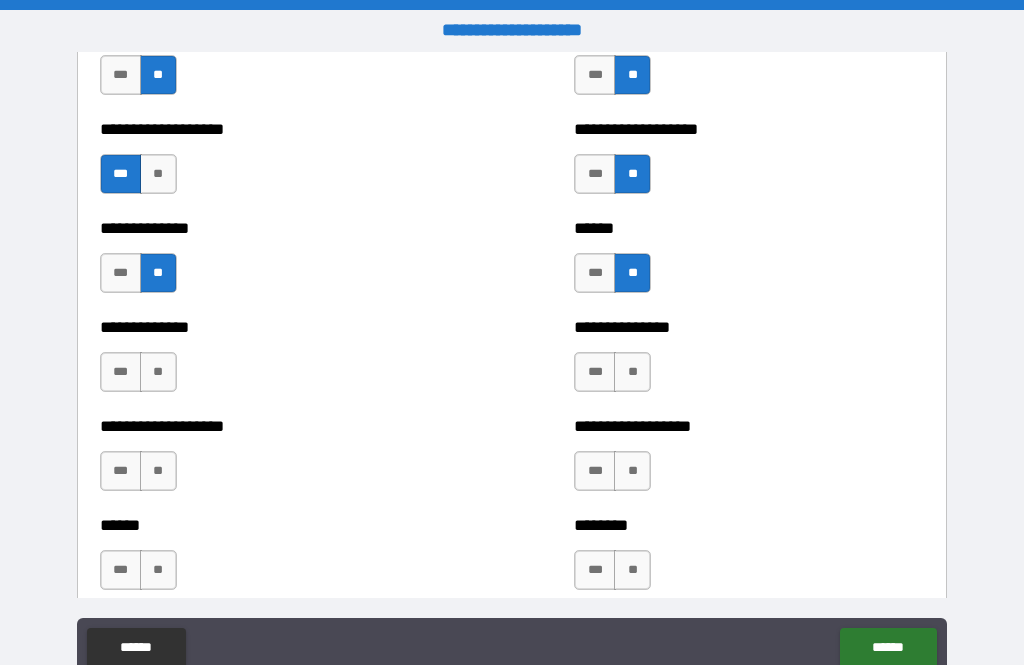 scroll, scrollTop: 4911, scrollLeft: 0, axis: vertical 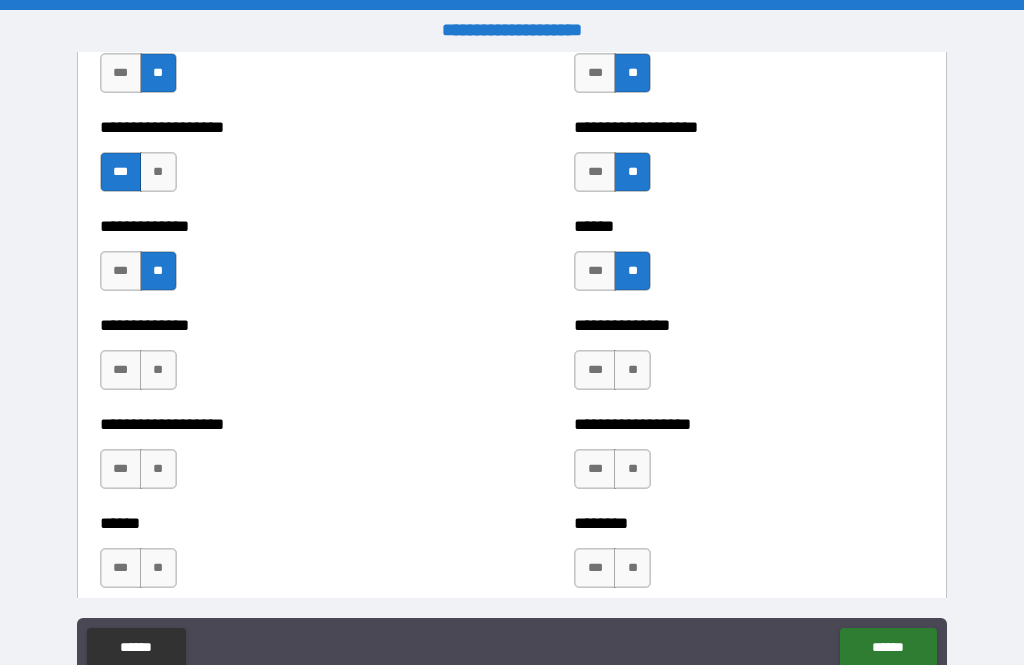 click on "**" at bounding box center (158, 370) 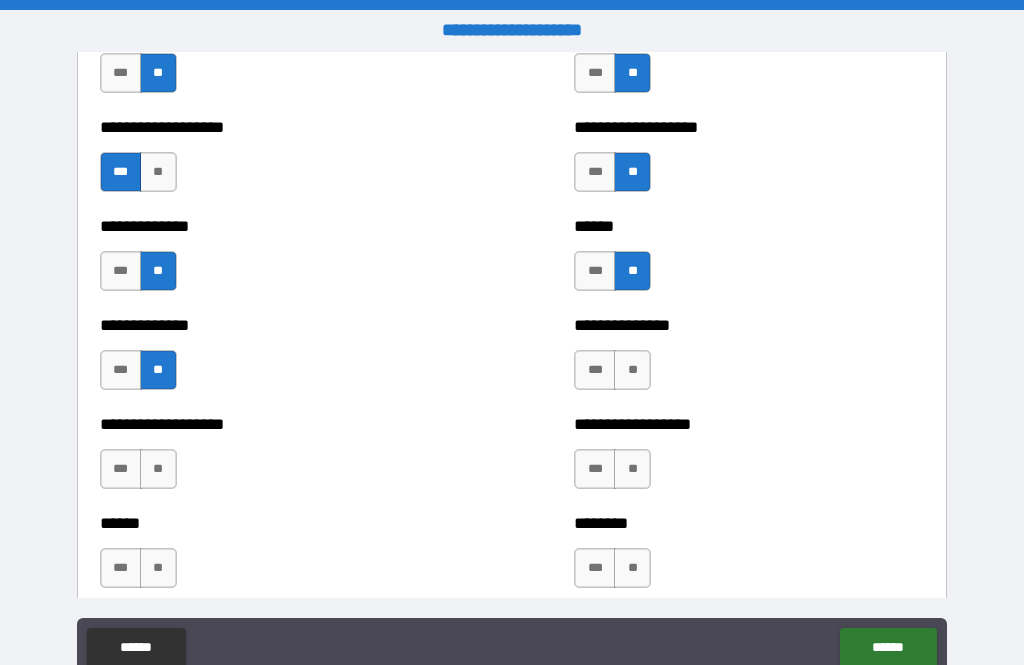 click on "**" at bounding box center (632, 370) 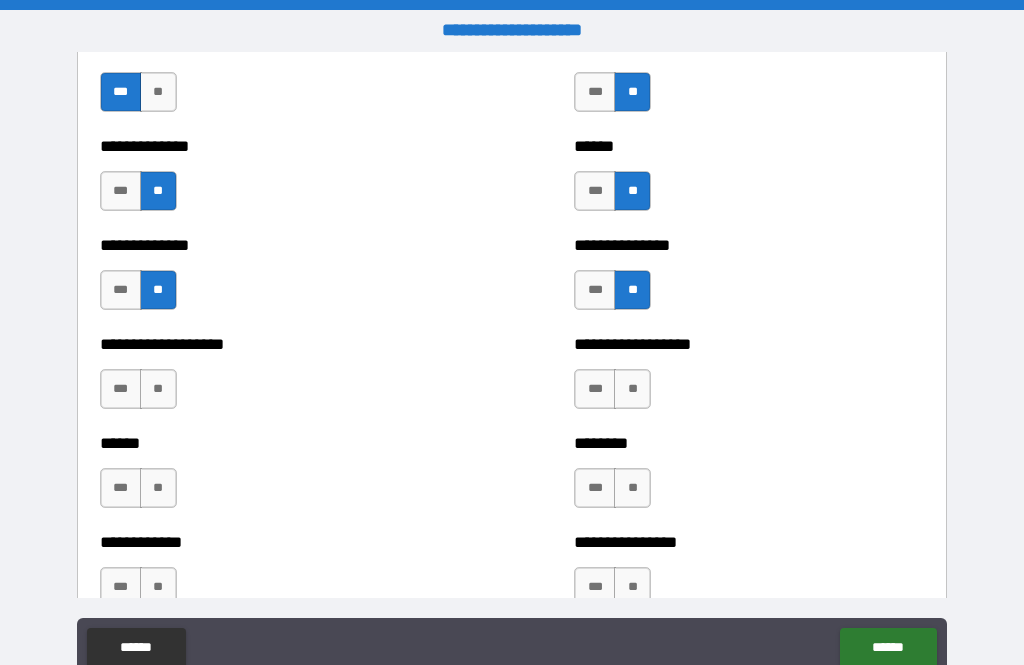 scroll, scrollTop: 4992, scrollLeft: 0, axis: vertical 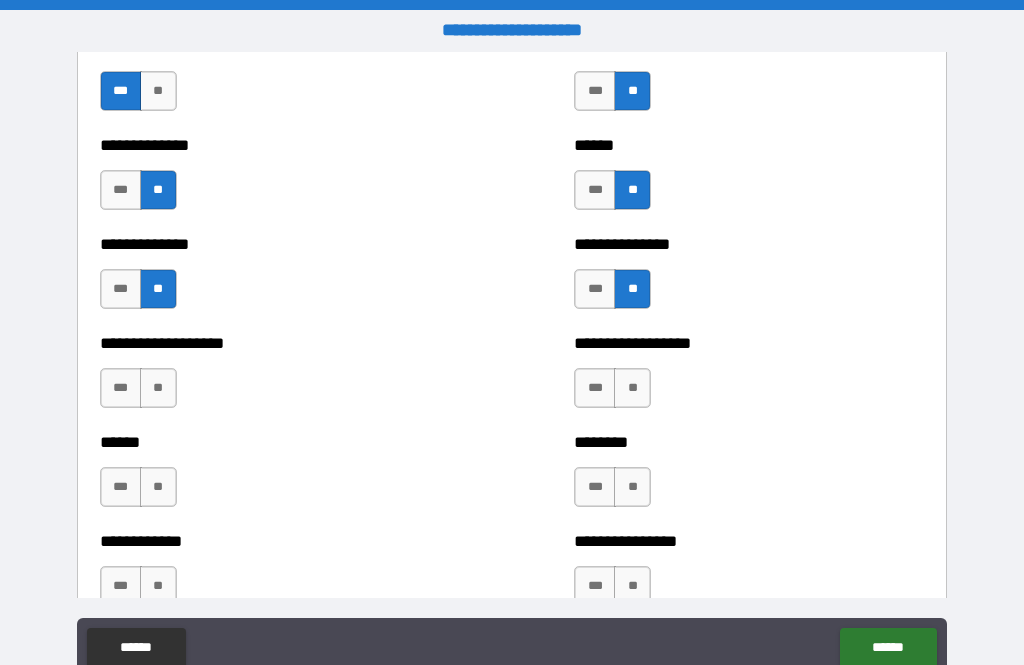 click on "**" at bounding box center (158, 388) 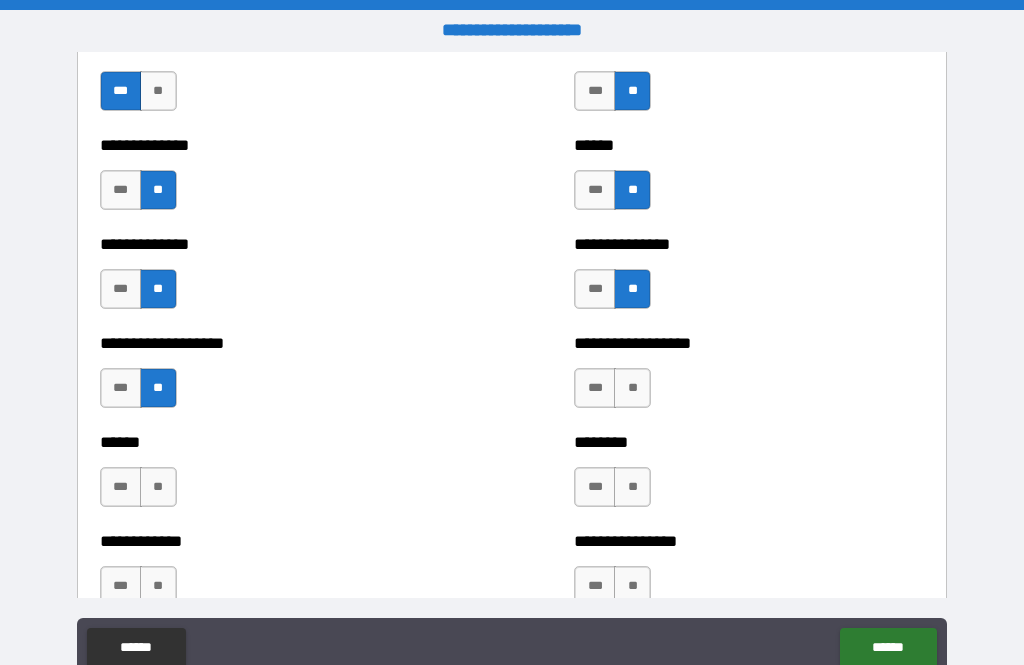 click on "**" at bounding box center (632, 388) 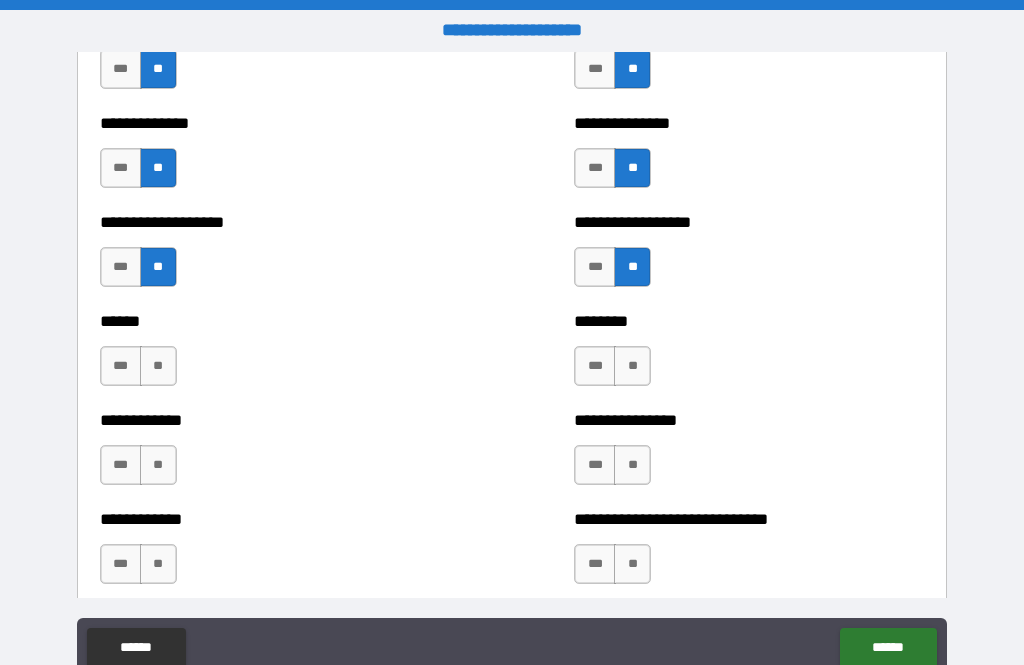 scroll, scrollTop: 5119, scrollLeft: 0, axis: vertical 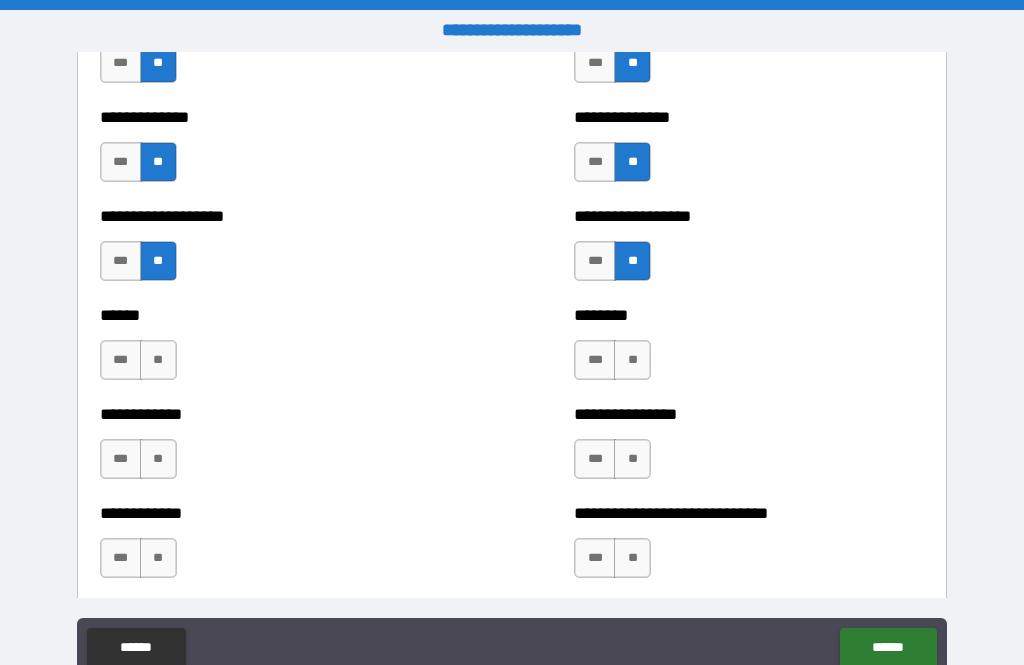 click on "**" at bounding box center [158, 360] 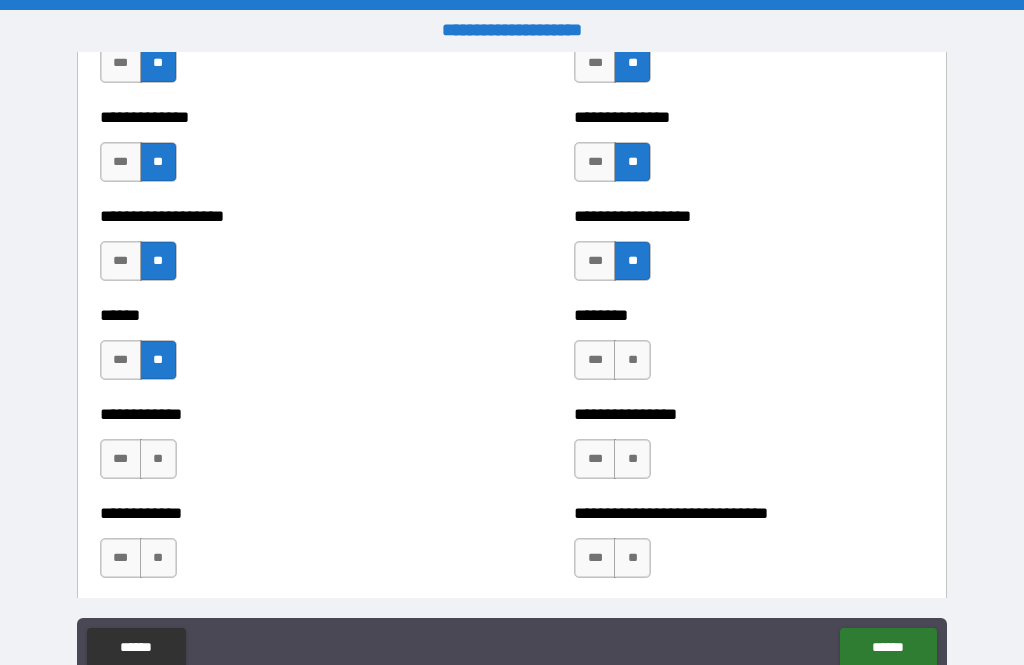 click on "**" at bounding box center (632, 360) 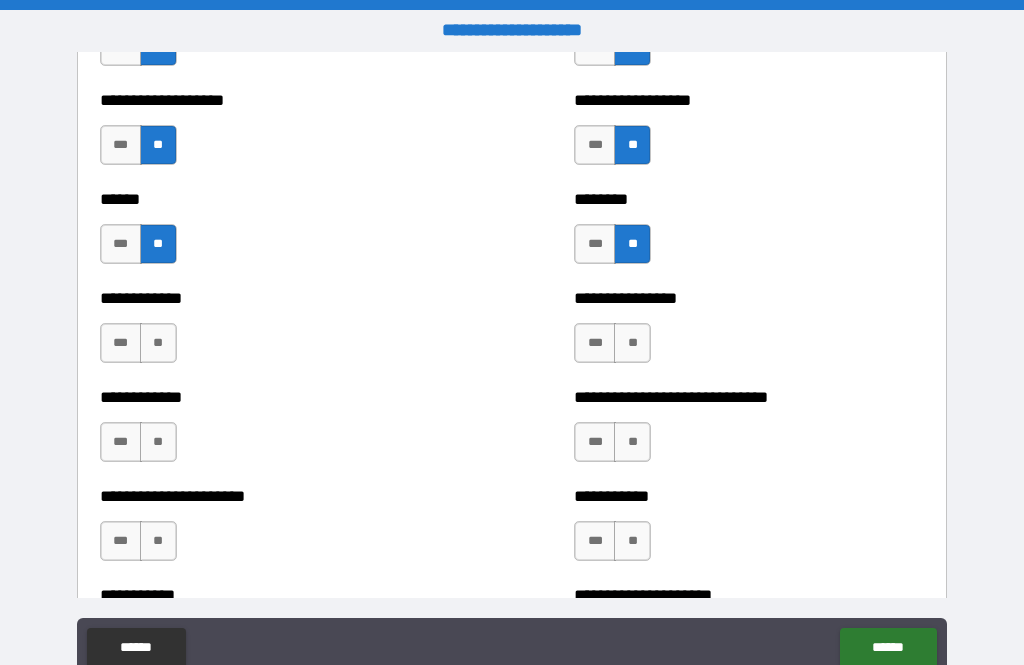 scroll, scrollTop: 5235, scrollLeft: 0, axis: vertical 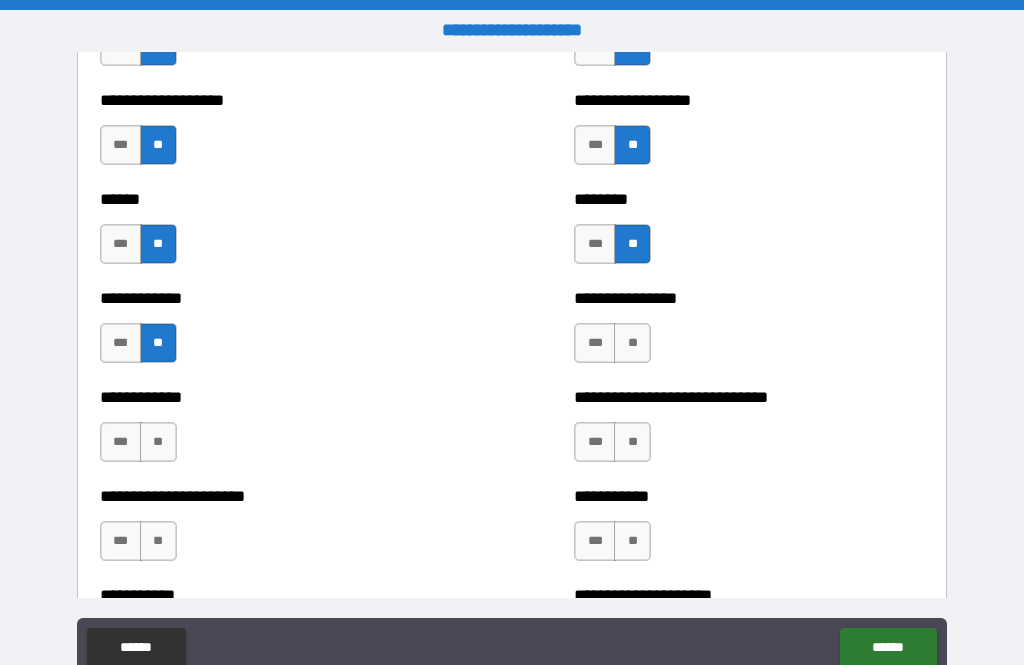 click on "**" at bounding box center (632, 343) 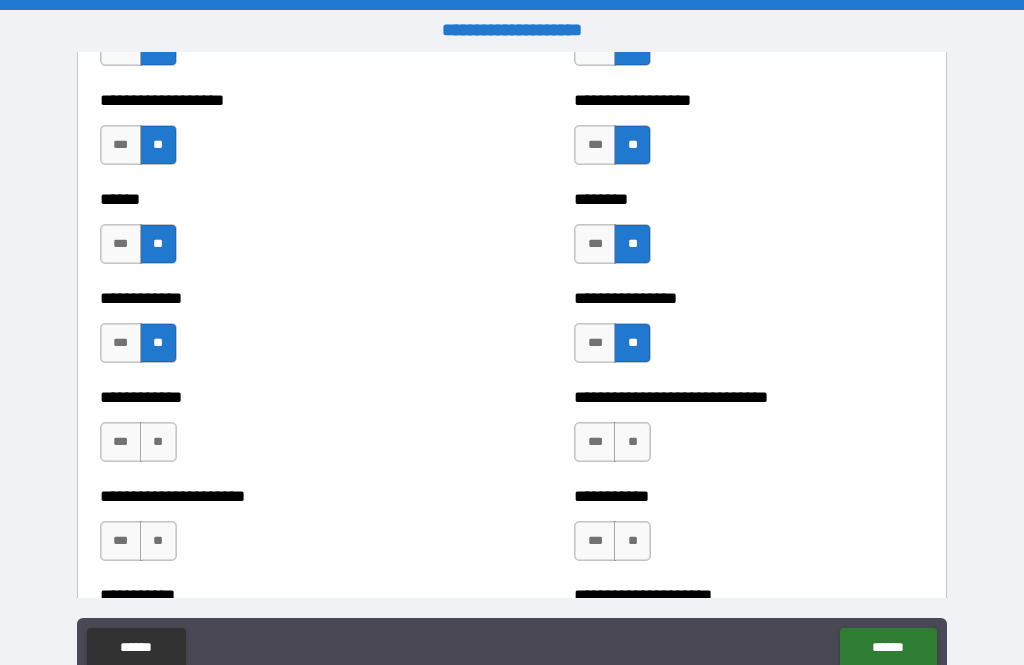scroll, scrollTop: 5331, scrollLeft: 0, axis: vertical 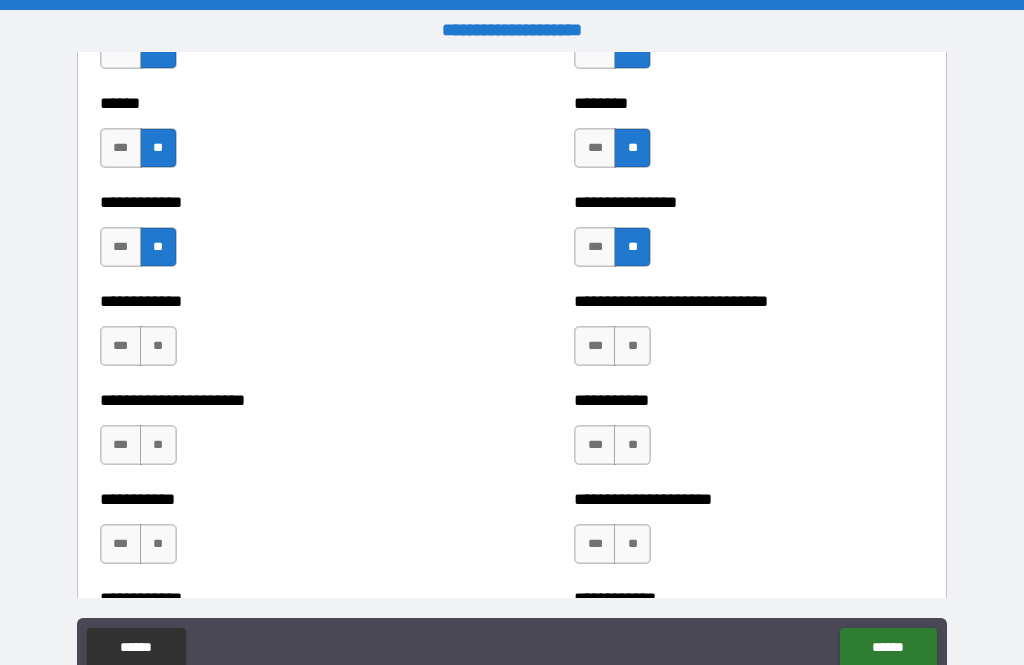 click on "**" at bounding box center (158, 346) 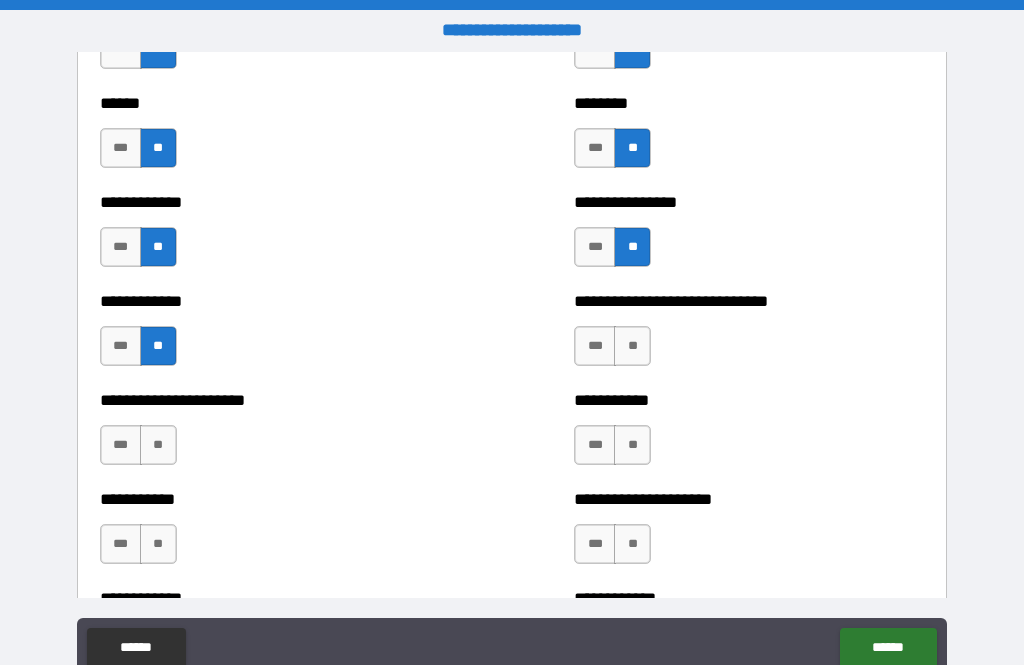 click on "**" at bounding box center (632, 346) 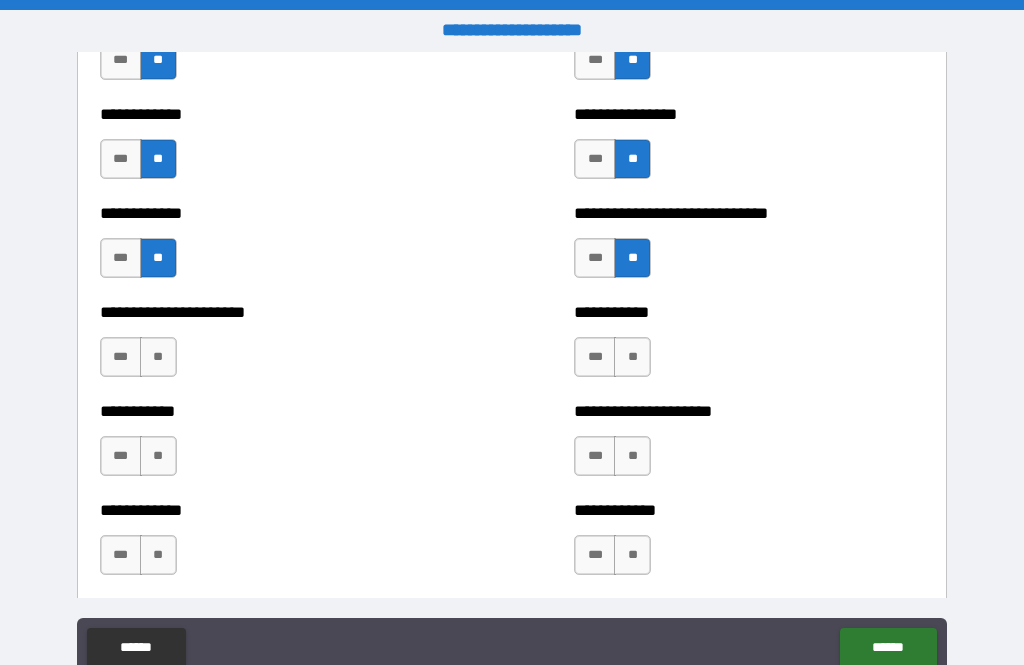 scroll, scrollTop: 5441, scrollLeft: 0, axis: vertical 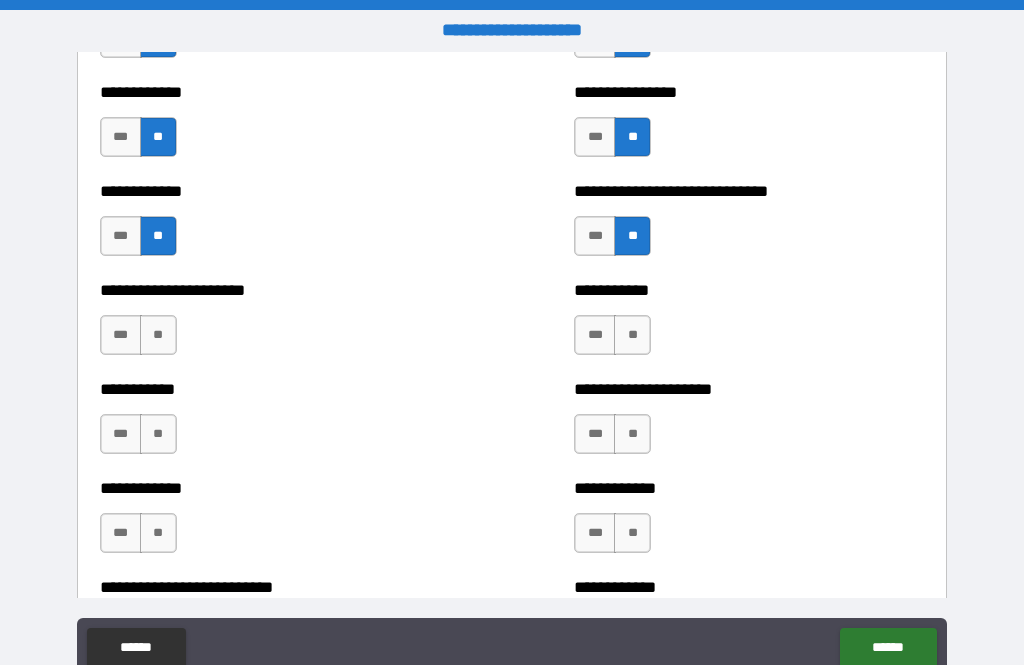 click on "**" at bounding box center (158, 335) 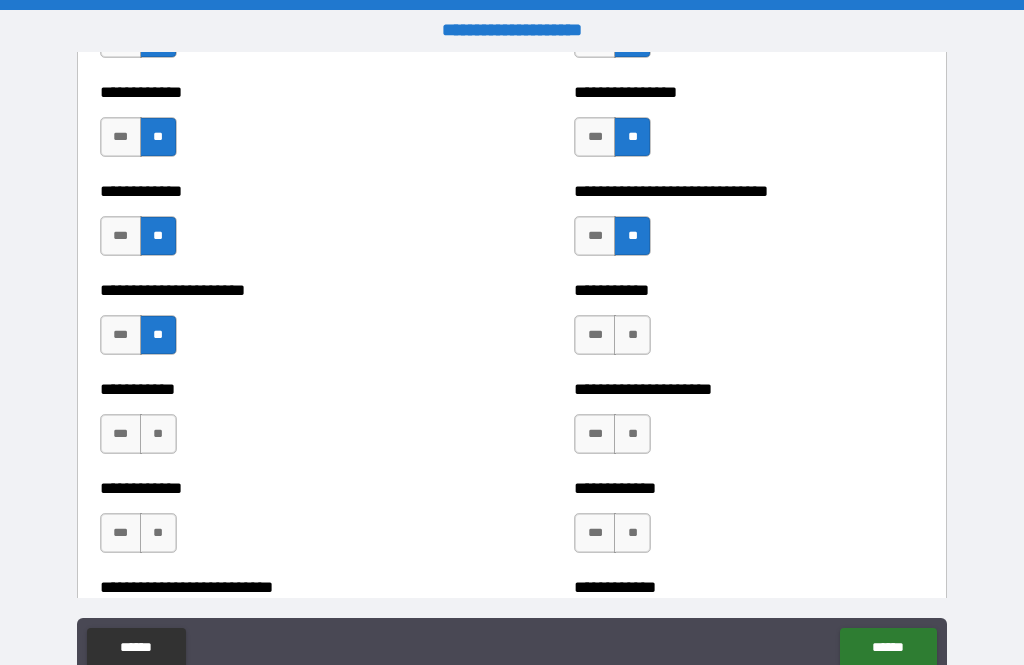 click on "**" at bounding box center (632, 335) 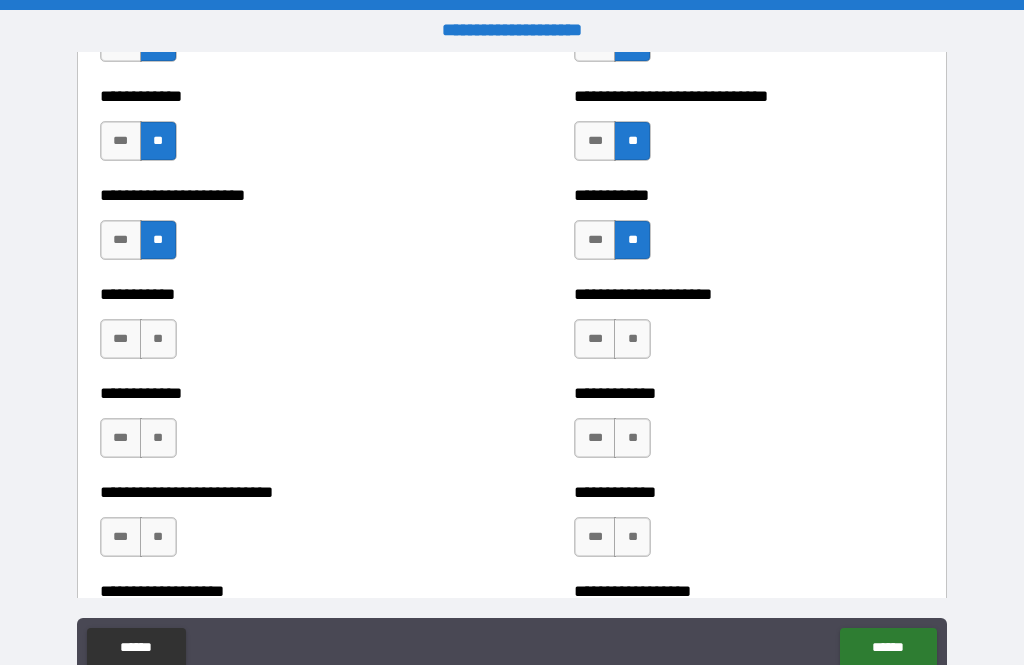 scroll, scrollTop: 5537, scrollLeft: 0, axis: vertical 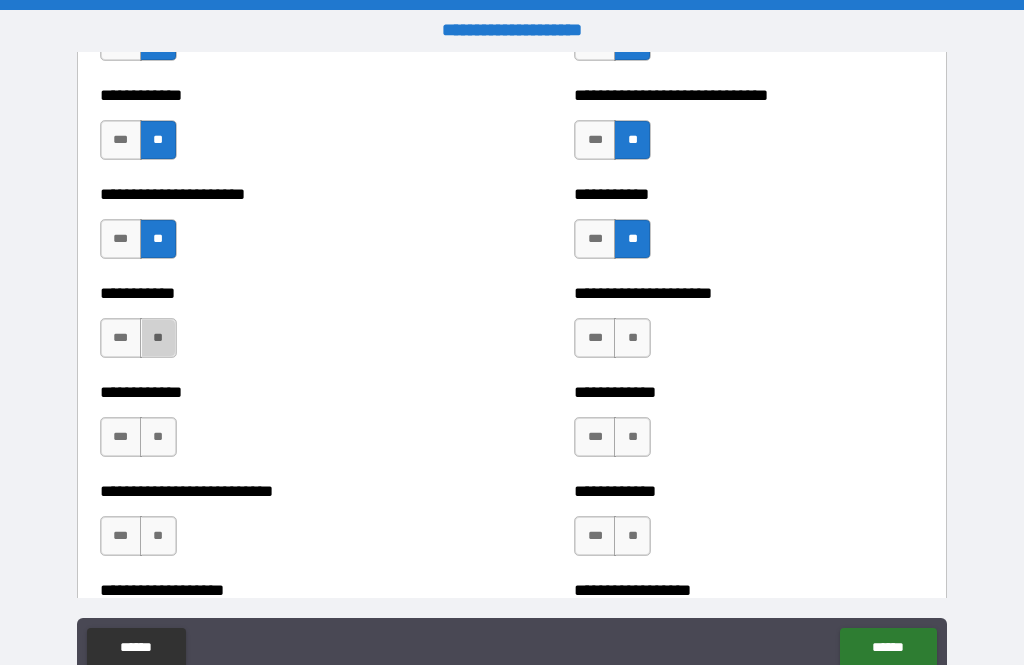 click on "**" at bounding box center (158, 338) 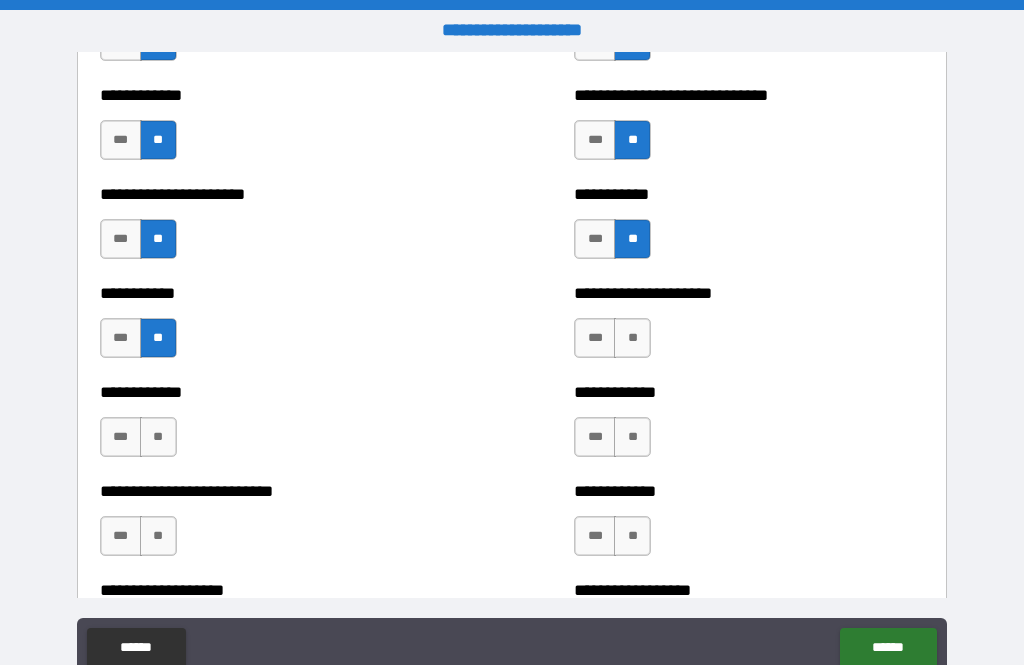 click on "**" at bounding box center (632, 338) 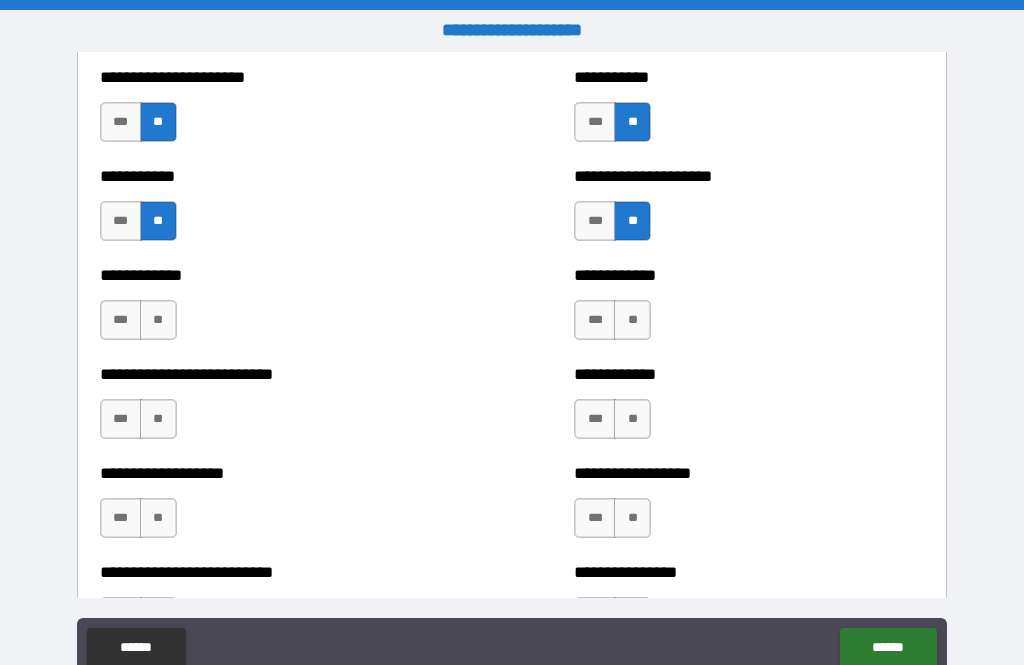 scroll, scrollTop: 5654, scrollLeft: 0, axis: vertical 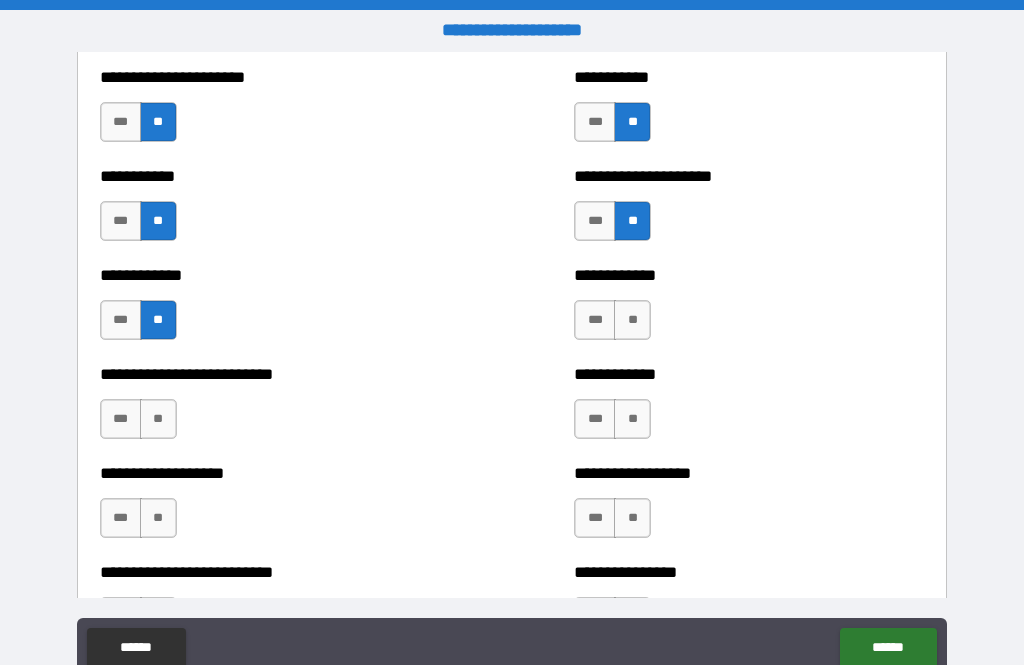click on "**" at bounding box center (632, 320) 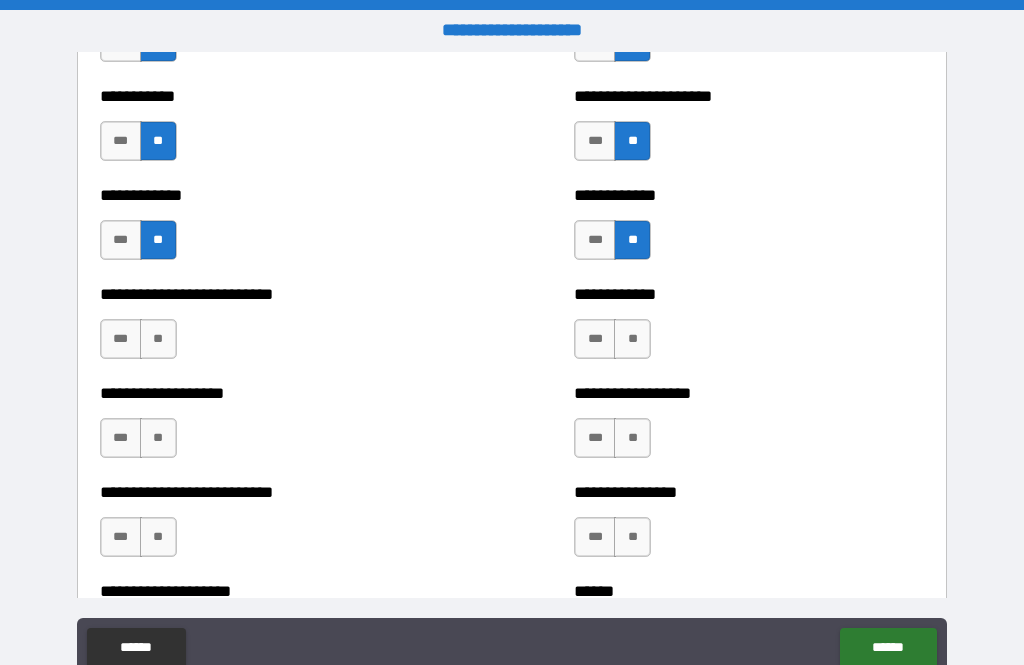 scroll, scrollTop: 5743, scrollLeft: 0, axis: vertical 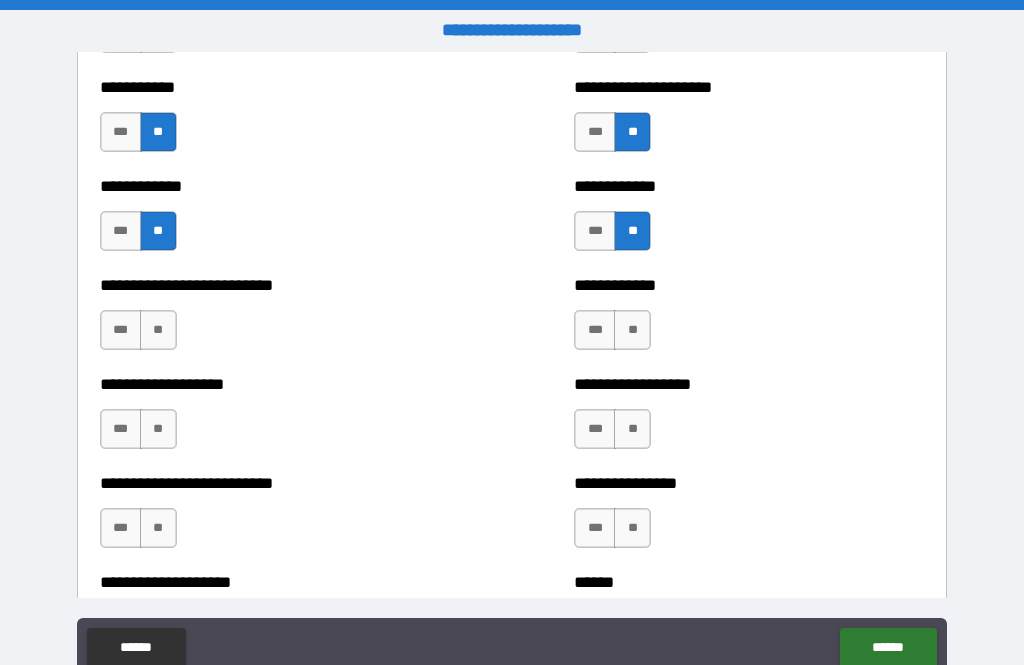 click on "**" at bounding box center [158, 330] 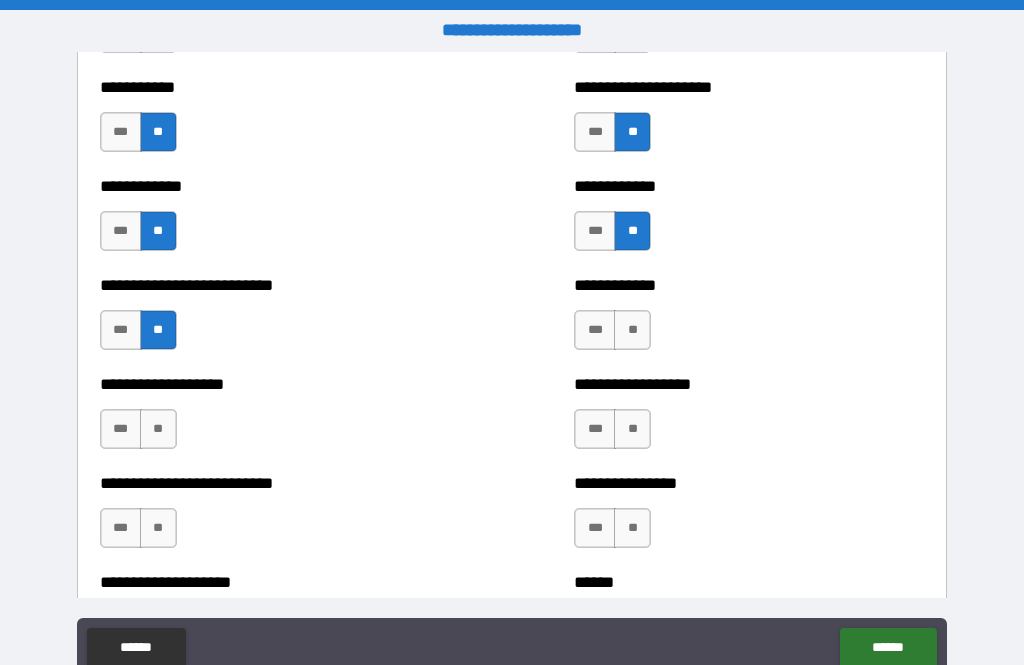 click on "**" at bounding box center (632, 330) 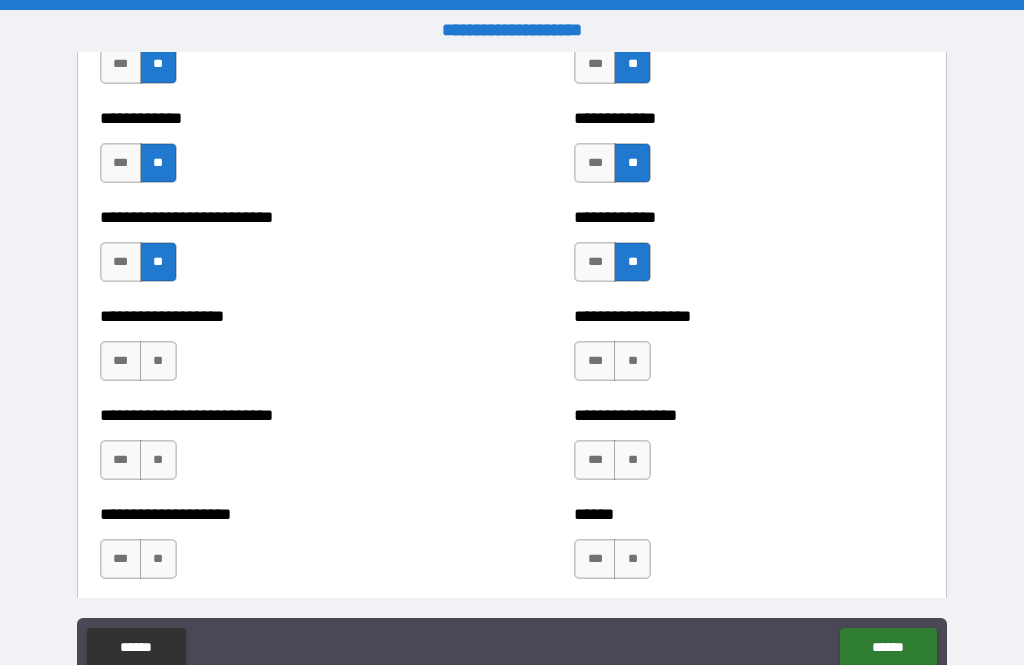 scroll, scrollTop: 5812, scrollLeft: 0, axis: vertical 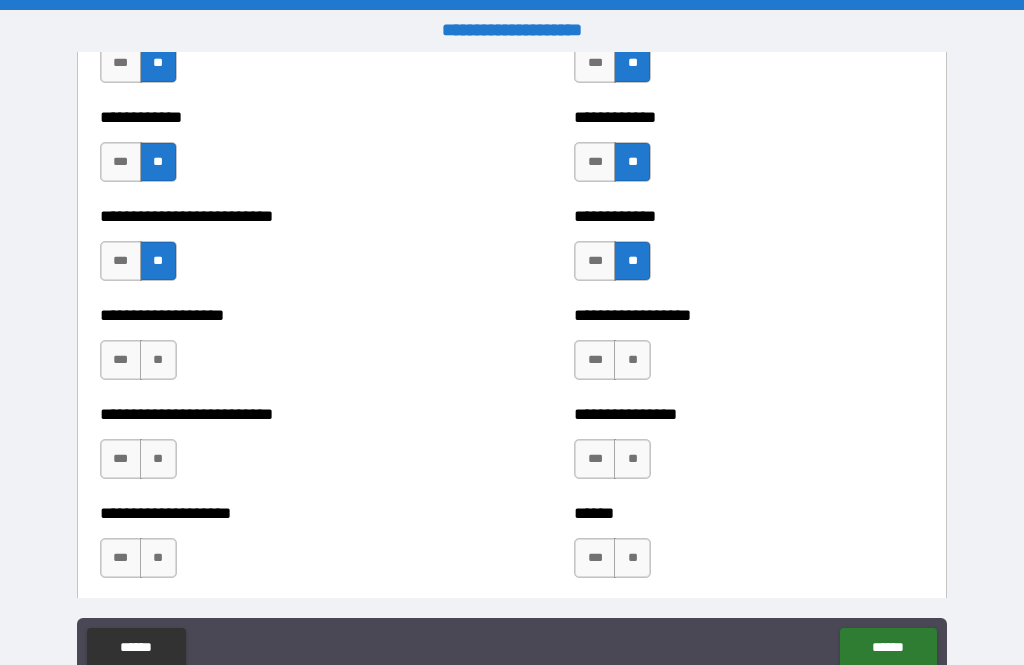 click on "**" at bounding box center [158, 360] 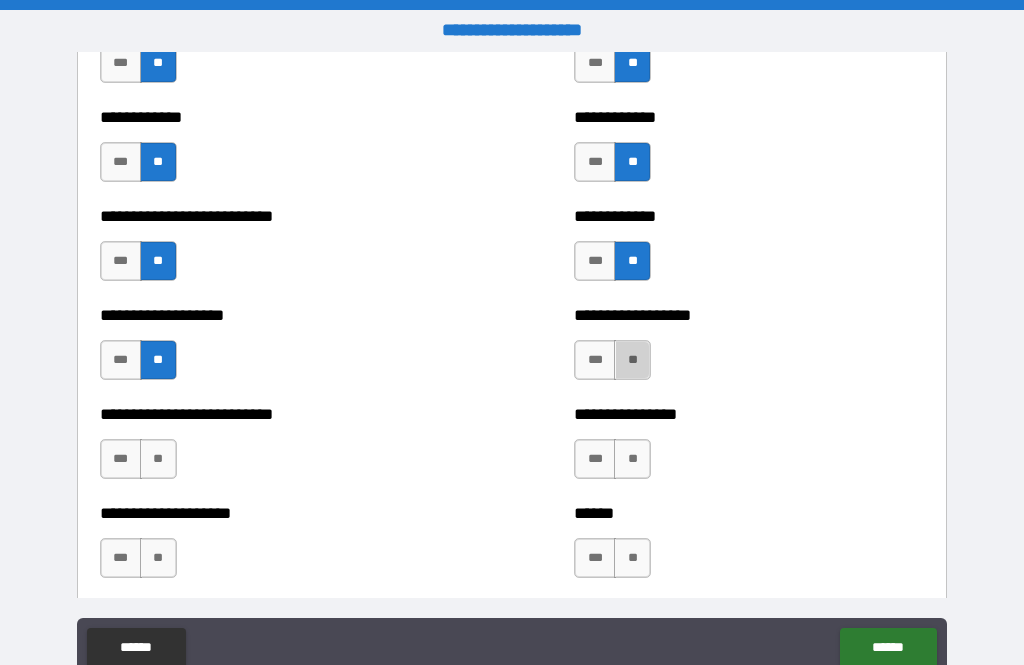 click on "**" at bounding box center [632, 360] 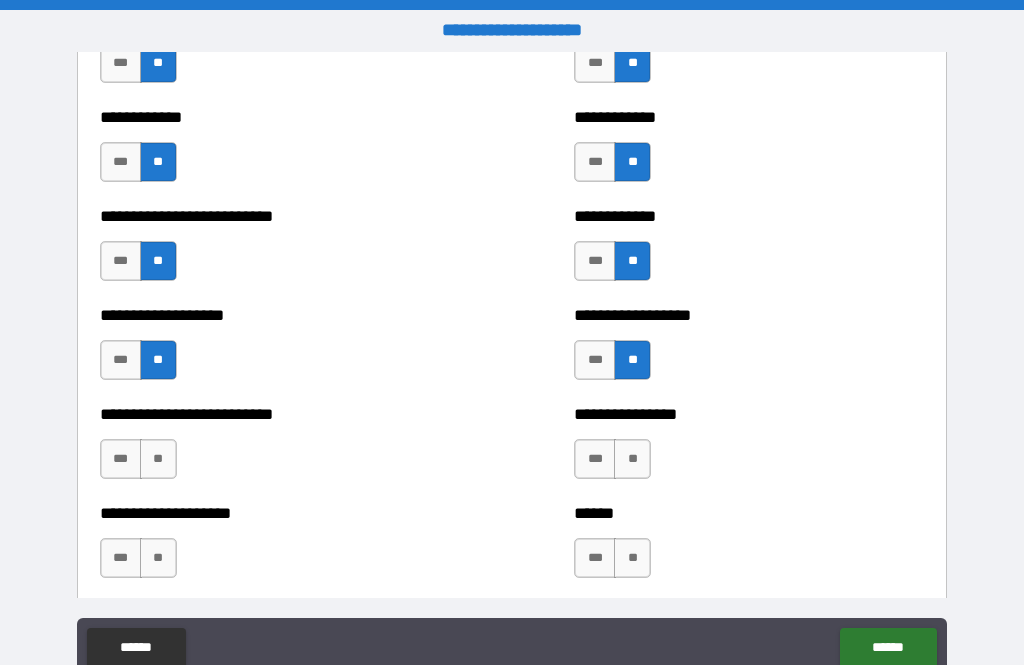 scroll, scrollTop: 5894, scrollLeft: 0, axis: vertical 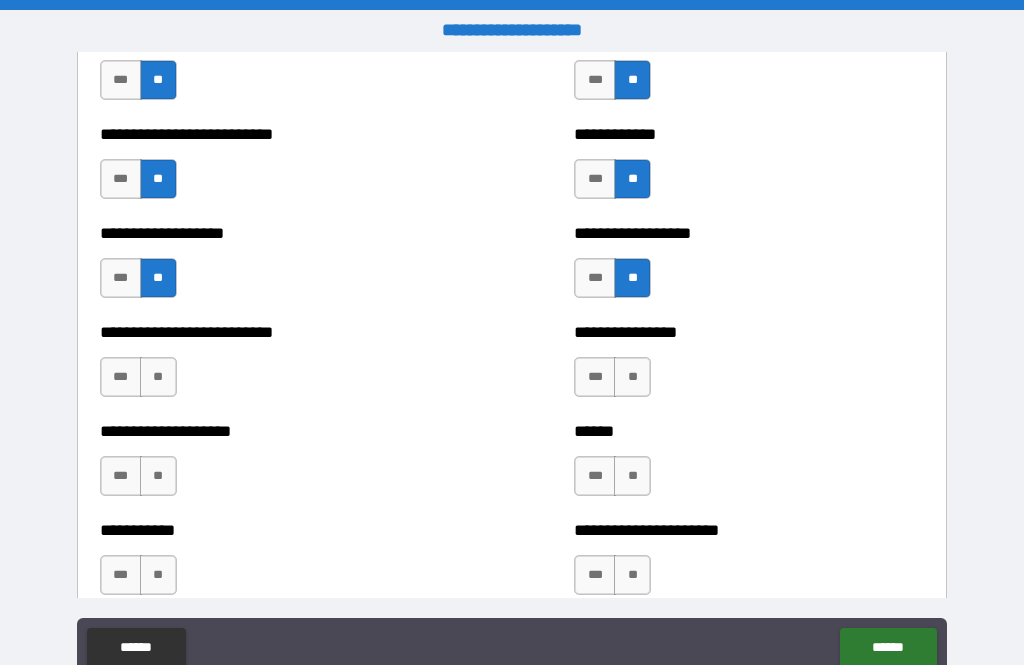 click on "**" at bounding box center (158, 377) 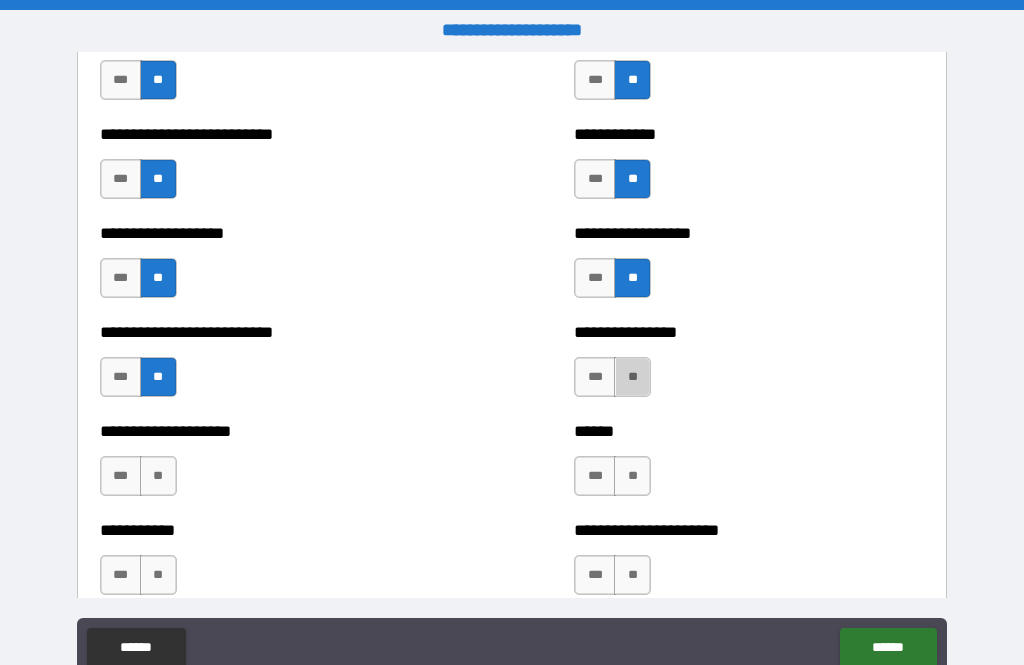 click on "**" at bounding box center [632, 377] 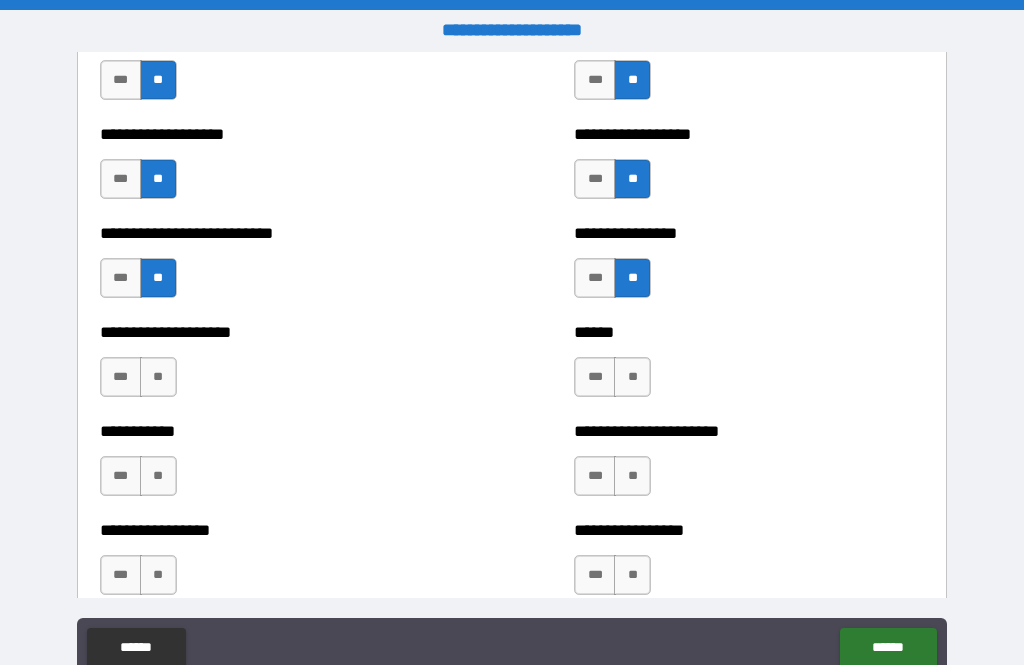 click on "**" at bounding box center (158, 377) 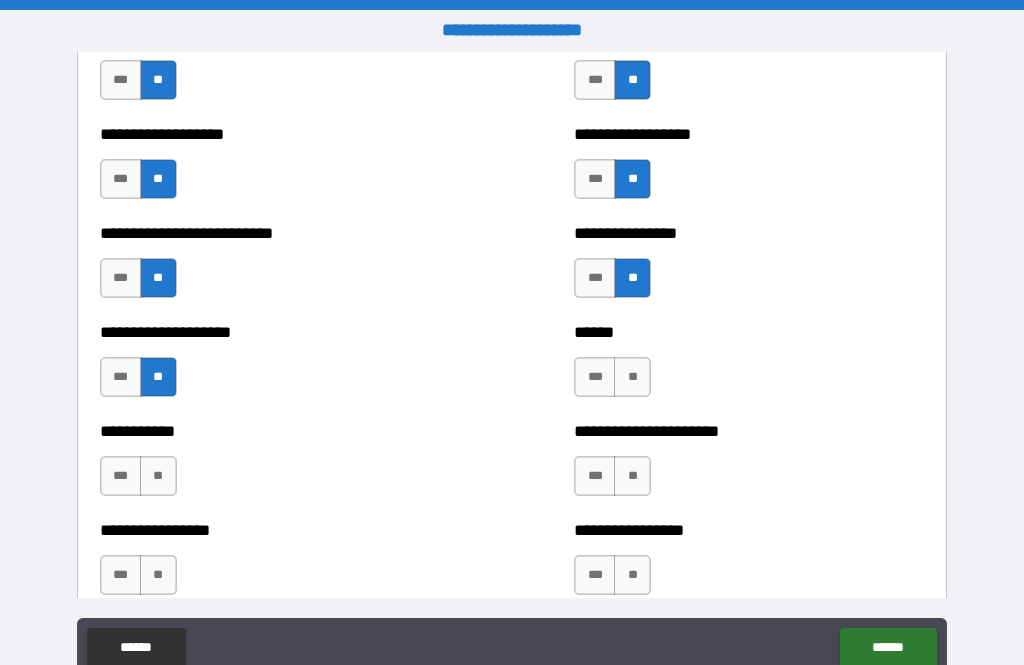 click on "**" at bounding box center [632, 377] 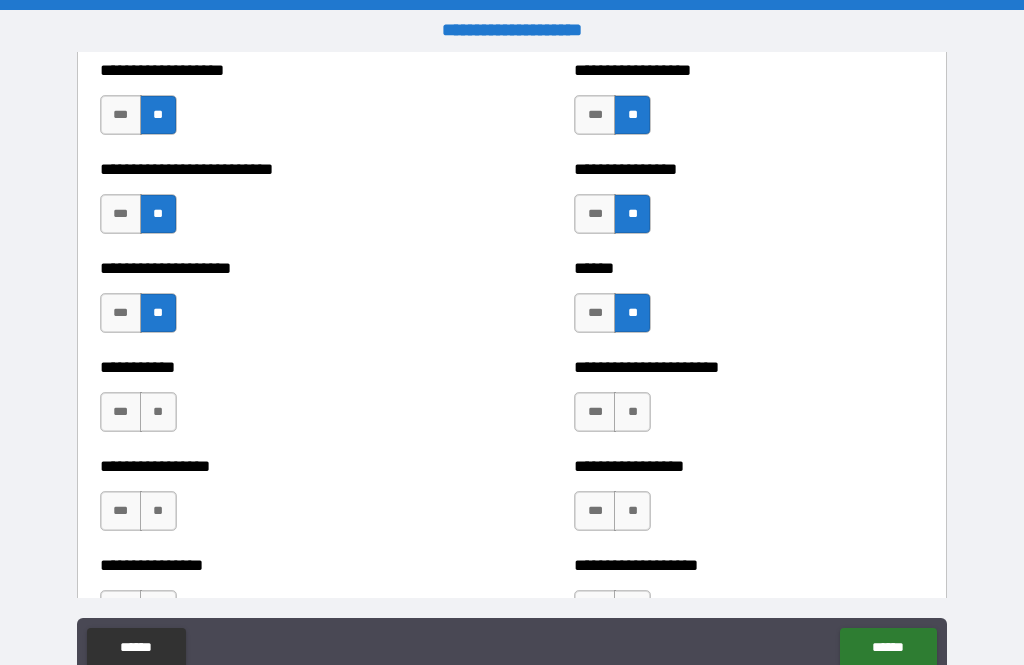 scroll, scrollTop: 6084, scrollLeft: 0, axis: vertical 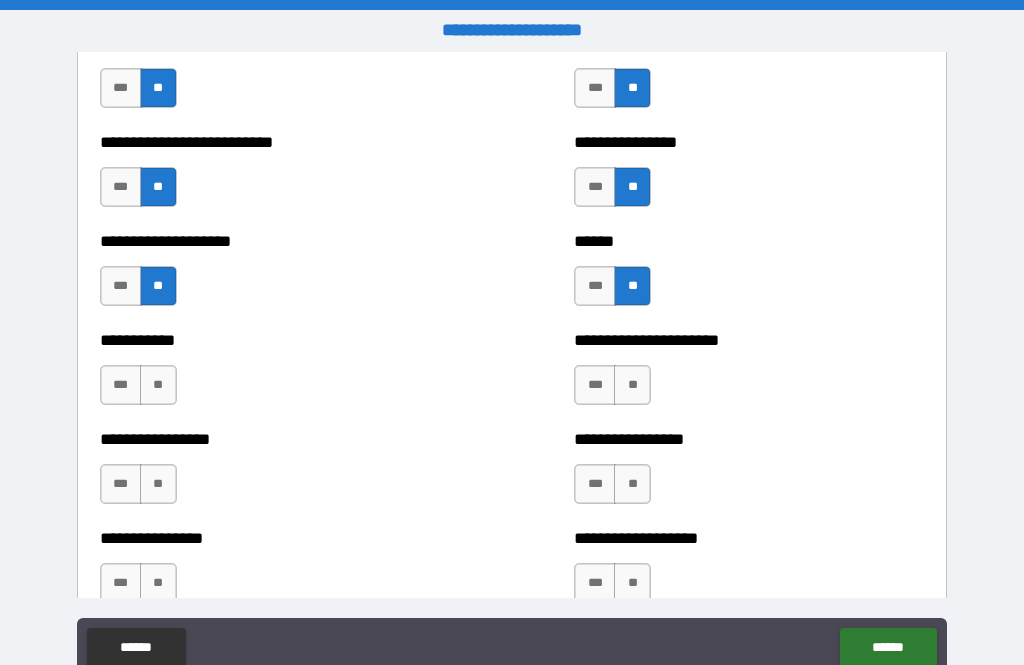 click on "**" at bounding box center (158, 385) 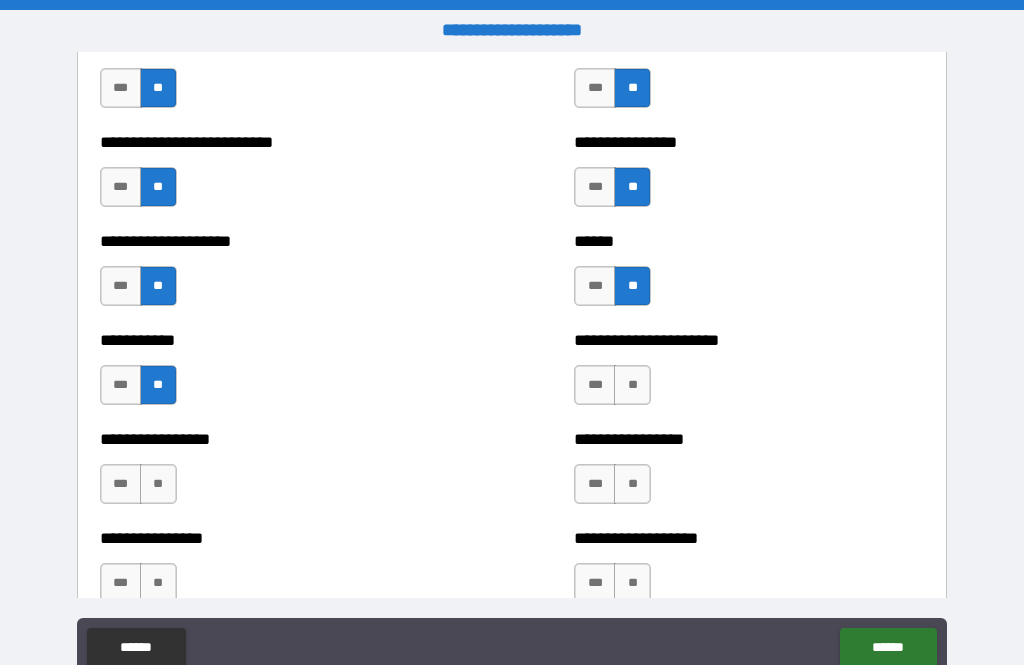 click on "**" at bounding box center (632, 385) 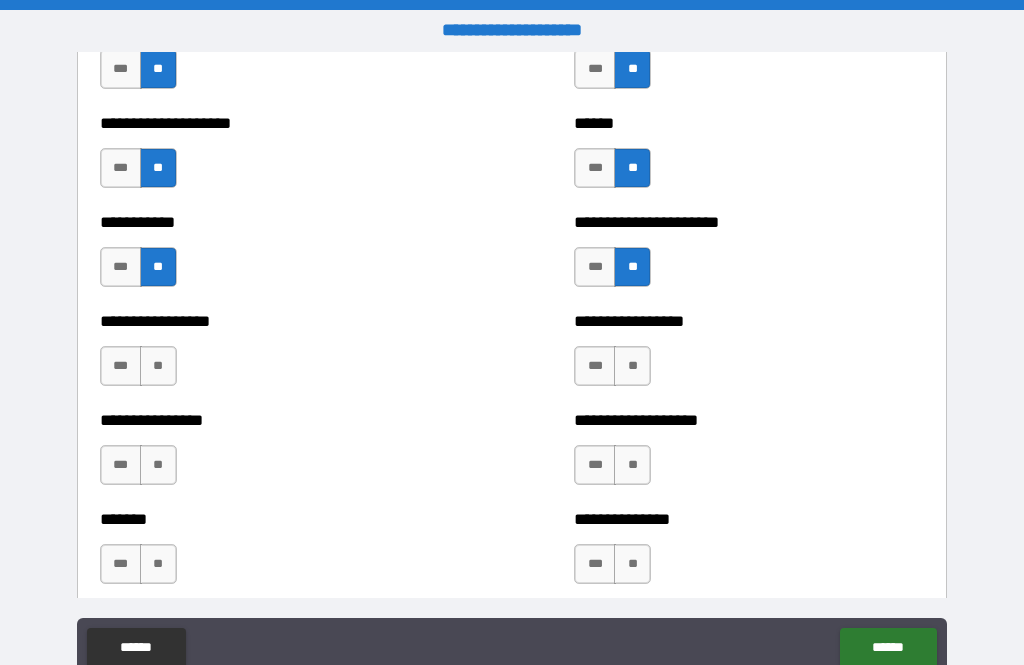 scroll 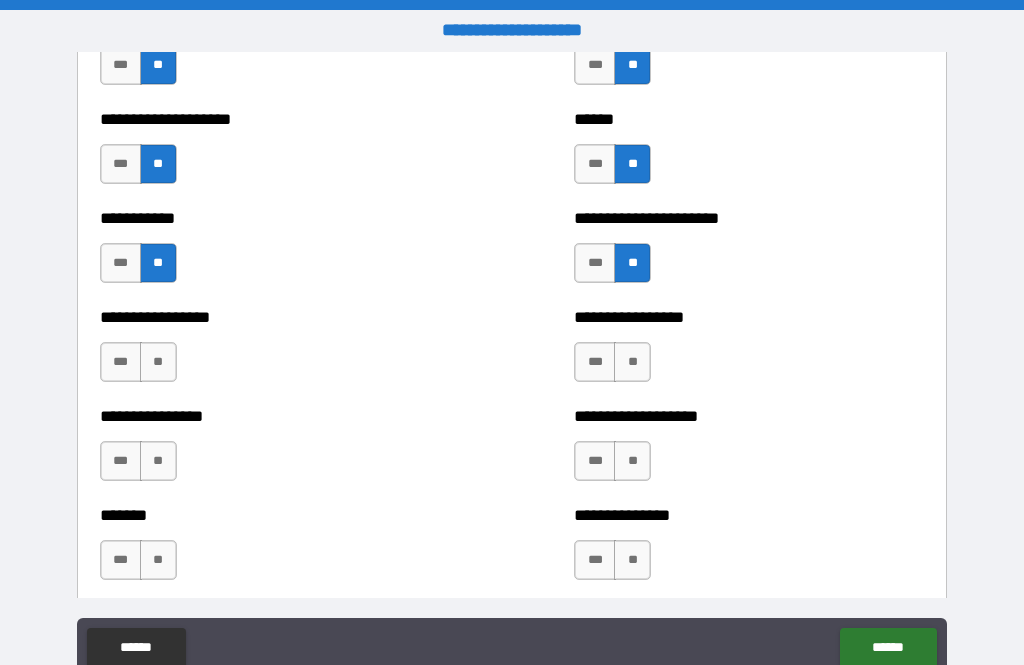 click on "**" at bounding box center (158, 362) 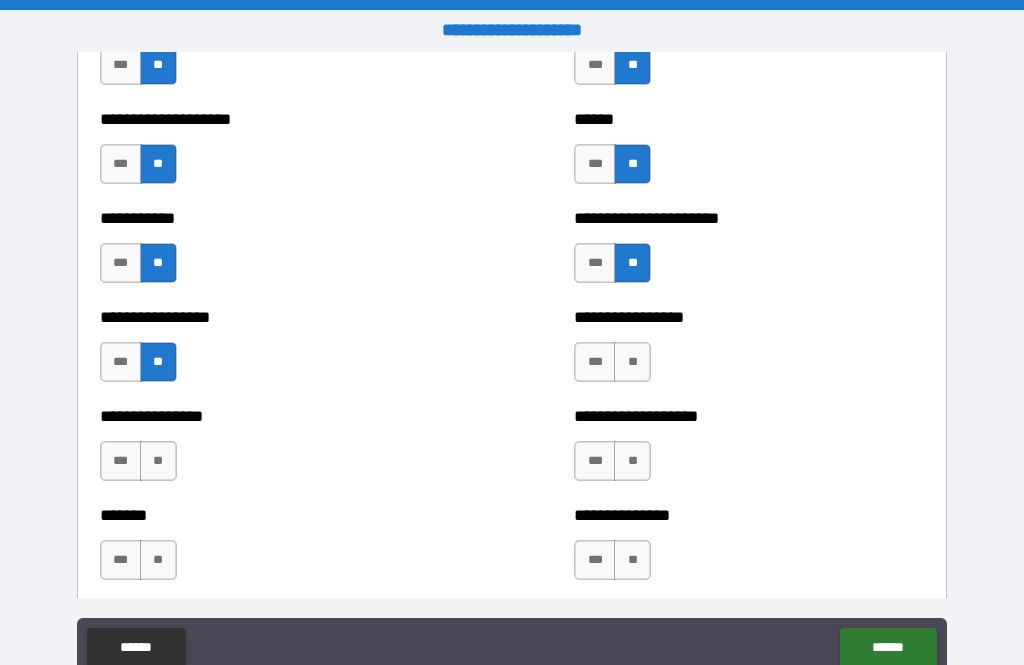click on "**" at bounding box center [632, 362] 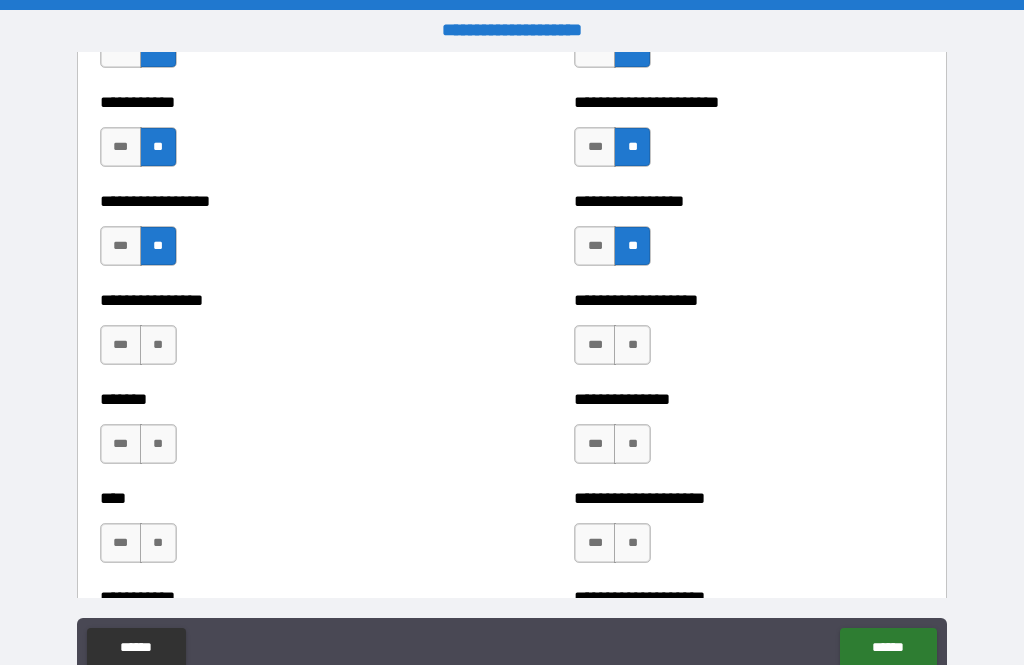 click on "**" at bounding box center [158, 345] 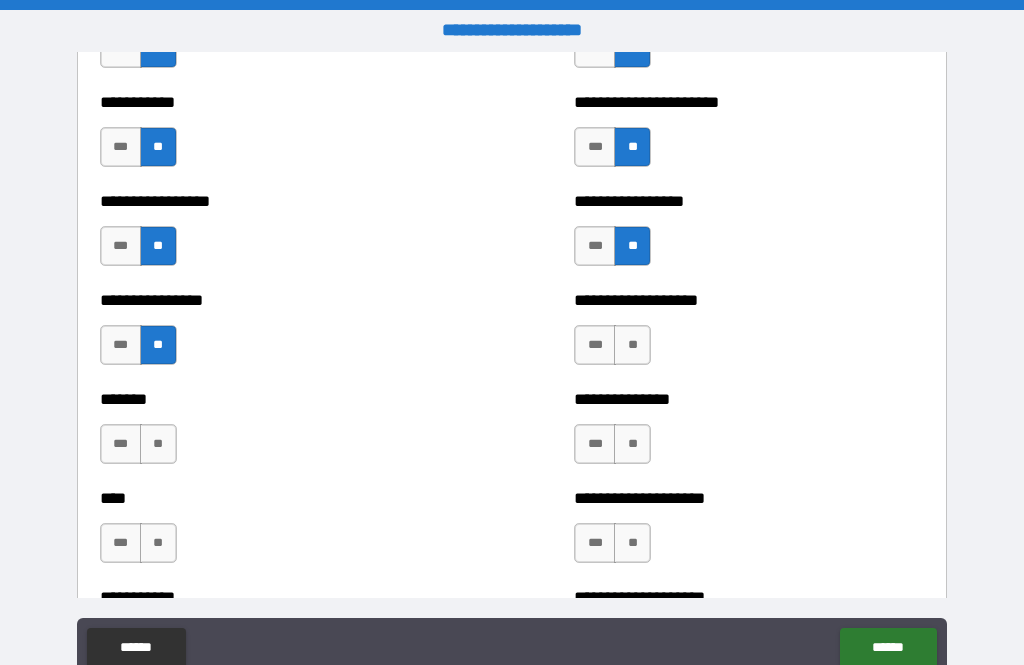 click on "**" at bounding box center [632, 345] 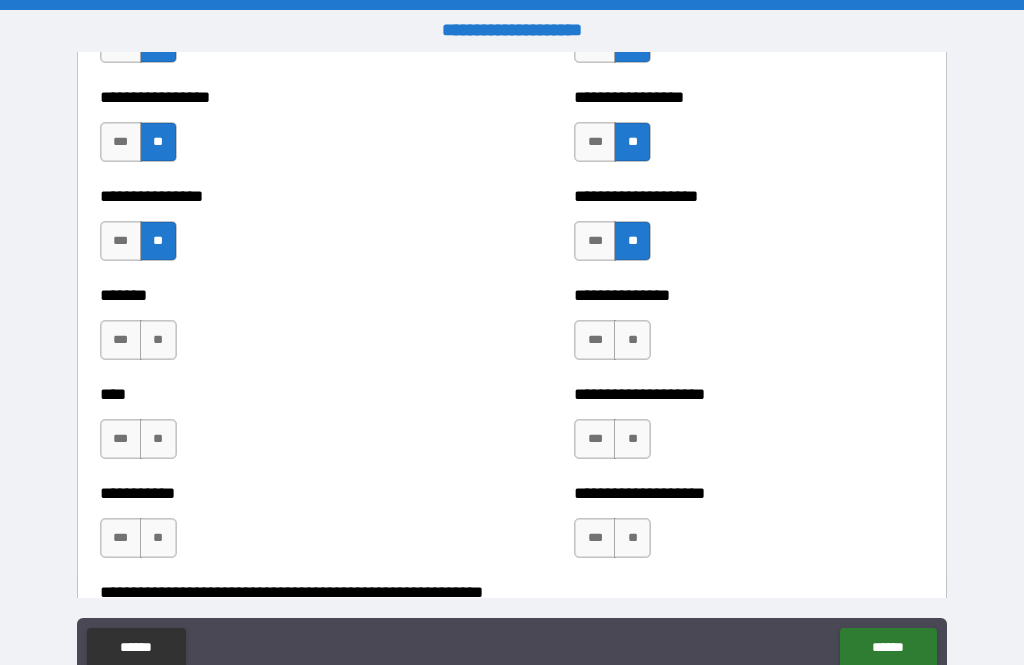 click on "**" at bounding box center [158, 340] 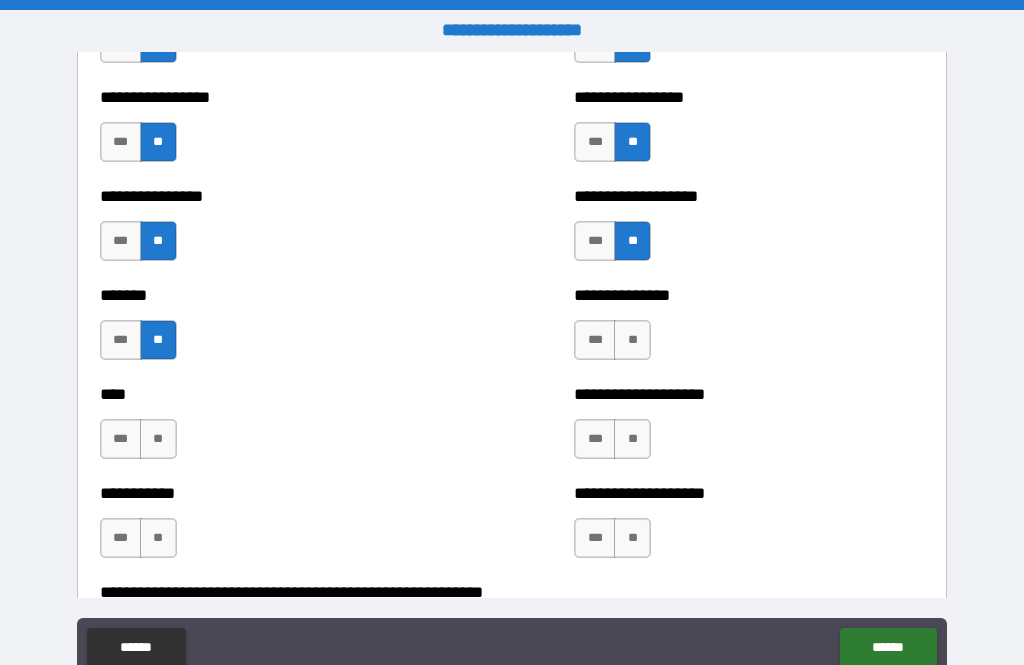 click on "**" at bounding box center [632, 340] 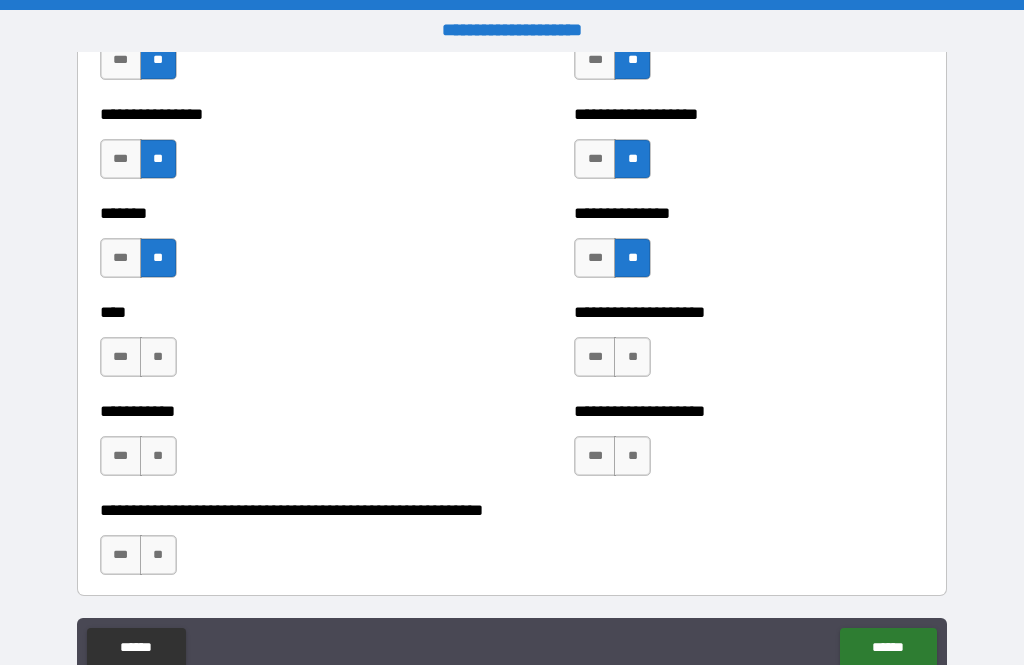 click on "***" at bounding box center [595, 258] 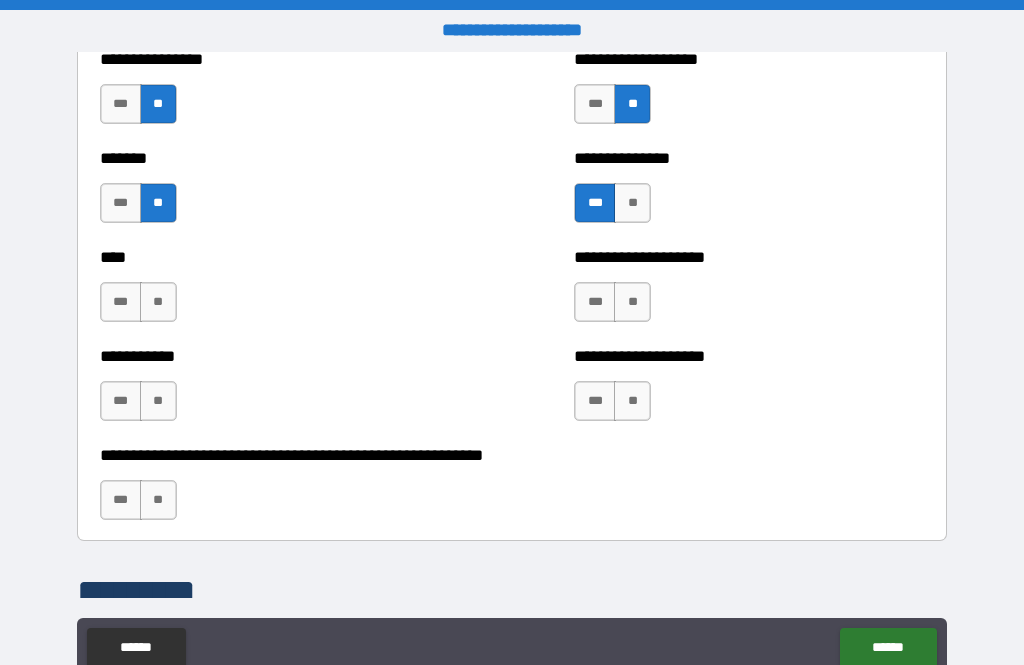 click on "**" at bounding box center [158, 302] 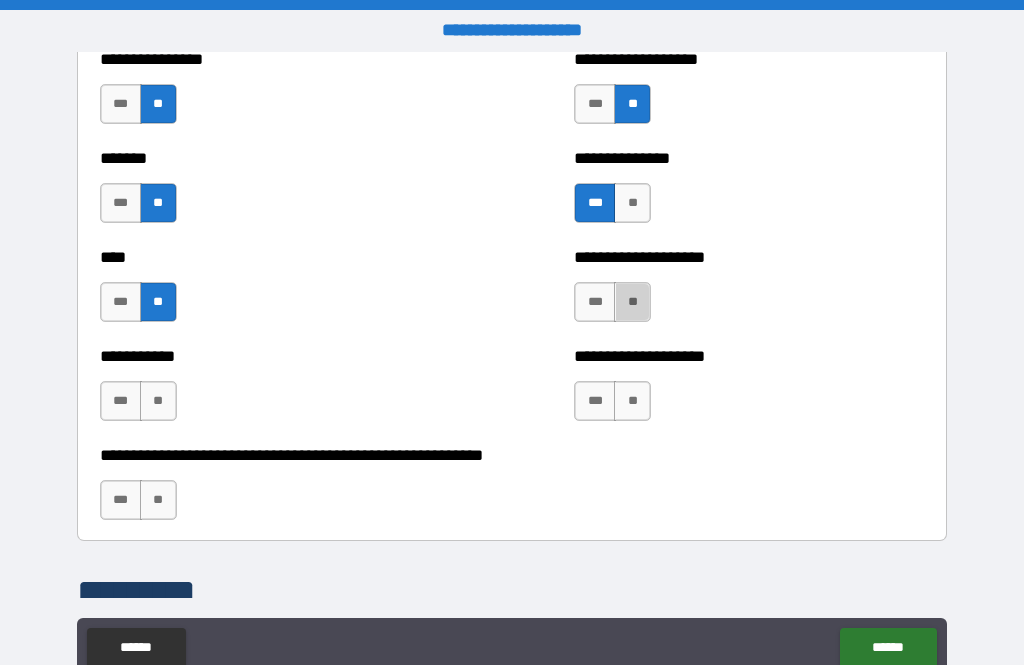 click on "**" at bounding box center (632, 302) 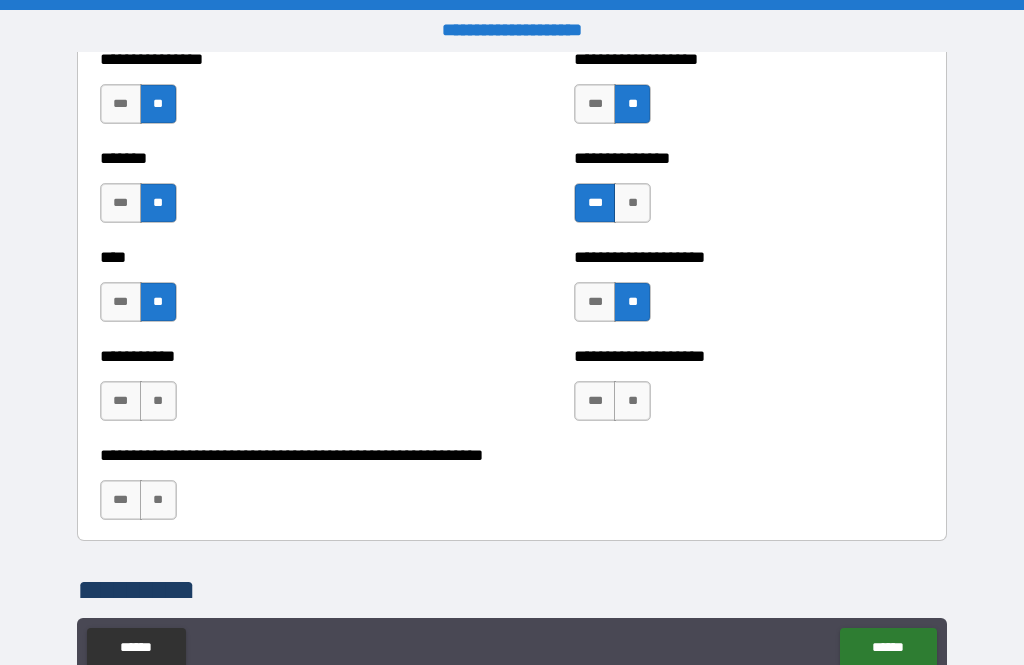 click on "*** **" at bounding box center [141, 307] 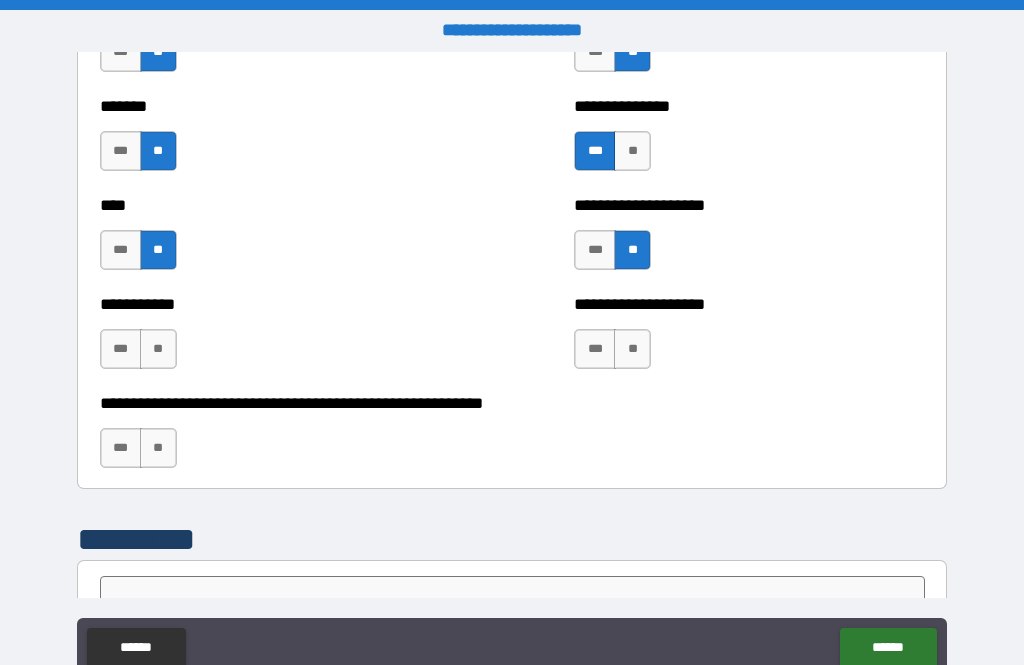 click on "**" at bounding box center (158, 349) 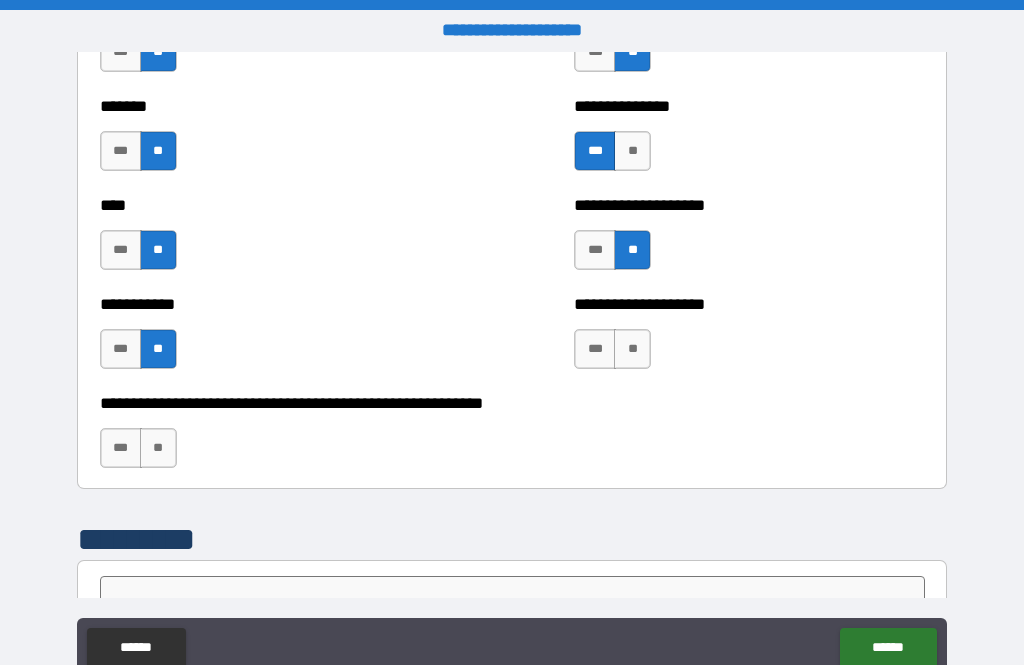 click on "**" at bounding box center [632, 349] 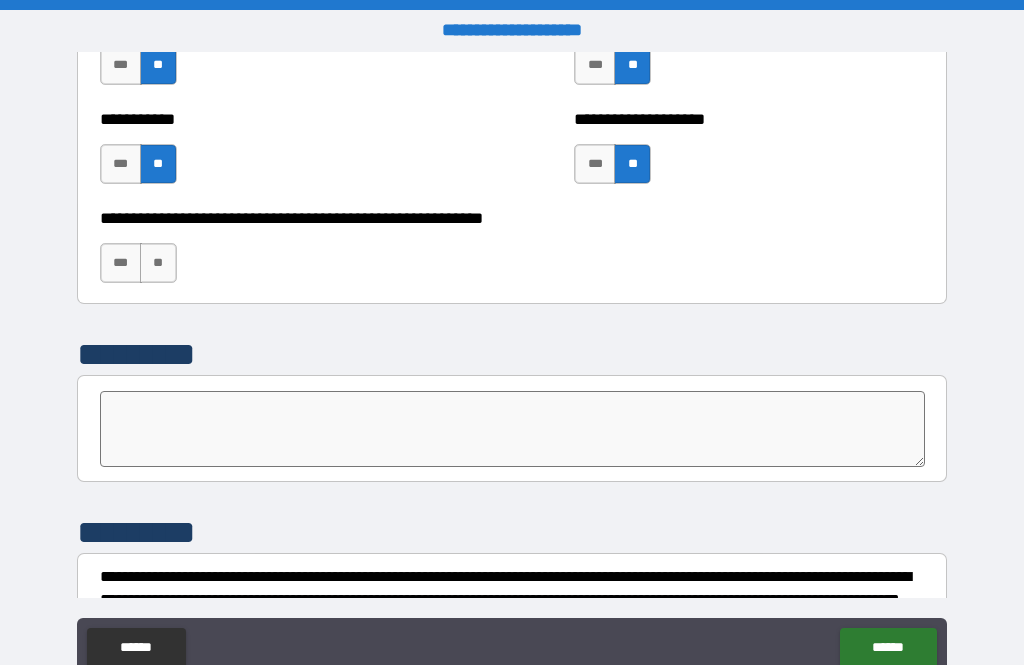 click on "**" at bounding box center [158, 263] 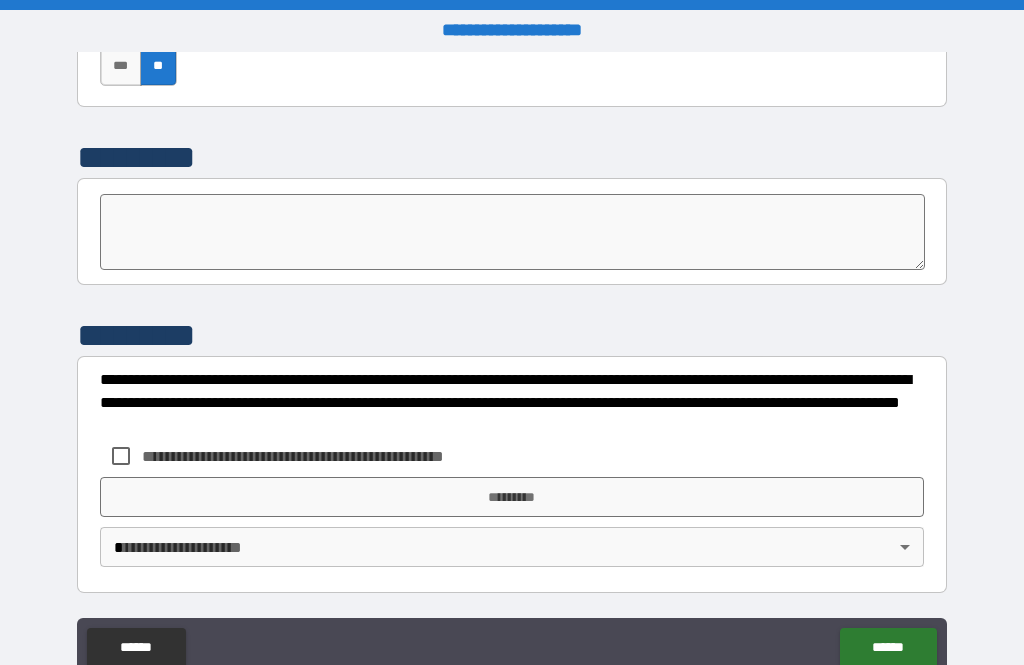 click on "**********" at bounding box center [512, 402] 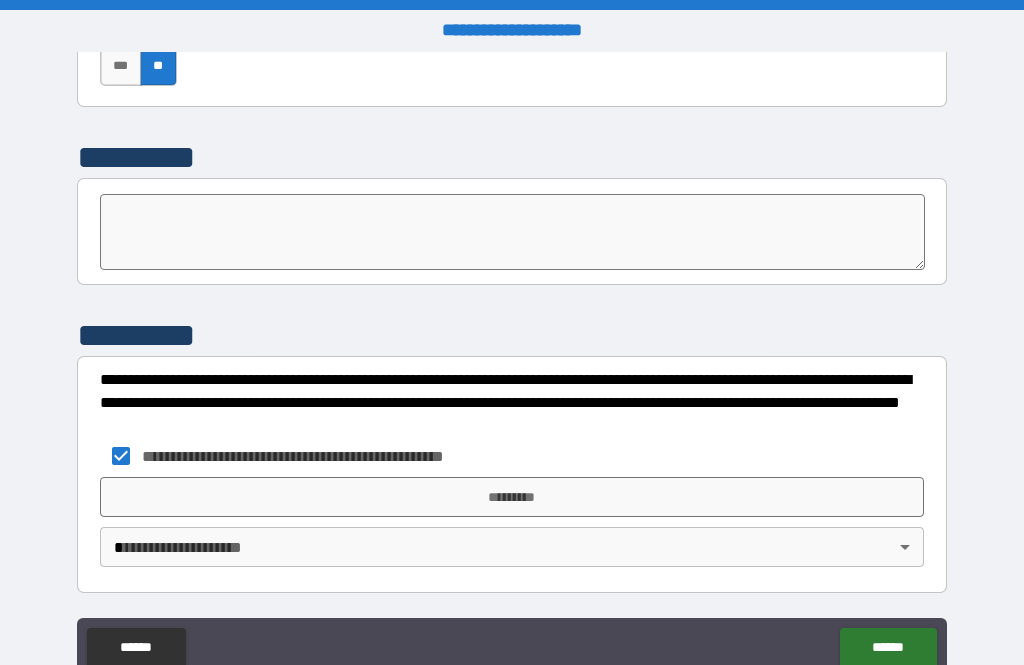 click on "*********" at bounding box center [512, 497] 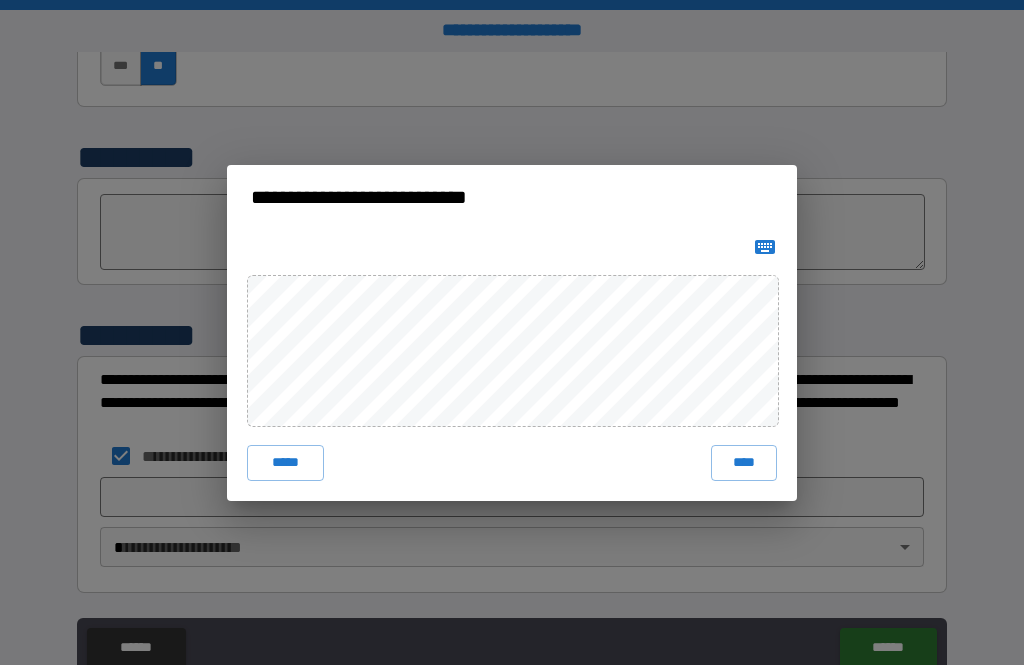 click on "****" at bounding box center [744, 463] 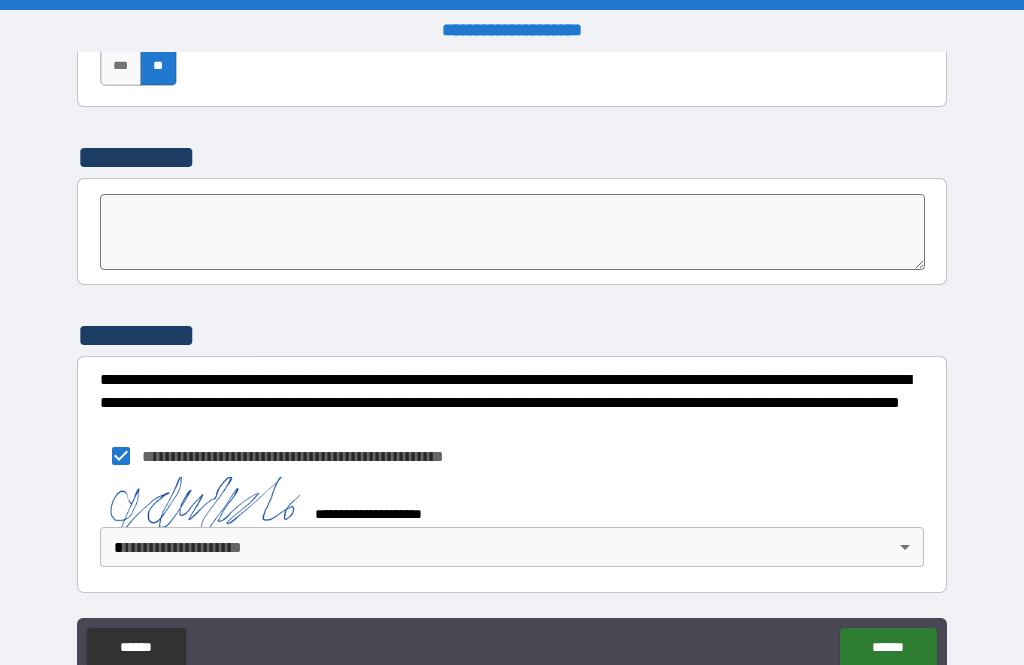 scroll, scrollTop: 6987, scrollLeft: 0, axis: vertical 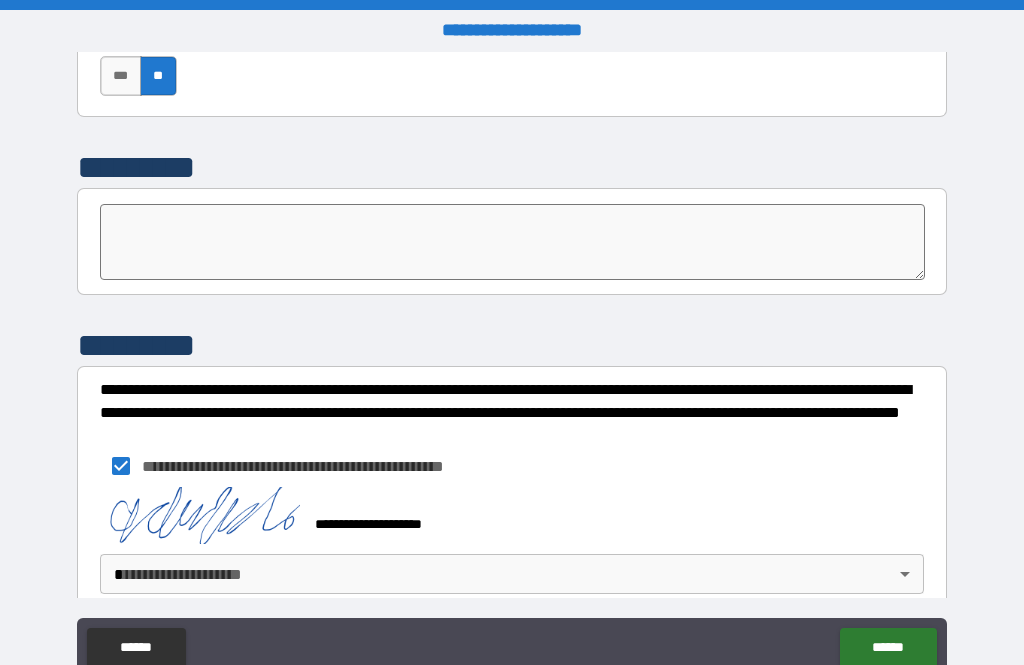 click on "******" at bounding box center [888, 648] 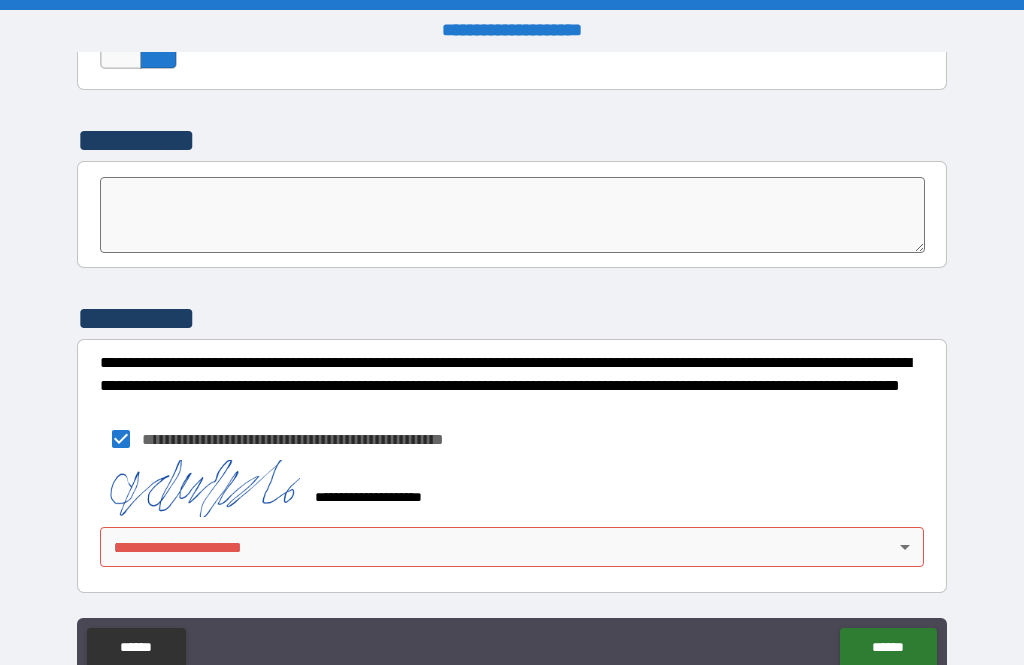 scroll, scrollTop: 7014, scrollLeft: 0, axis: vertical 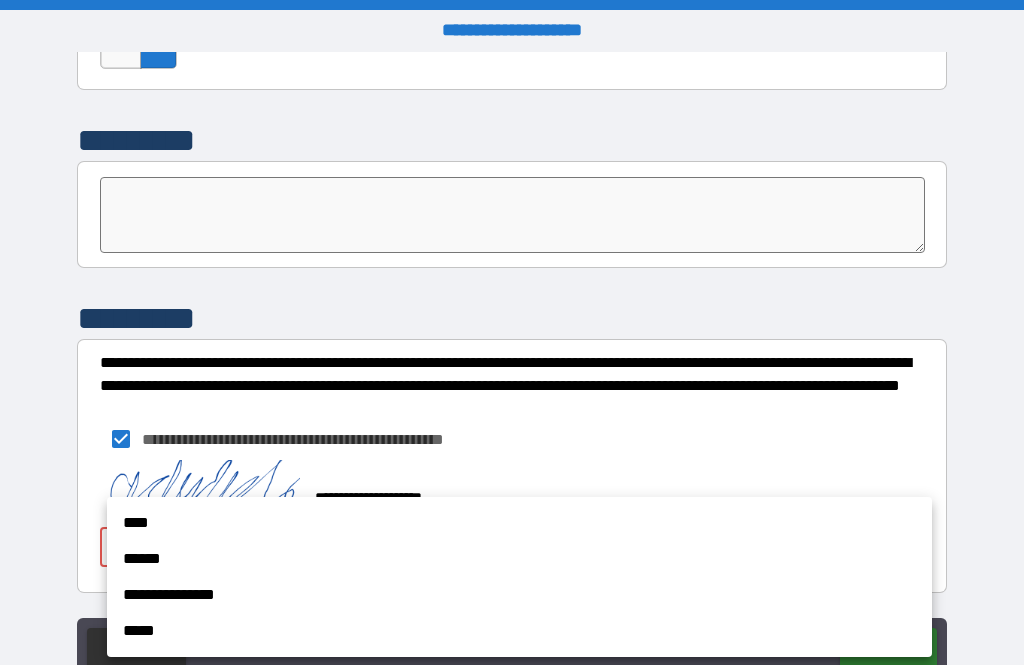 click on "****" at bounding box center [519, 523] 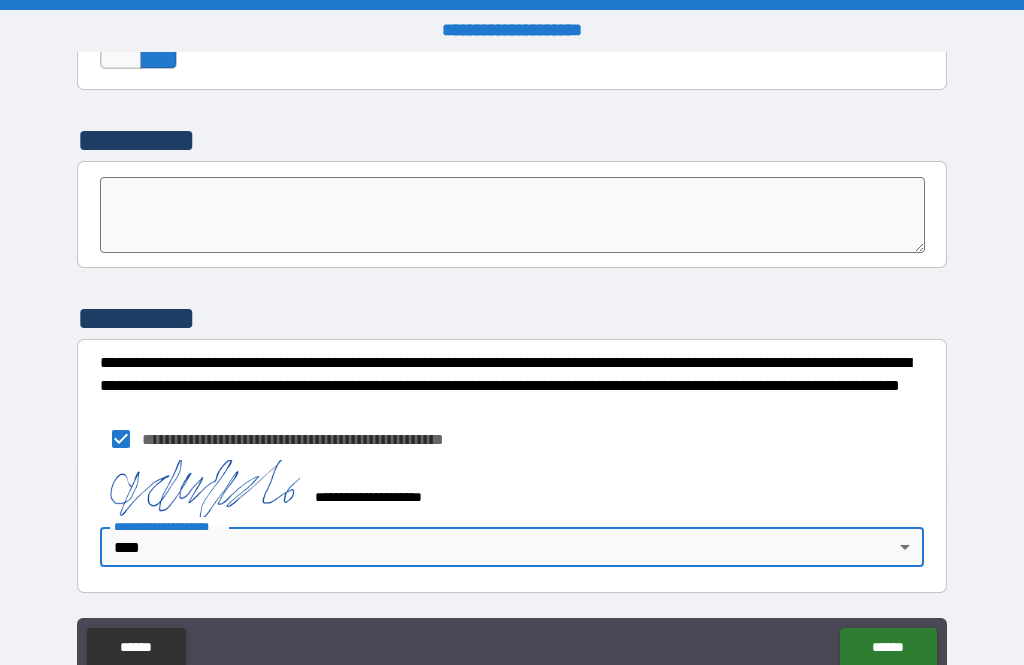 click on "******" at bounding box center [888, 648] 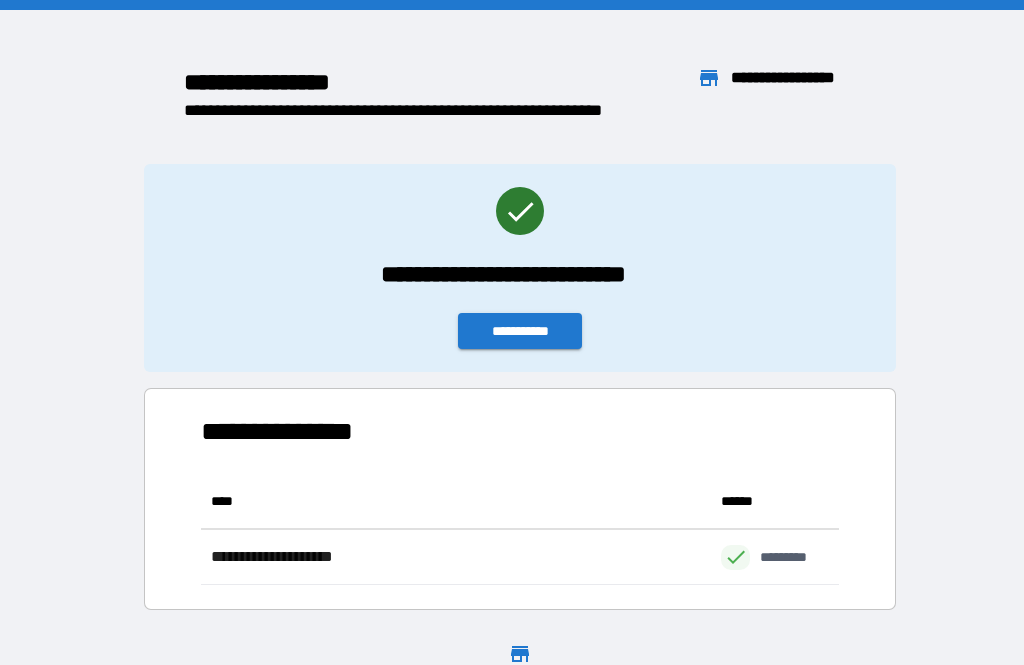 scroll, scrollTop: 111, scrollLeft: 638, axis: both 